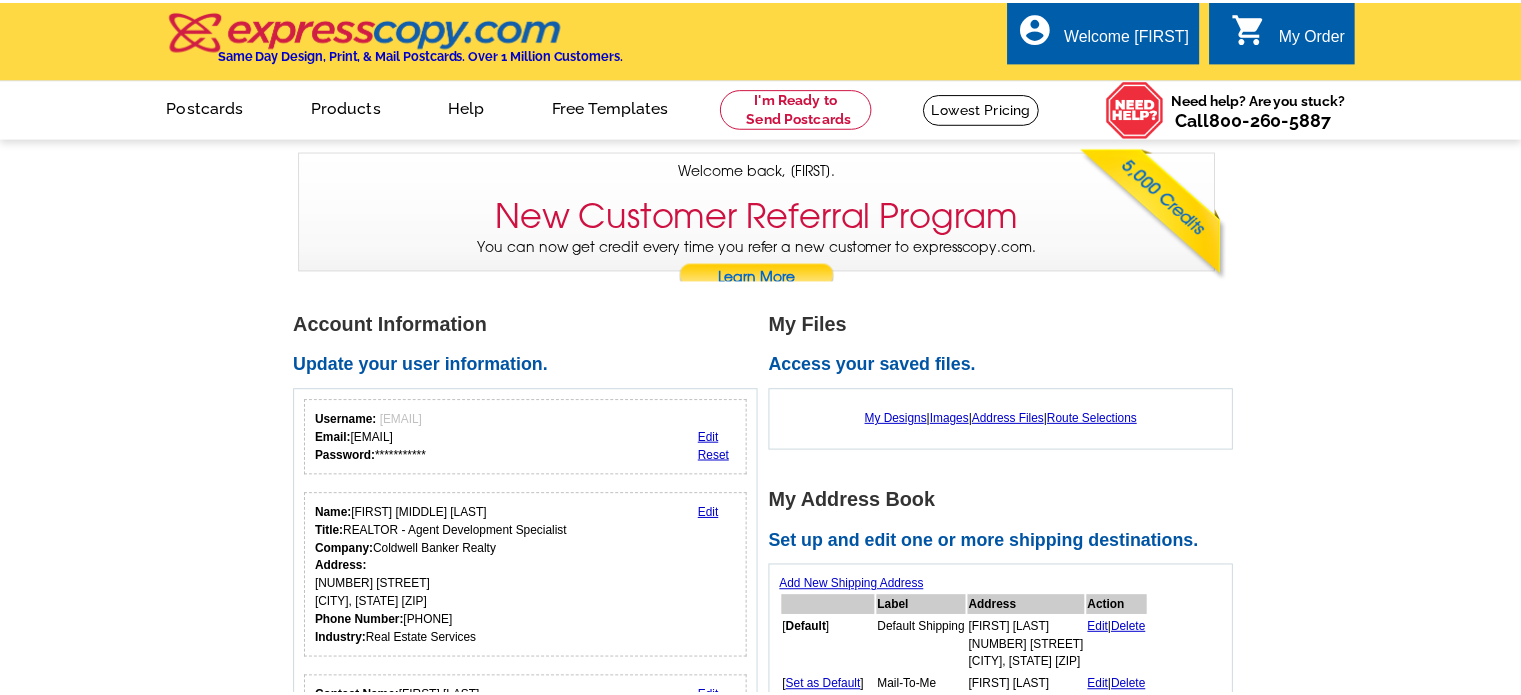 scroll, scrollTop: 0, scrollLeft: 0, axis: both 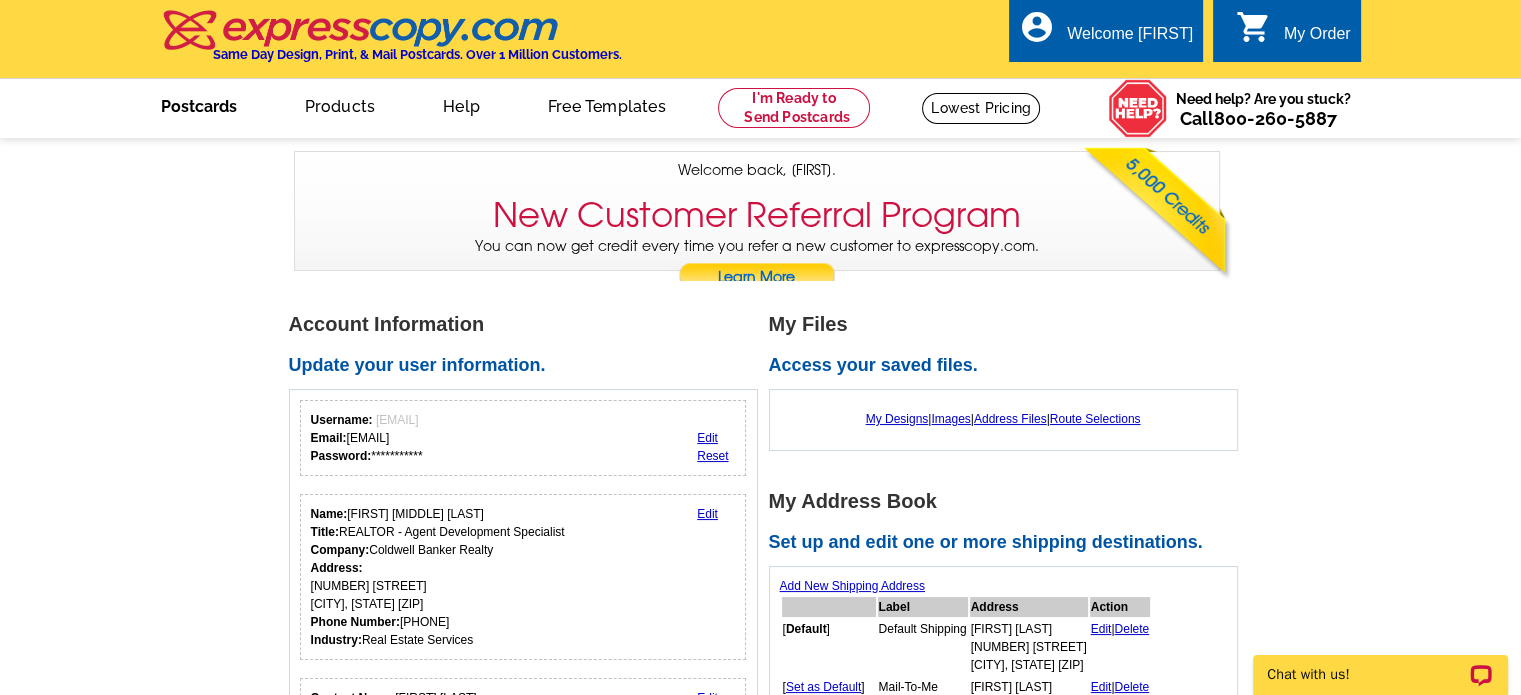 click on "Postcards" at bounding box center (199, 104) 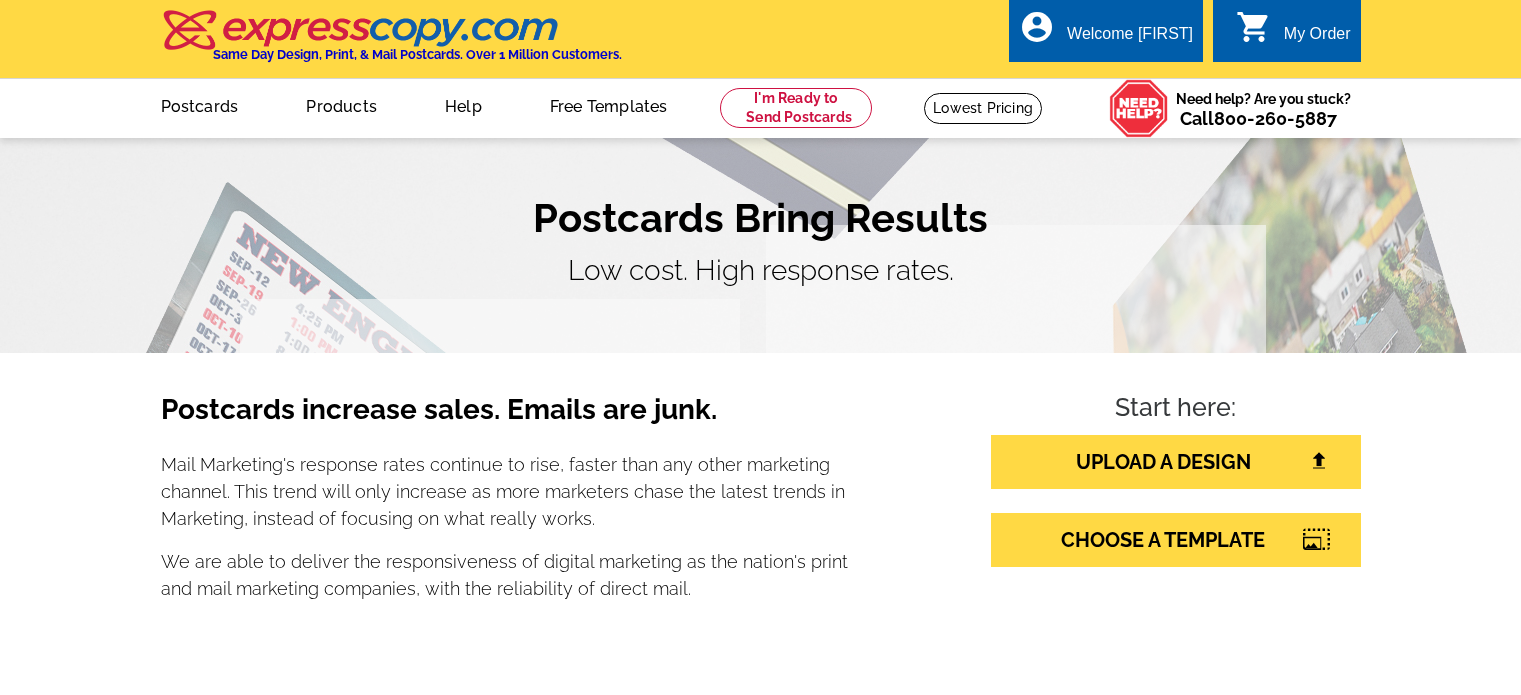 scroll, scrollTop: 0, scrollLeft: 0, axis: both 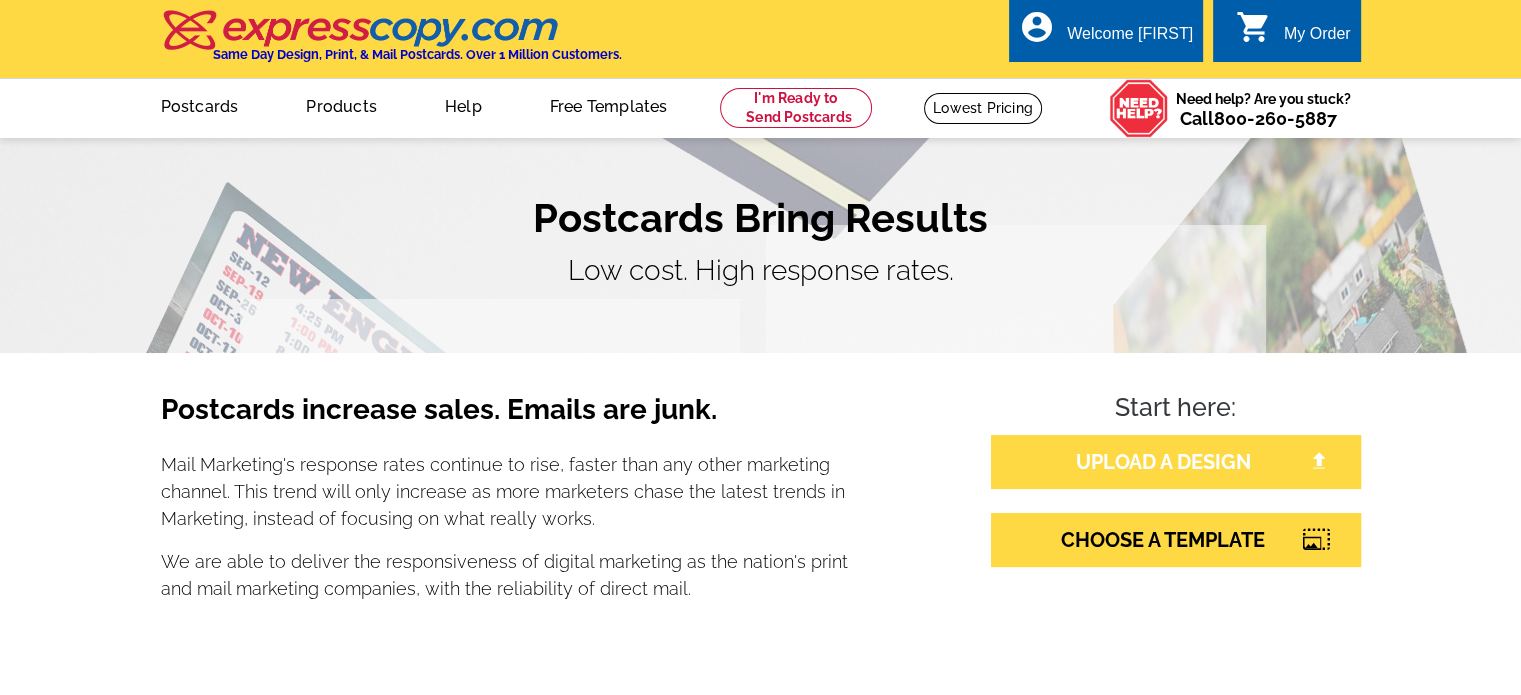 click on "UPLOAD A DESIGN" at bounding box center [1176, 462] 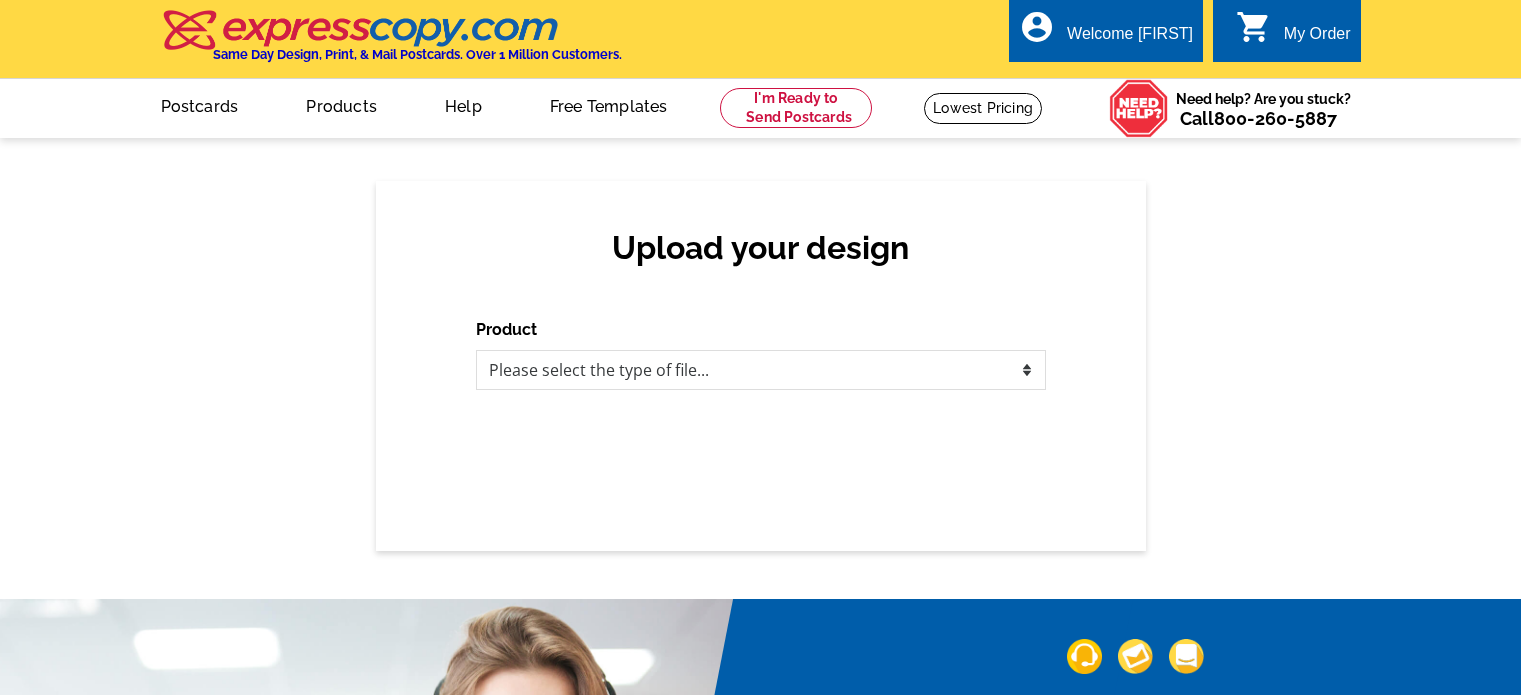 scroll, scrollTop: 0, scrollLeft: 0, axis: both 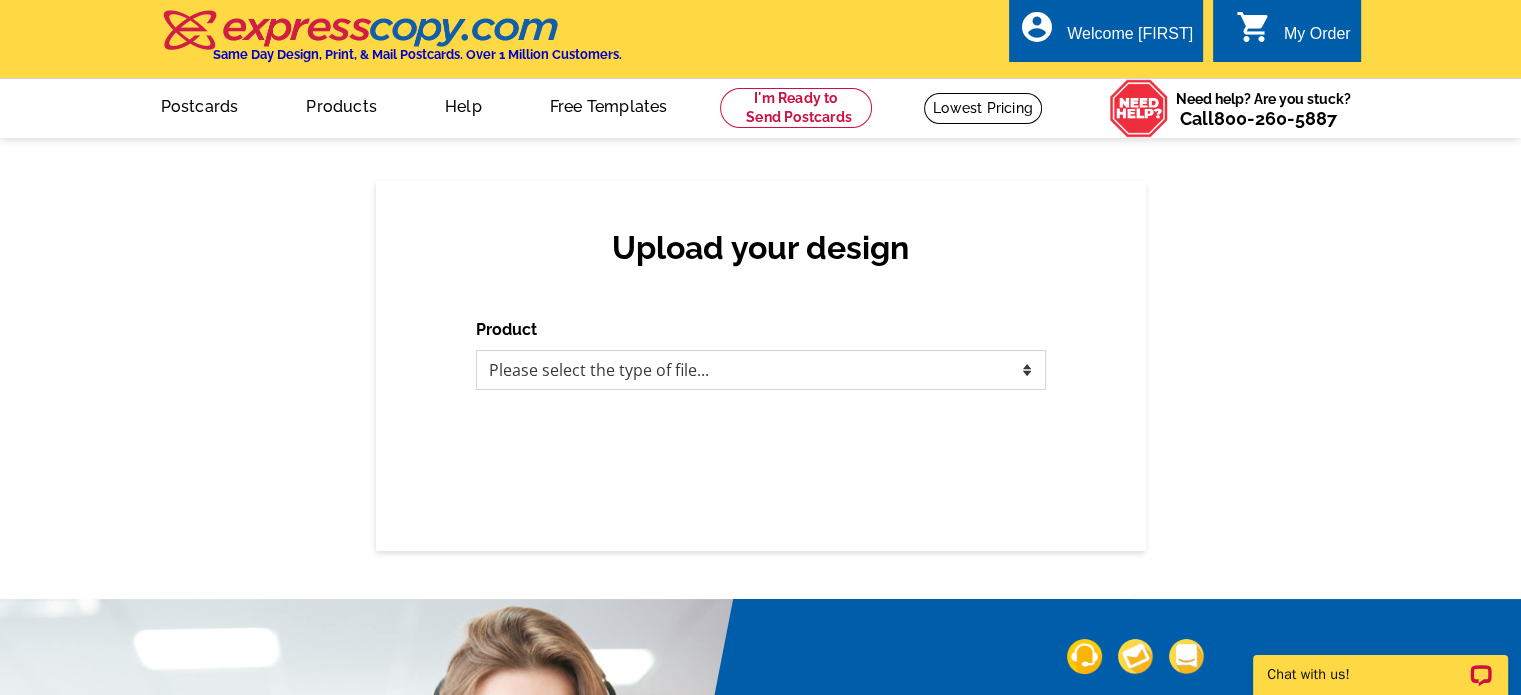 click on "Please select the type of file...
Postcards
Business Cards
Letters and flyers
Greeting Cards
Door Hangers" at bounding box center (761, 370) 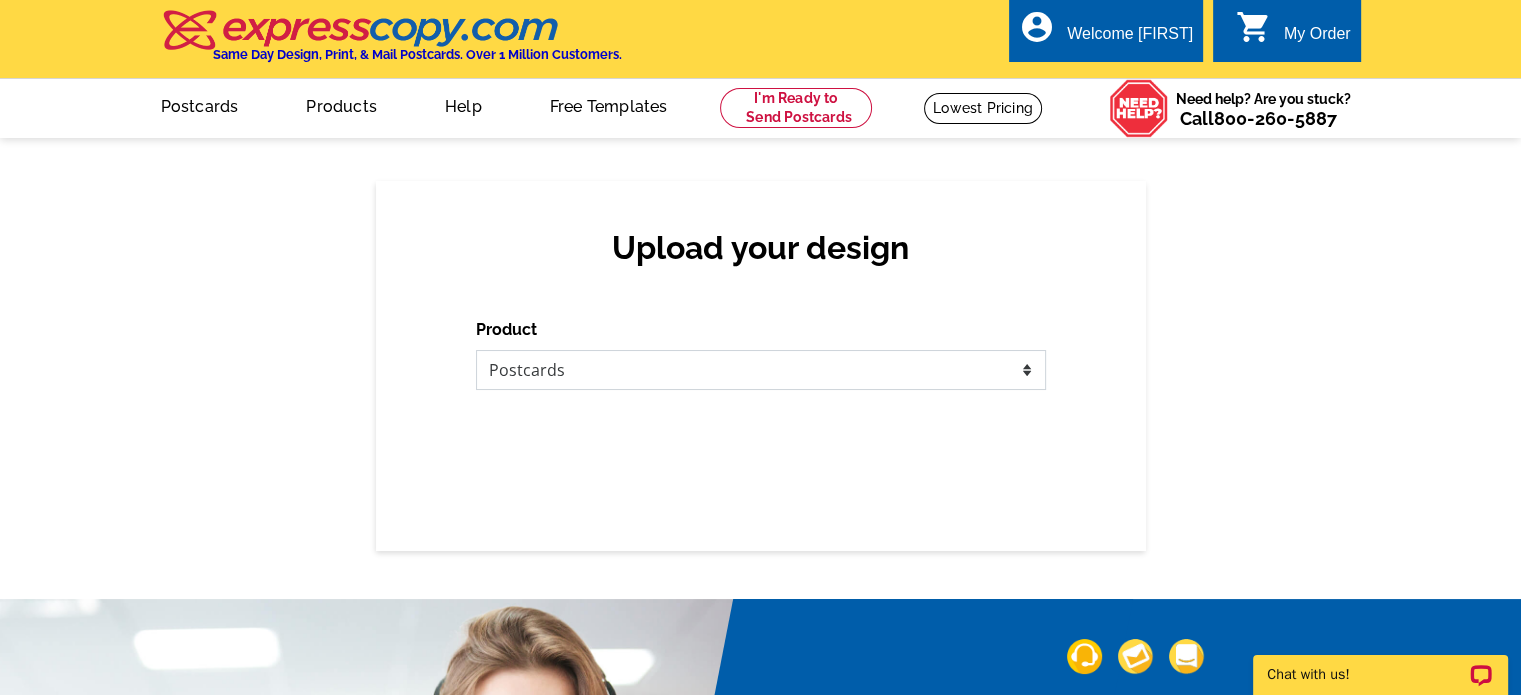 click on "Please select the type of file...
Postcards
Business Cards
Letters and flyers
Greeting Cards
Door Hangers" at bounding box center [761, 370] 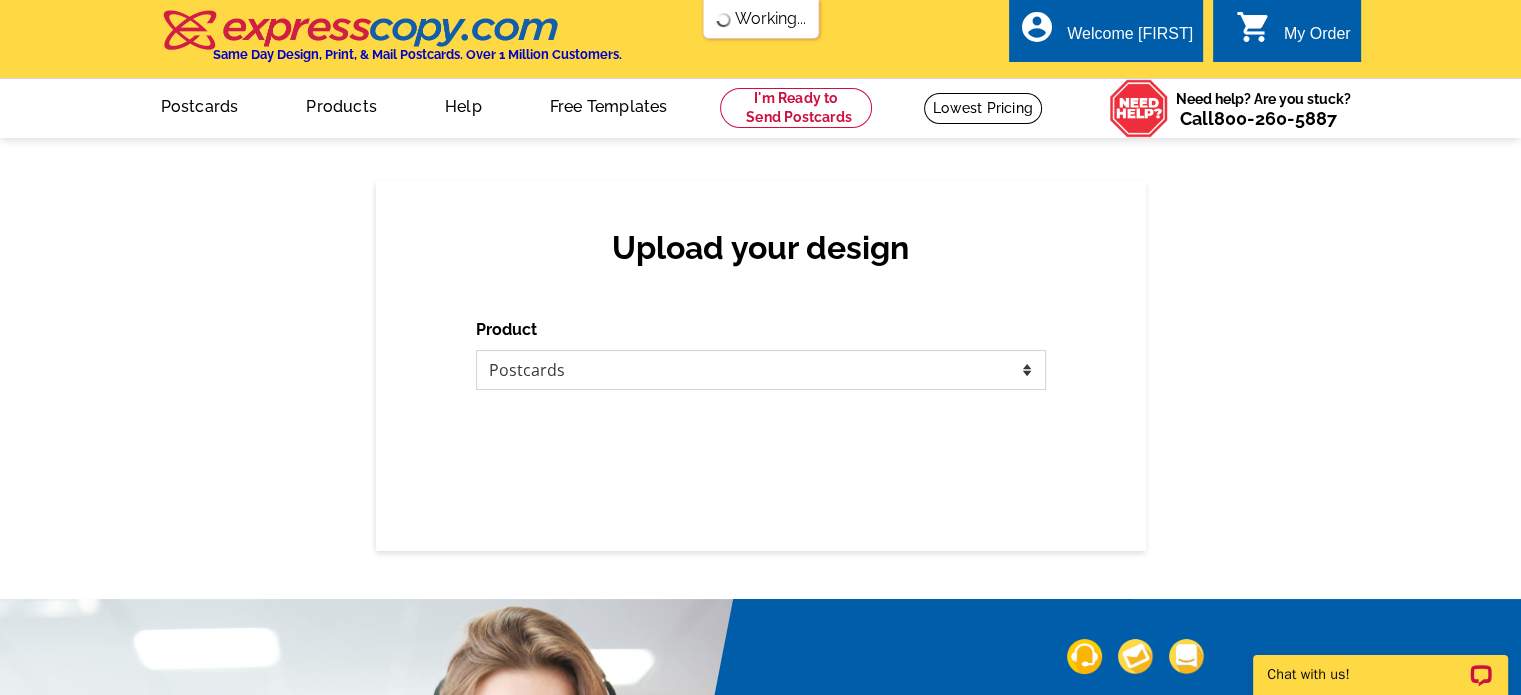 scroll, scrollTop: 0, scrollLeft: 0, axis: both 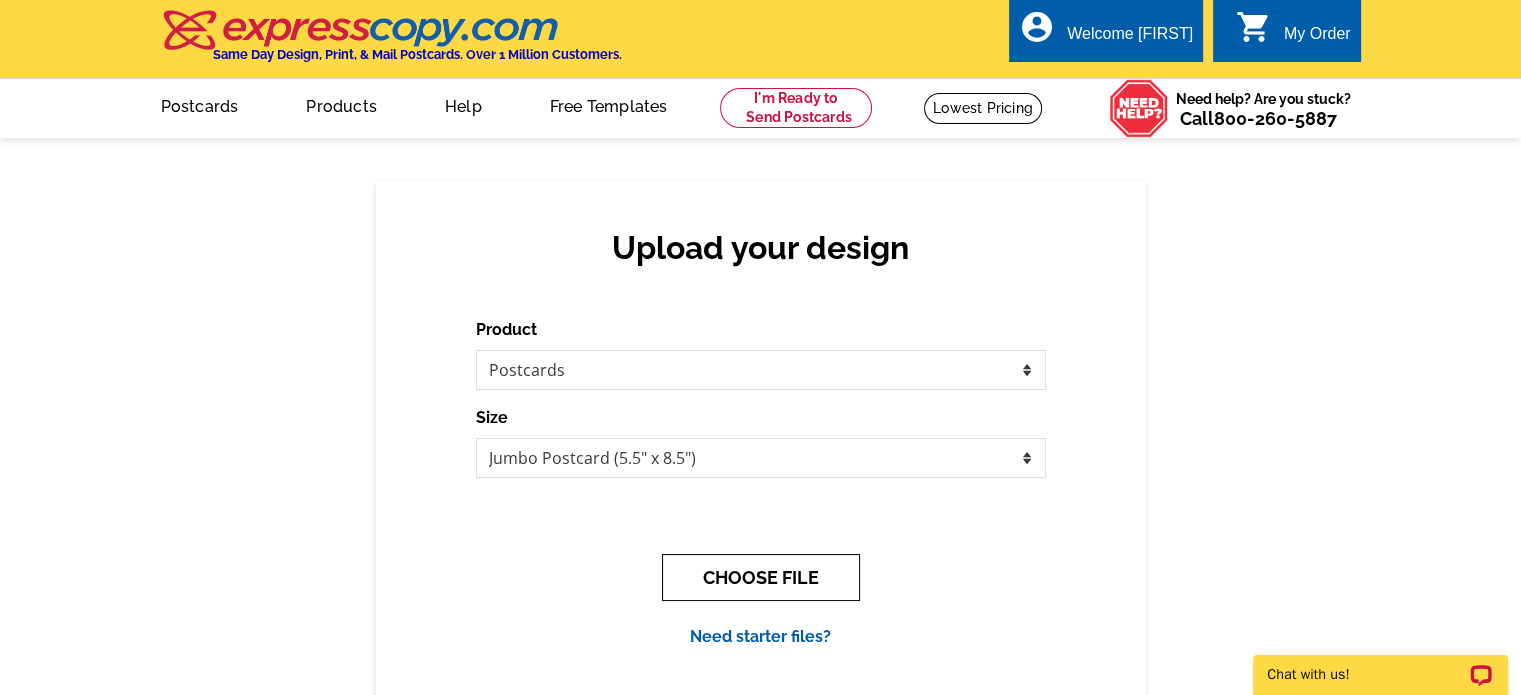 click on "CHOOSE FILE" at bounding box center (761, 577) 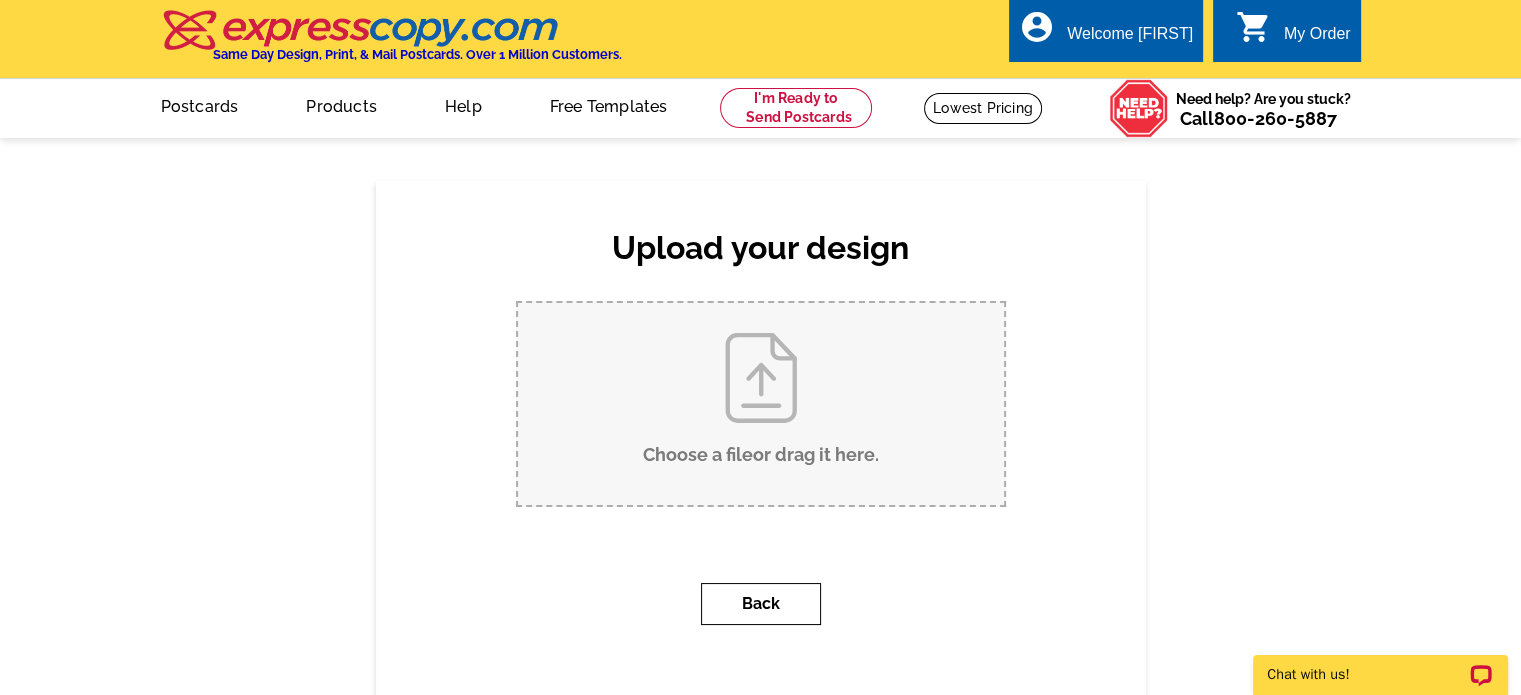 click on "Back" at bounding box center (761, 604) 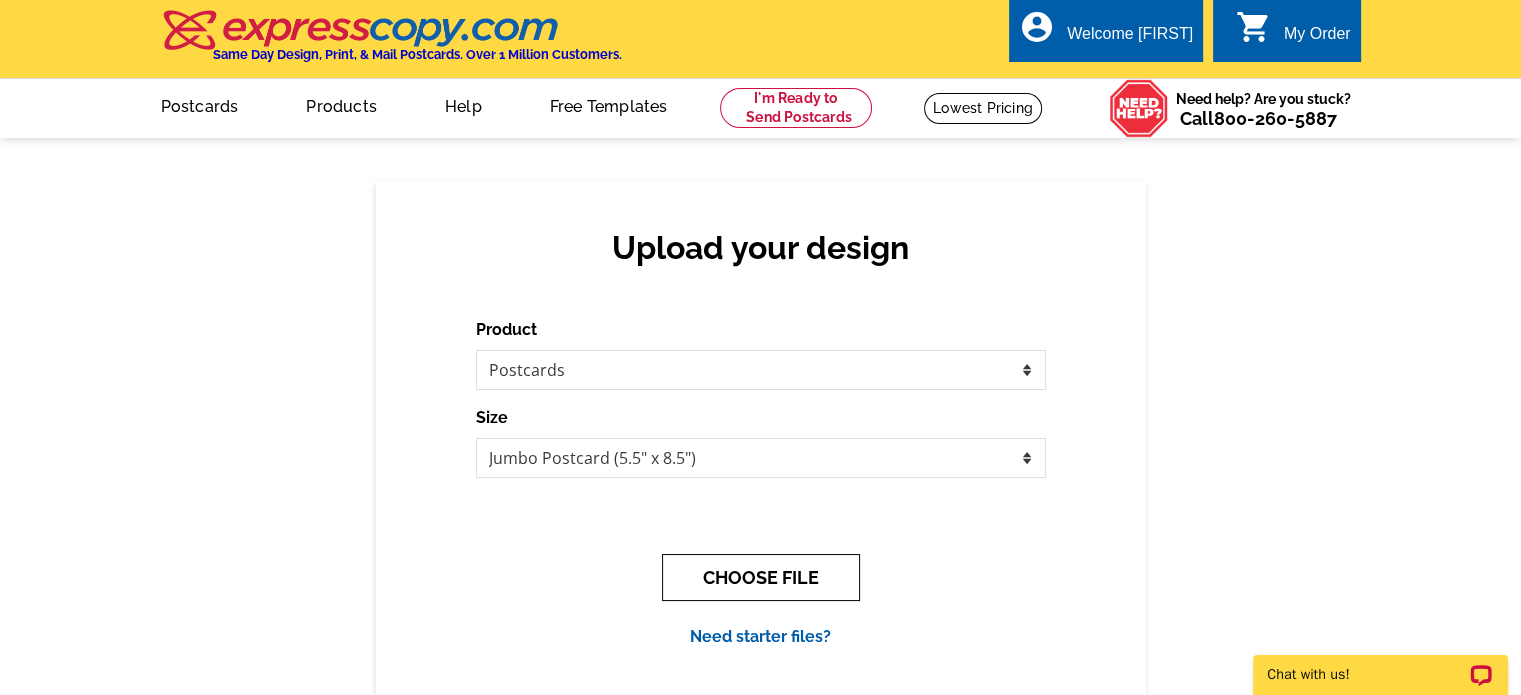 click on "CHOOSE FILE" at bounding box center (761, 577) 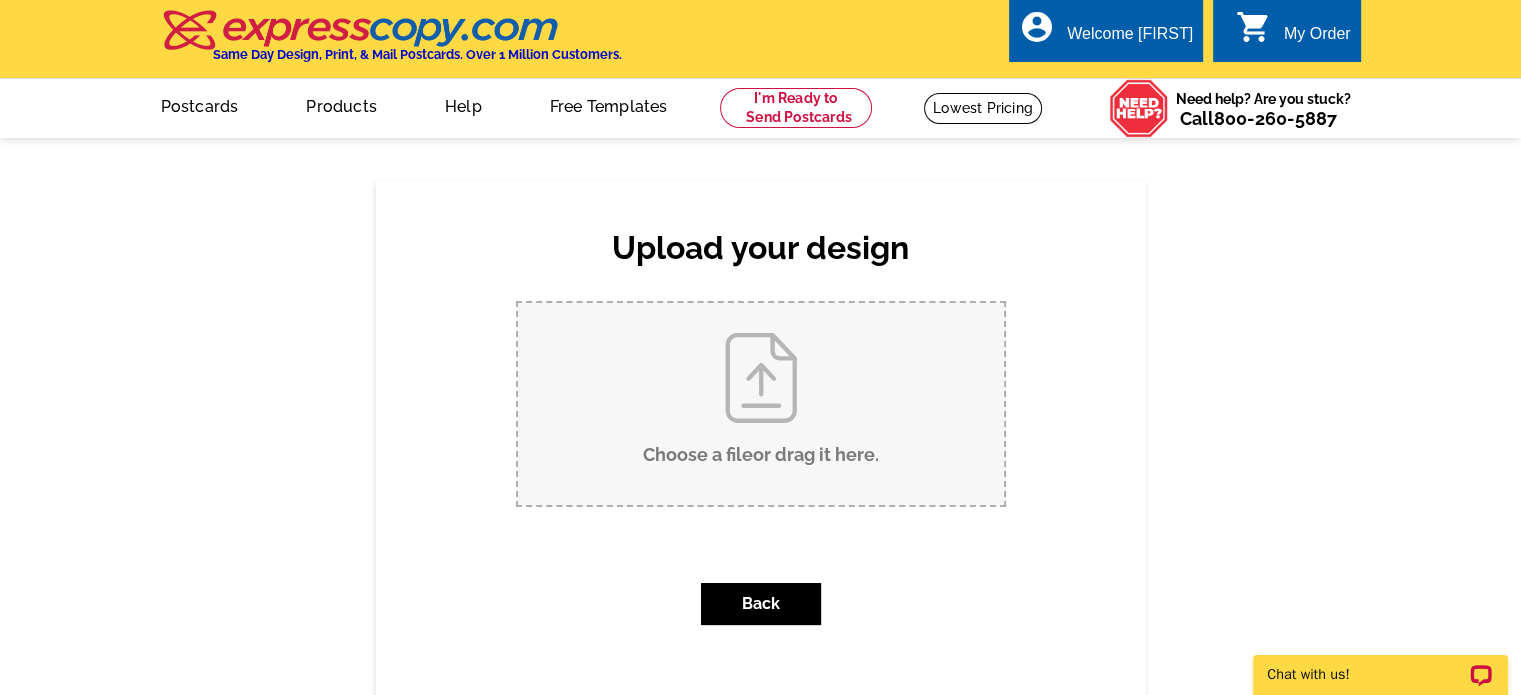 click on "Choose a file  or drag it here ." at bounding box center (761, 404) 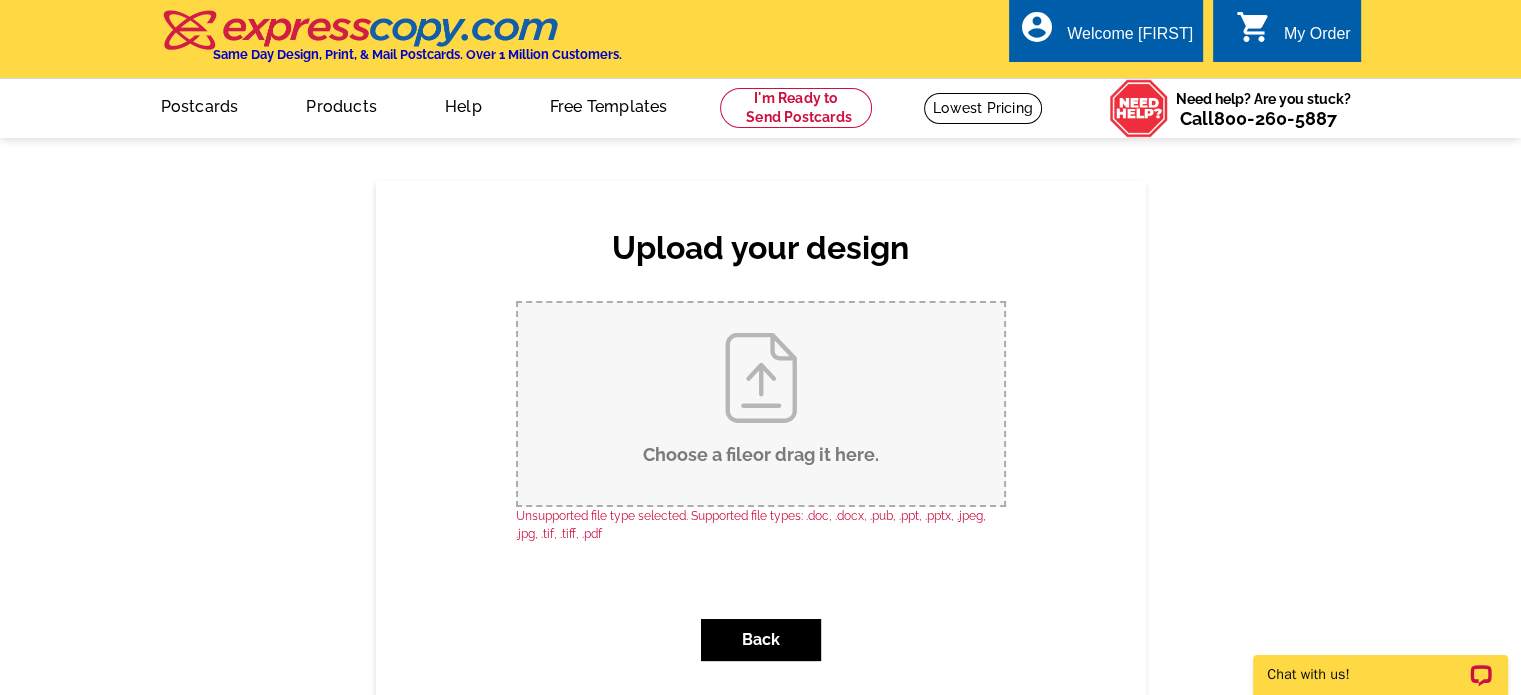 click on "Choose a file  or drag it here ." at bounding box center (761, 404) 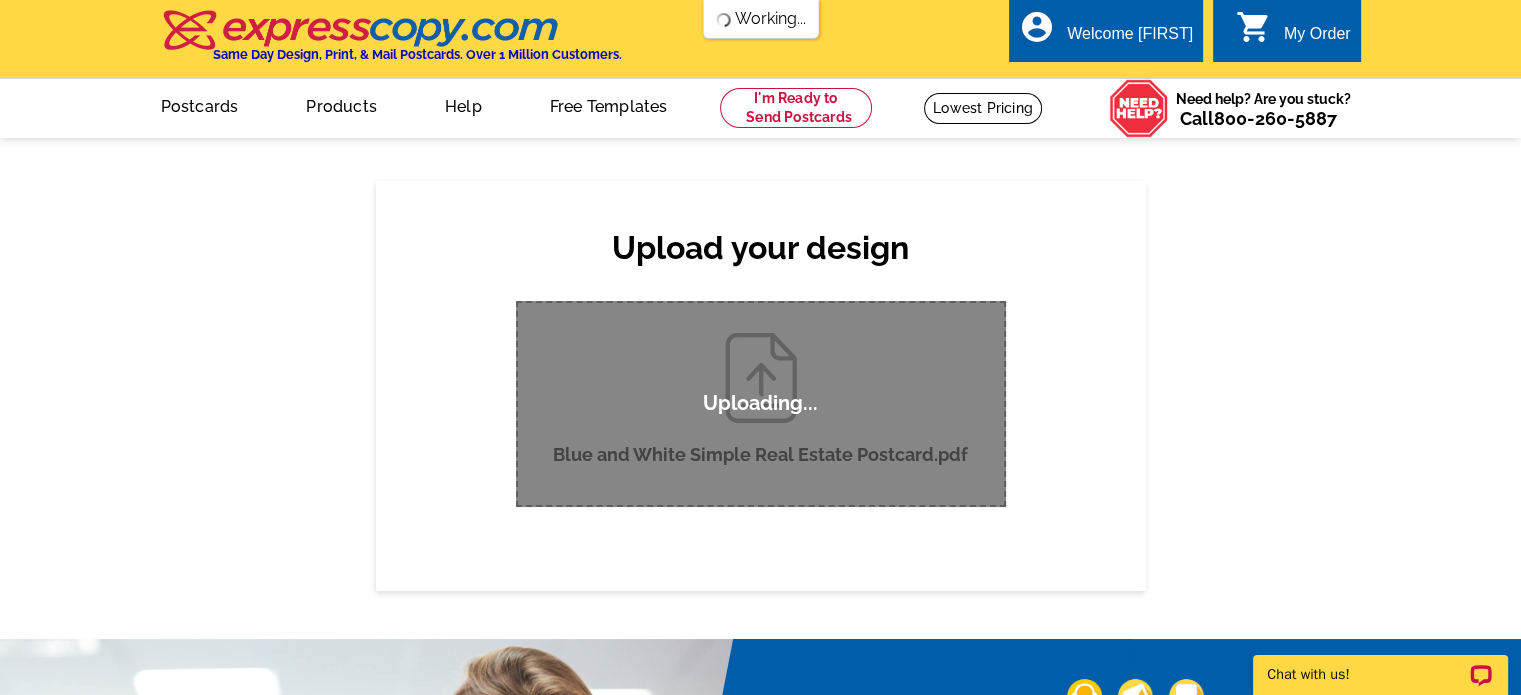type 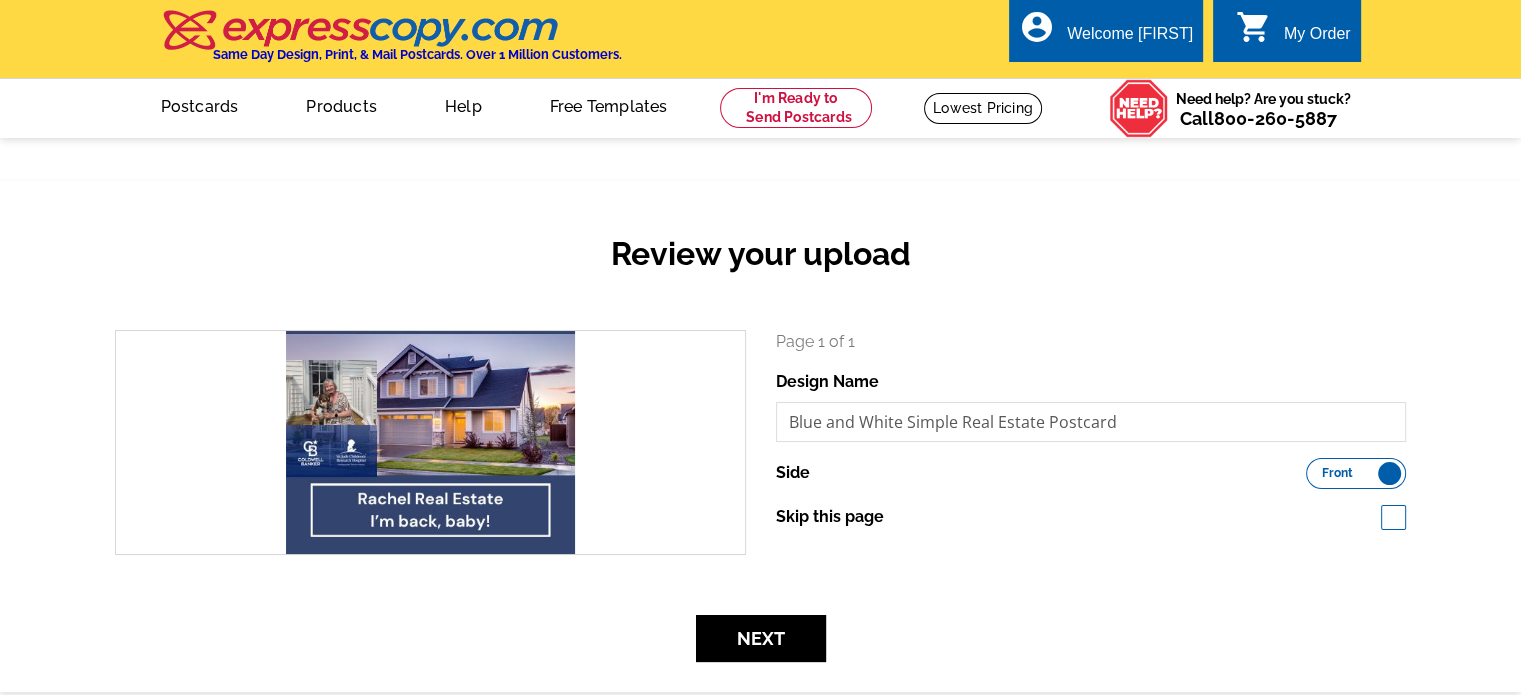 scroll, scrollTop: 100, scrollLeft: 0, axis: vertical 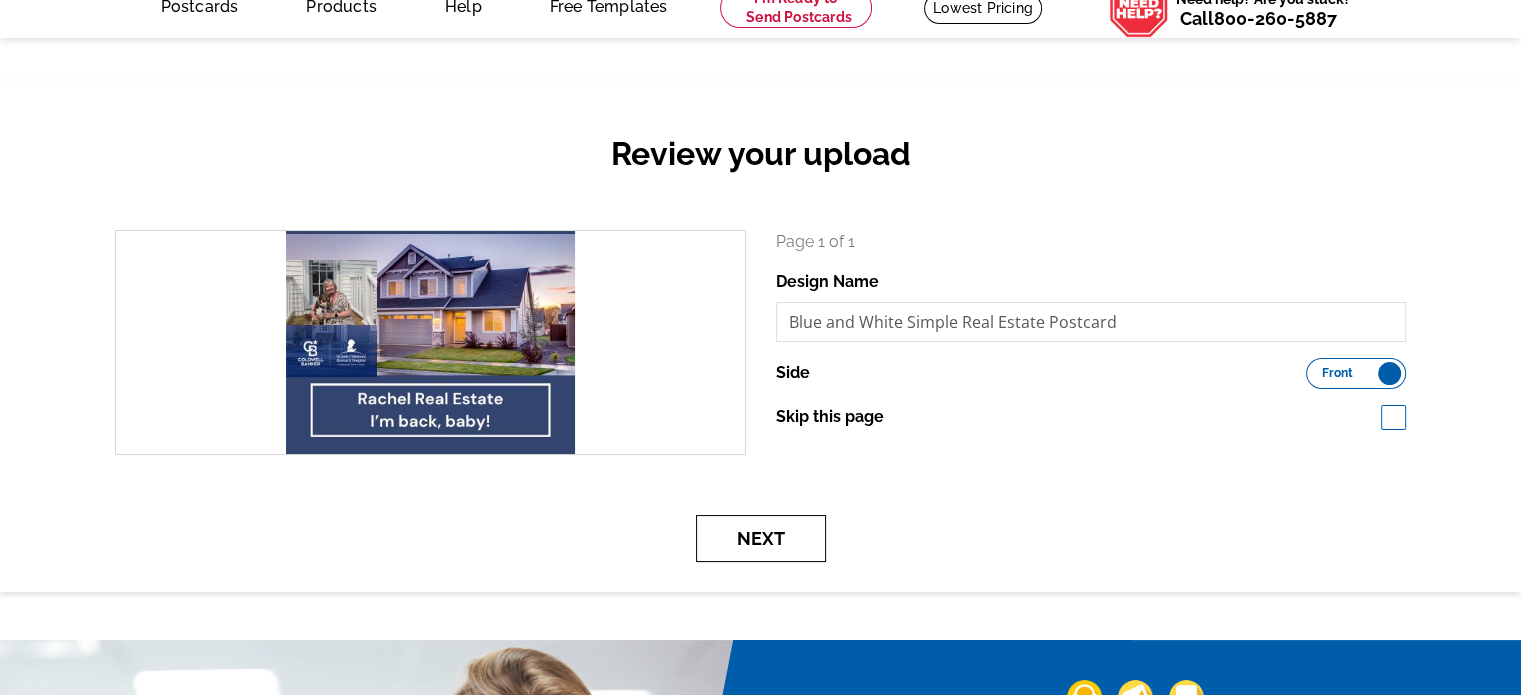 click on "Next" at bounding box center [761, 538] 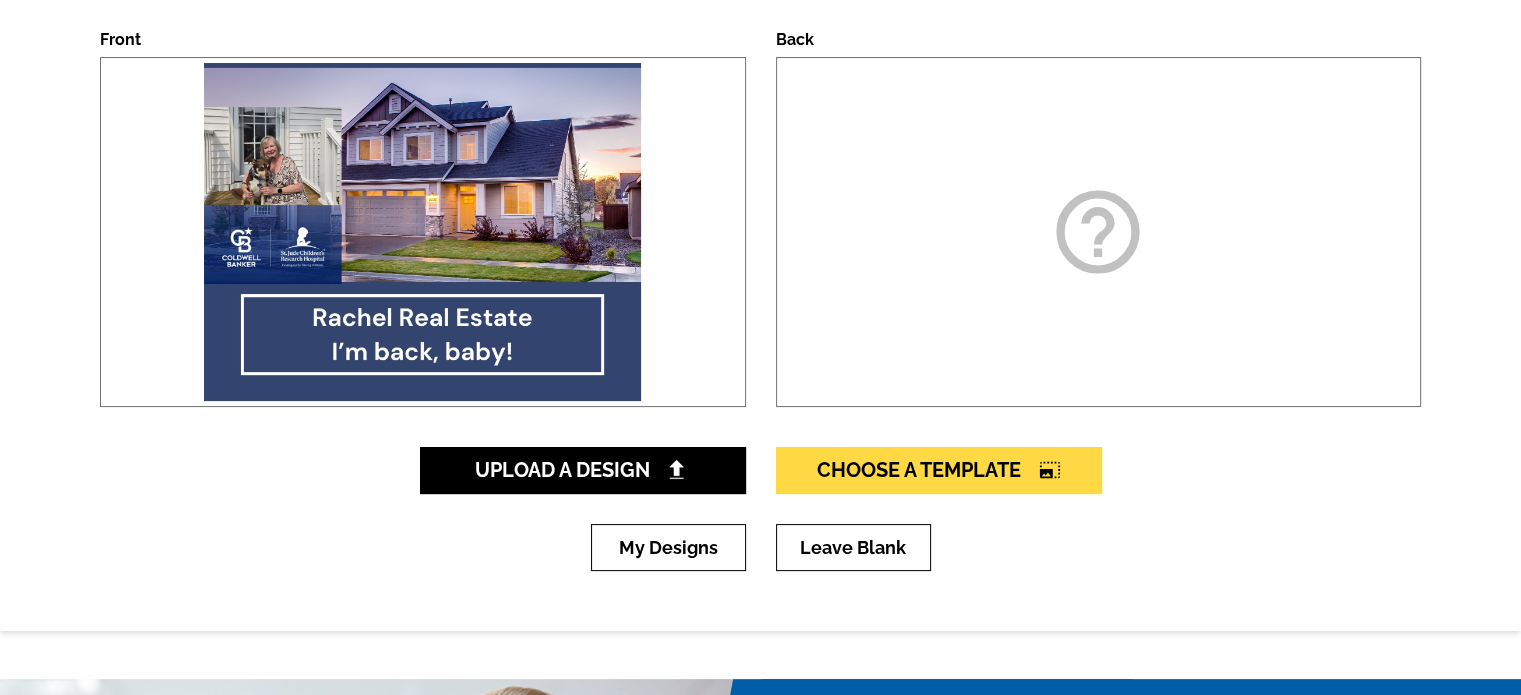 scroll, scrollTop: 400, scrollLeft: 0, axis: vertical 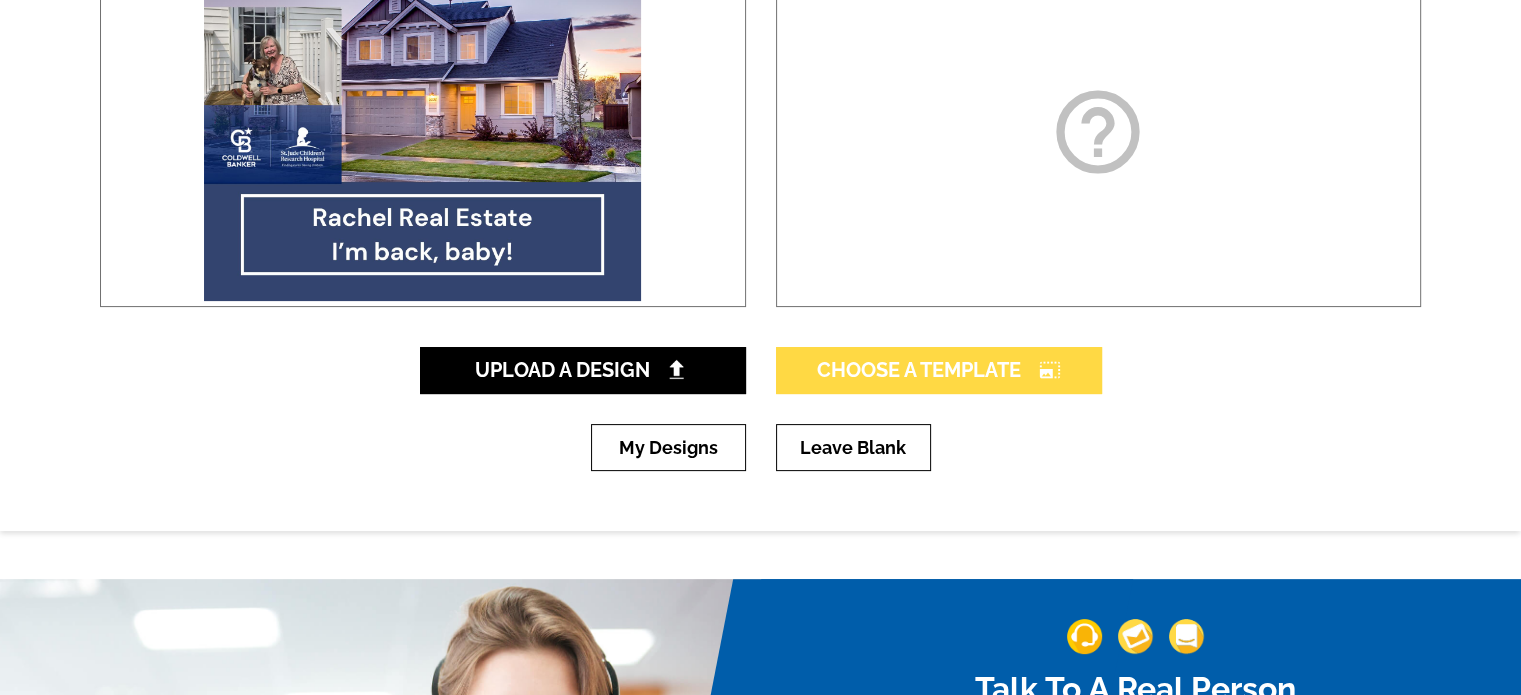 click on "Choose A Template                     photo_size_select_large" at bounding box center (939, 370) 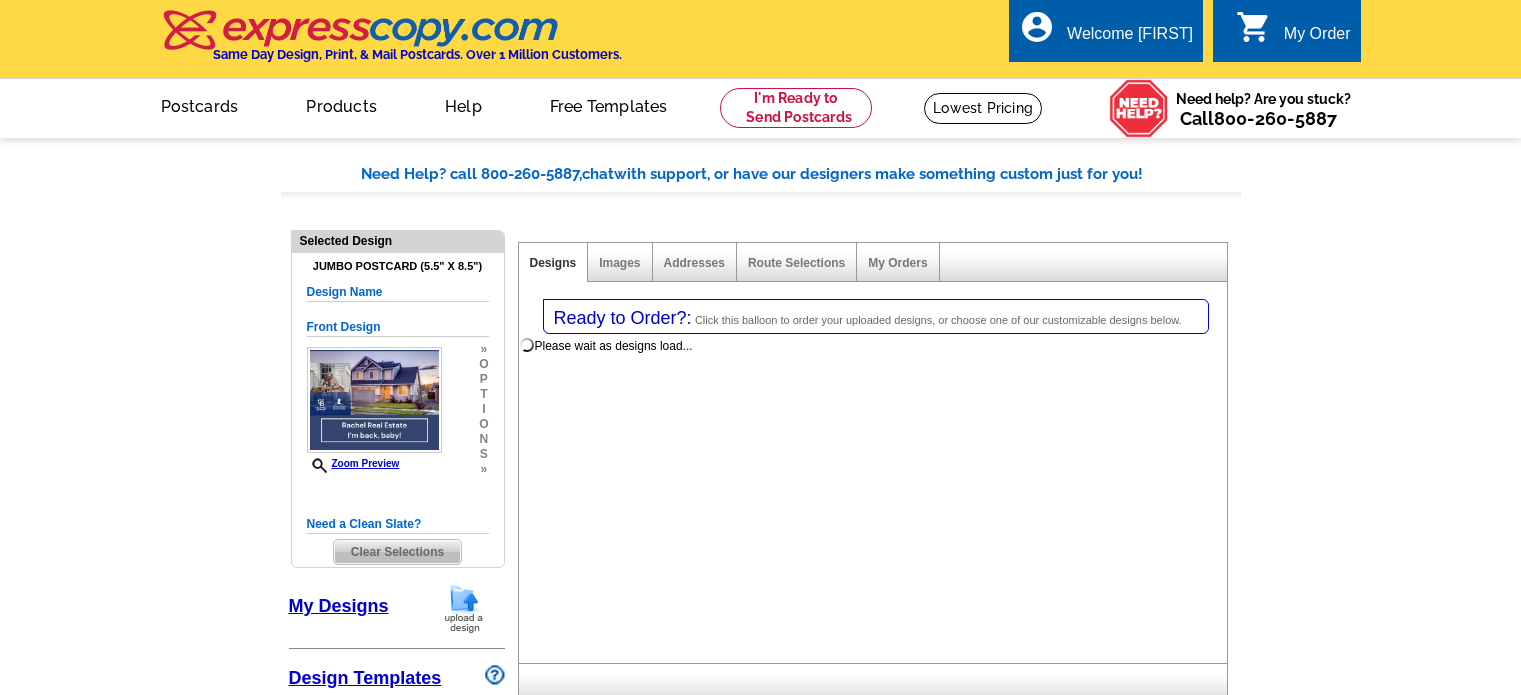 select on "1" 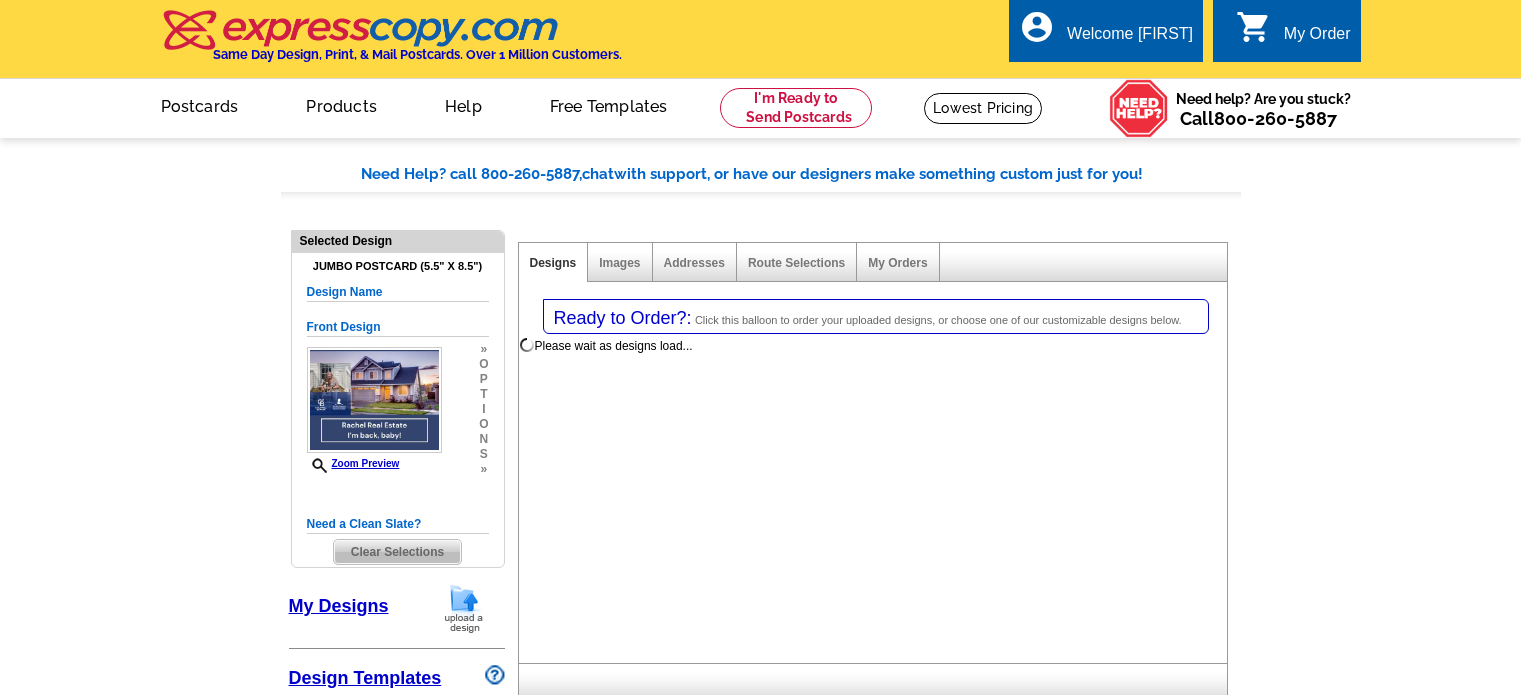 select on "2" 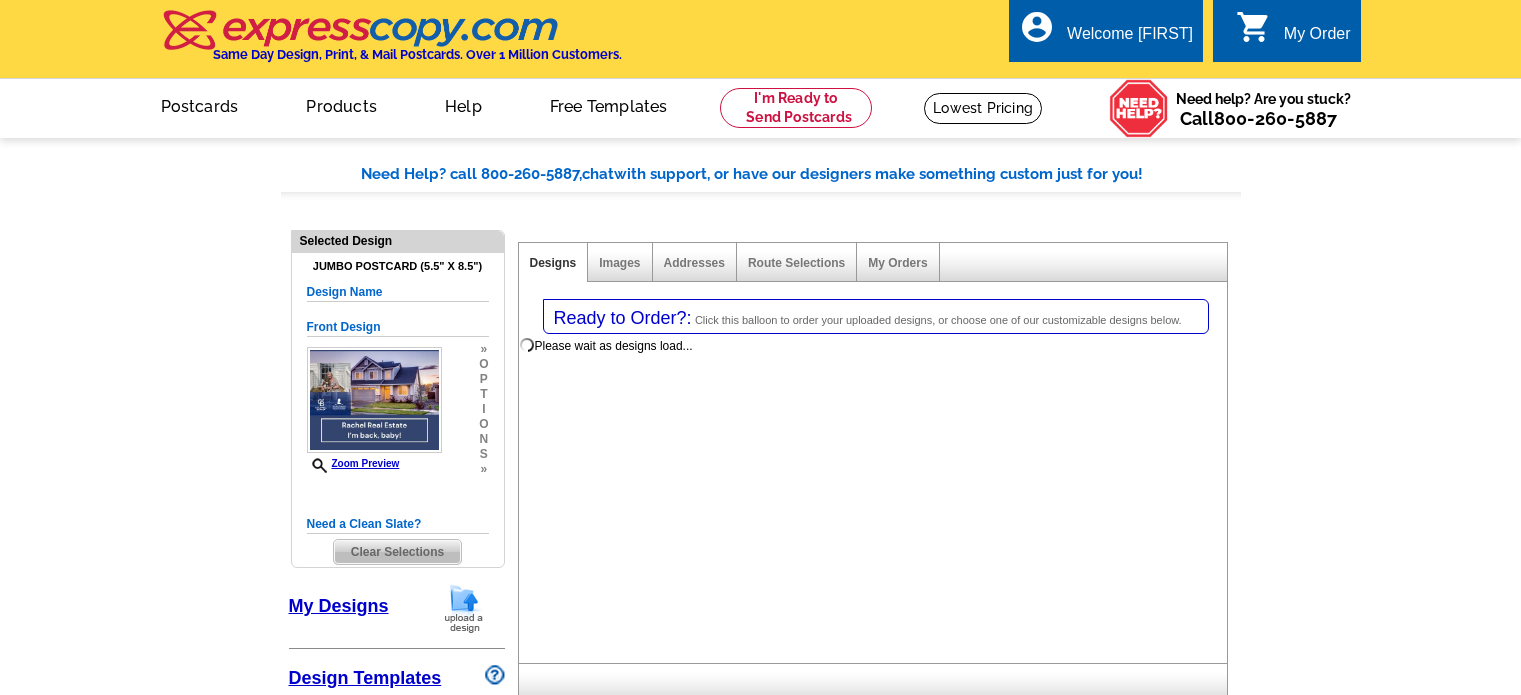 select on "back" 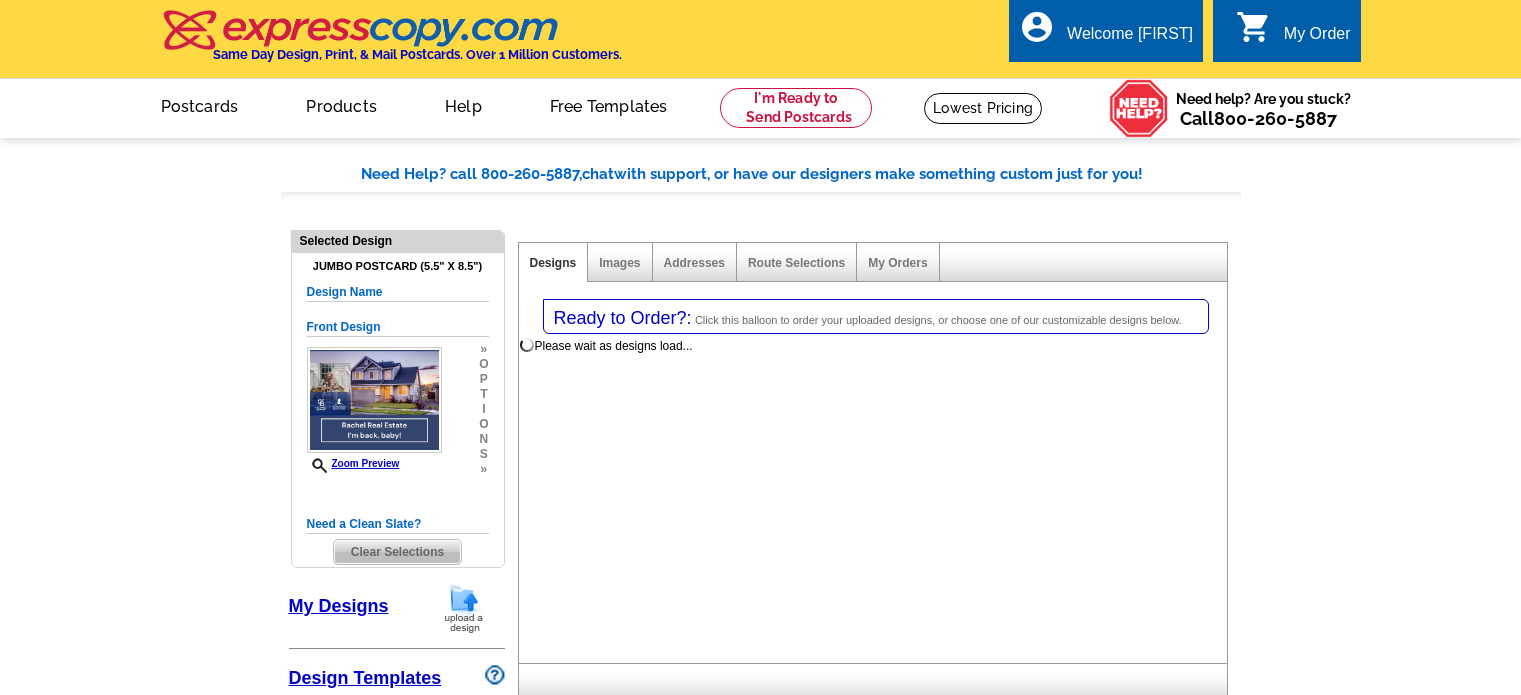 scroll, scrollTop: 0, scrollLeft: 0, axis: both 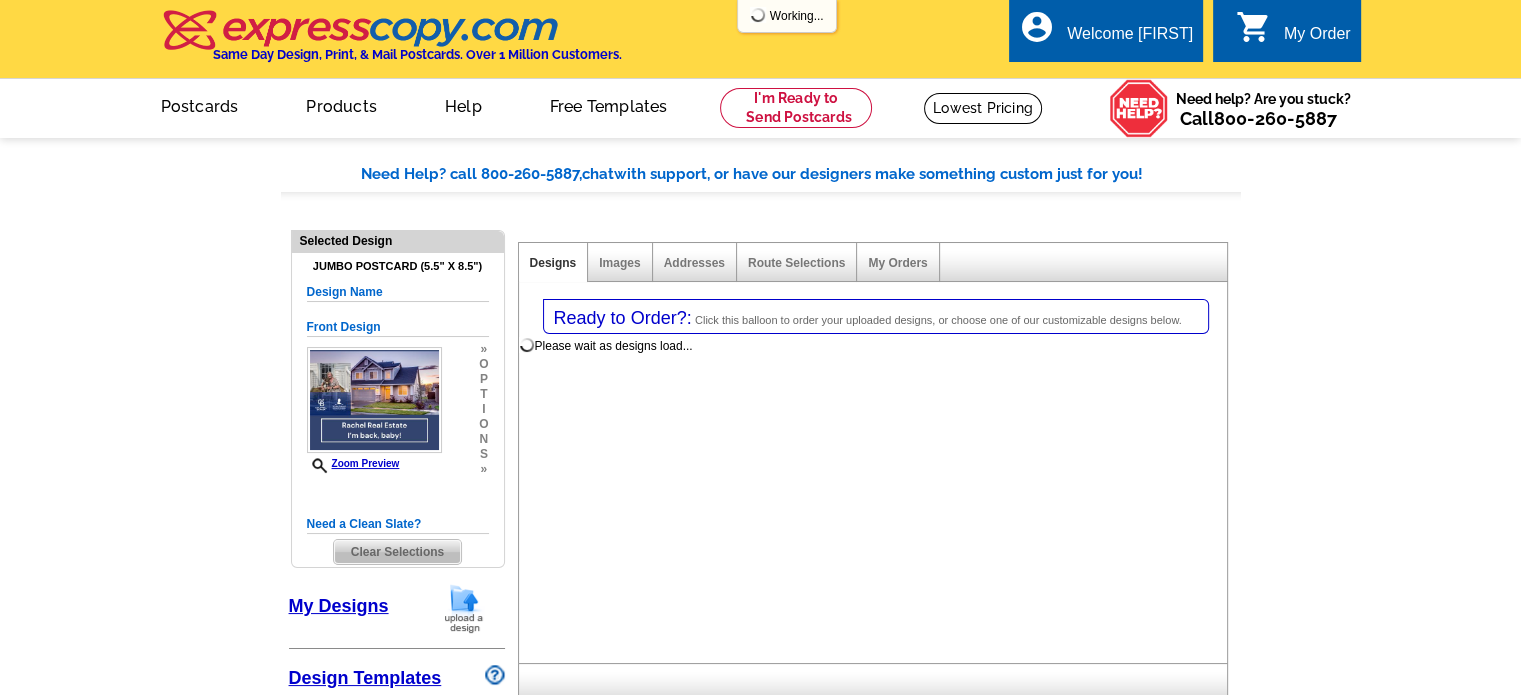 select on "785" 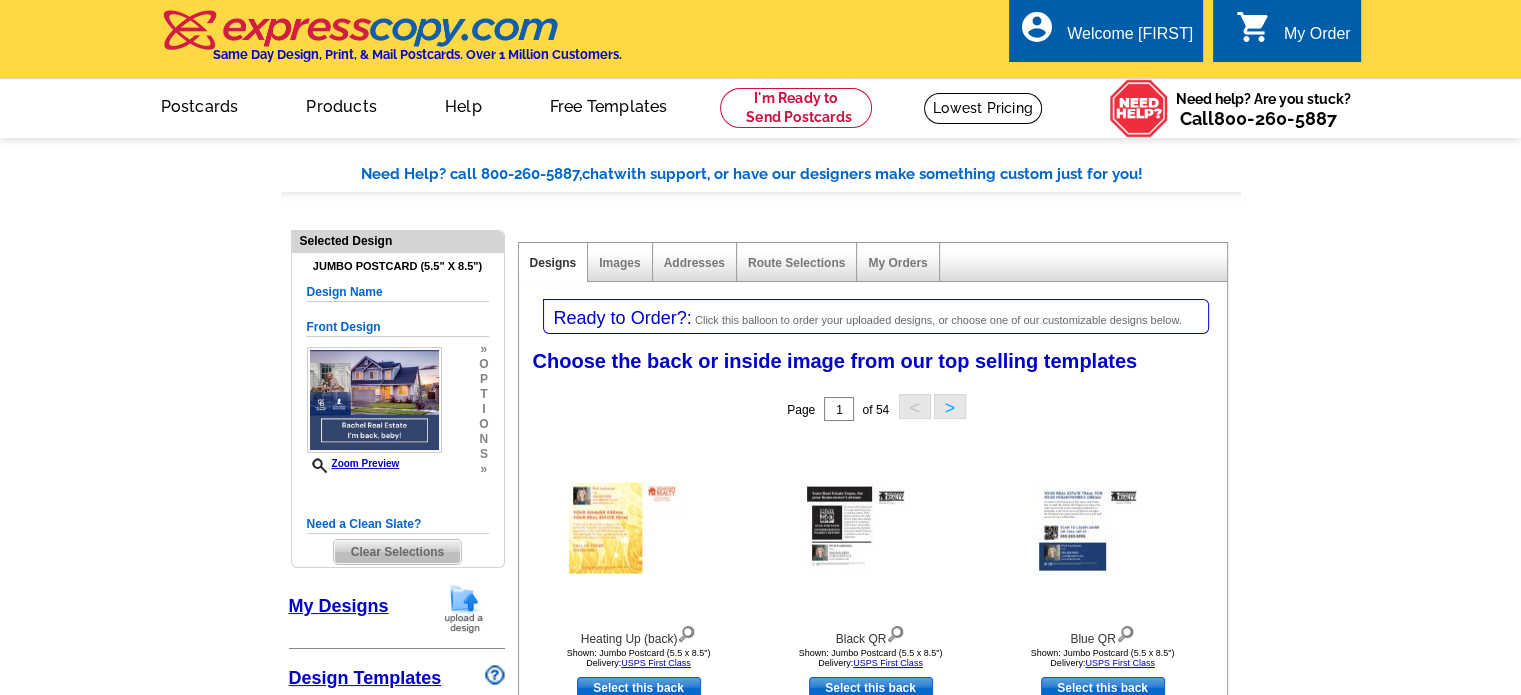 scroll, scrollTop: 200, scrollLeft: 0, axis: vertical 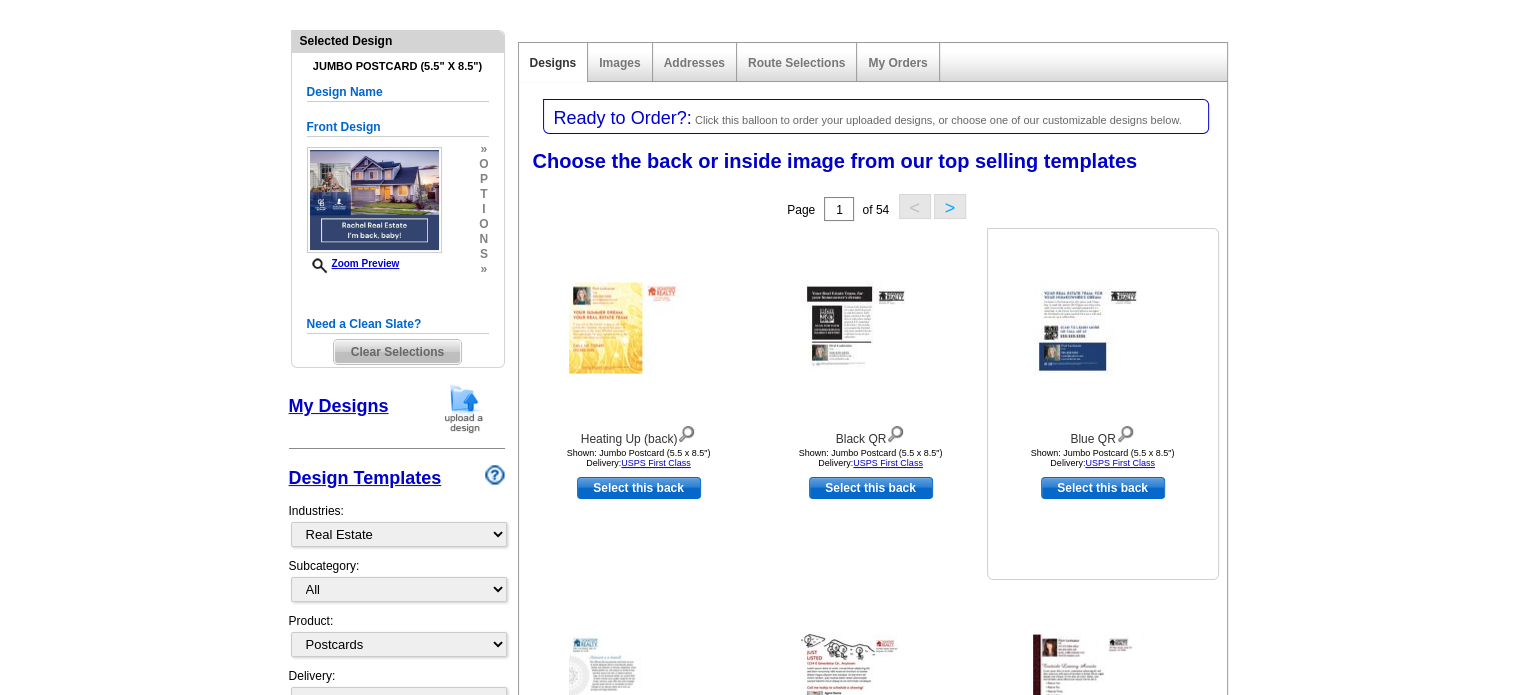click on "Select this back" at bounding box center (1103, 488) 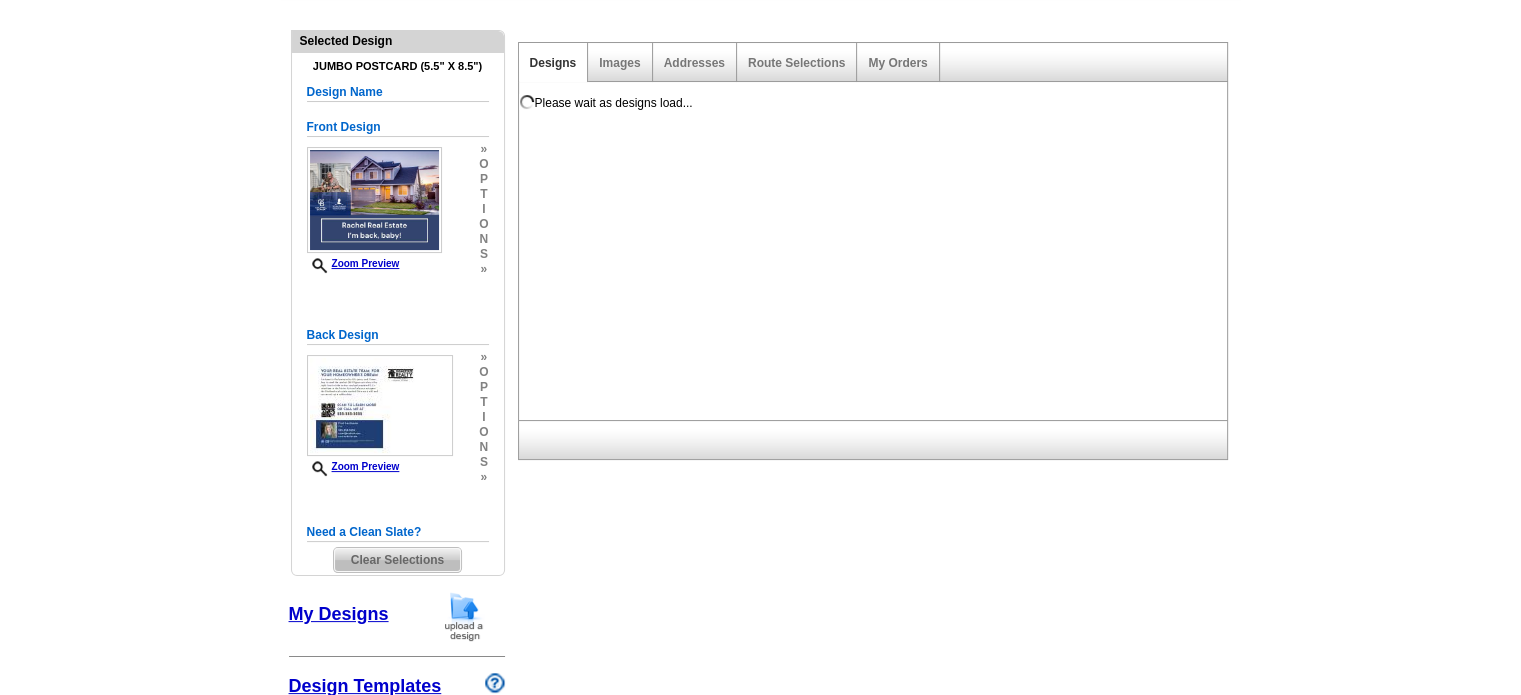 scroll, scrollTop: 0, scrollLeft: 0, axis: both 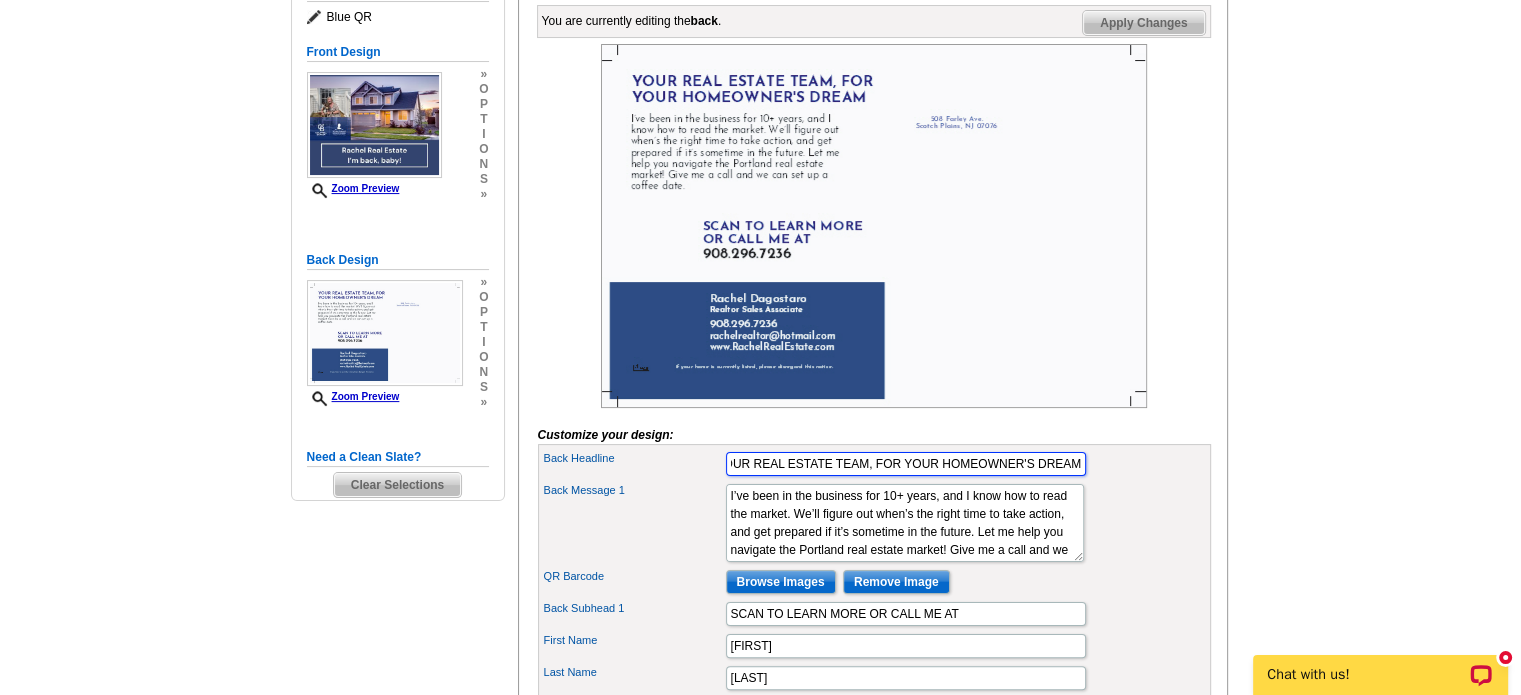 drag, startPoint x: 732, startPoint y: 493, endPoint x: 1173, endPoint y: 491, distance: 441.00455 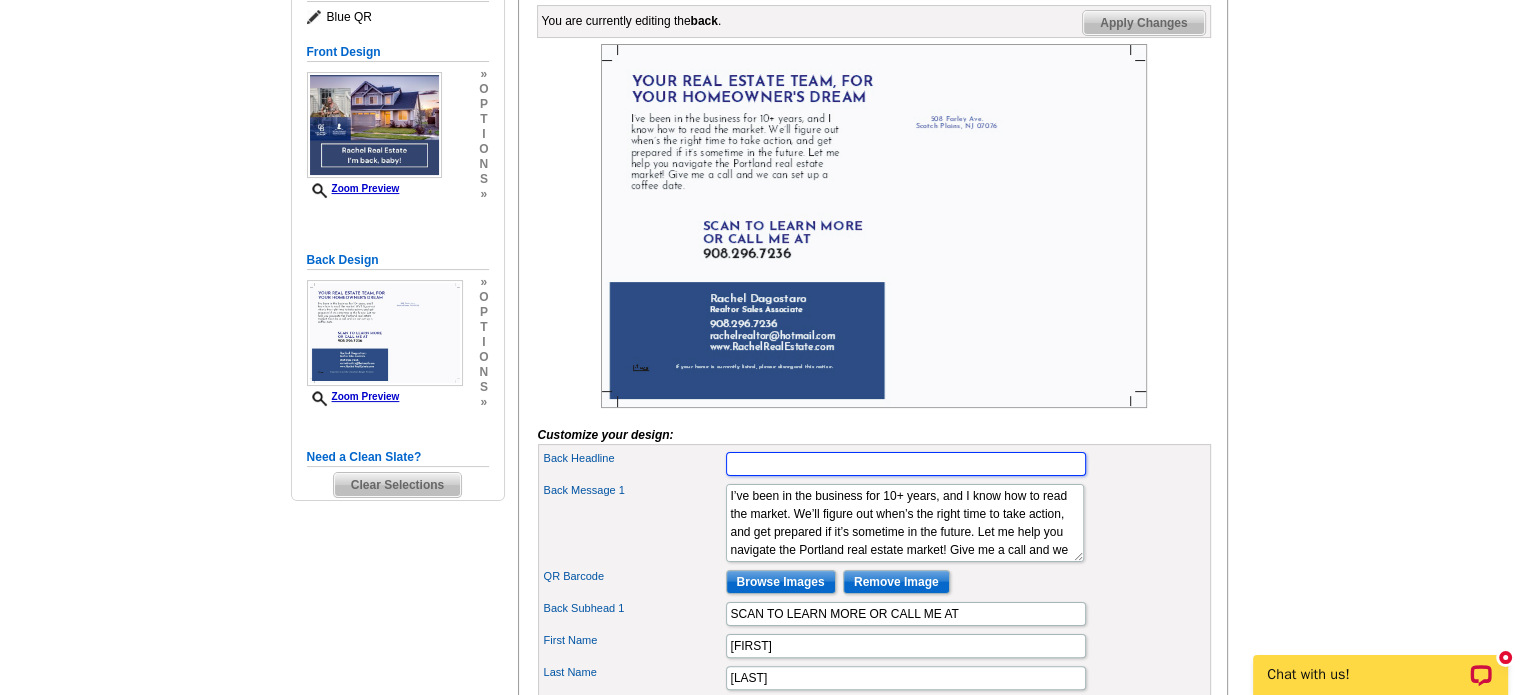 scroll, scrollTop: 0, scrollLeft: 0, axis: both 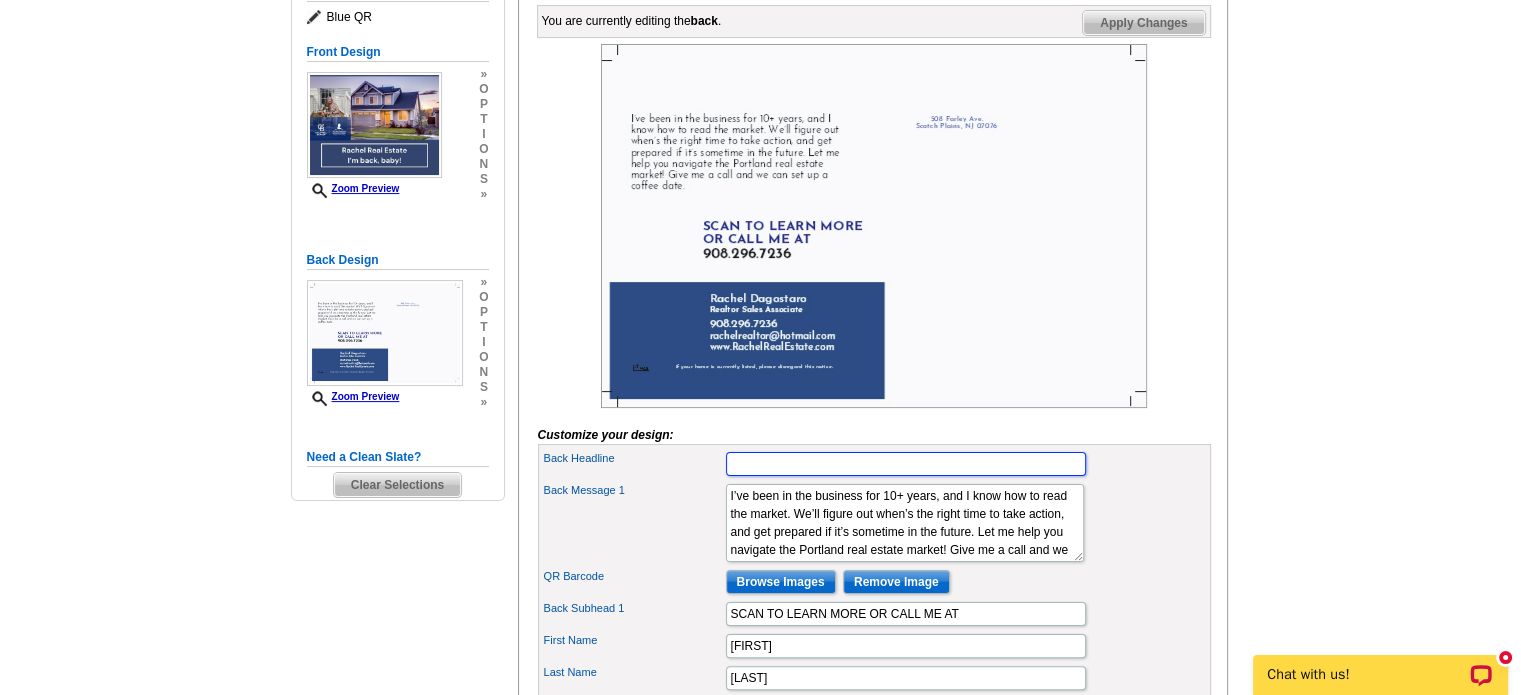 paste on "Guess Who’s Back in the Business You Trust?" 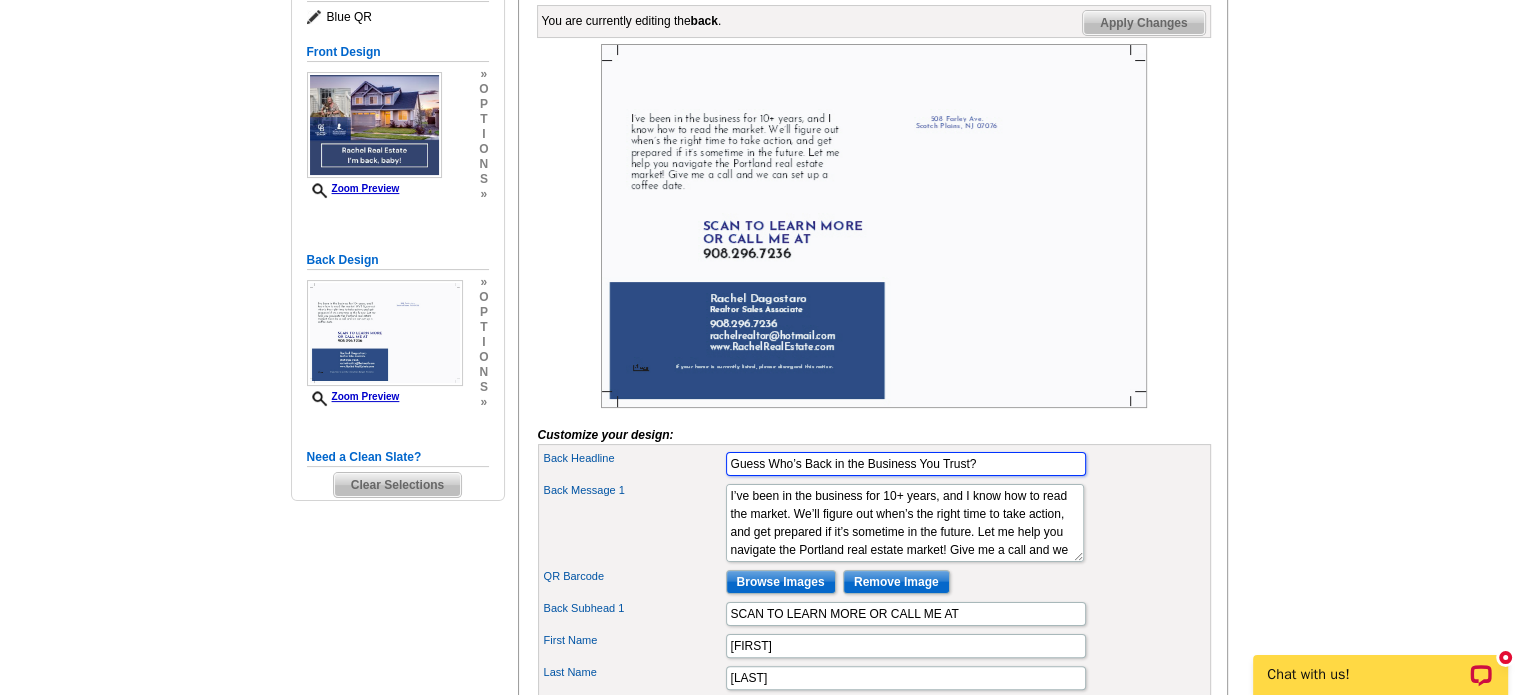 type on "Guess Who’s Back in the Business You Trust?" 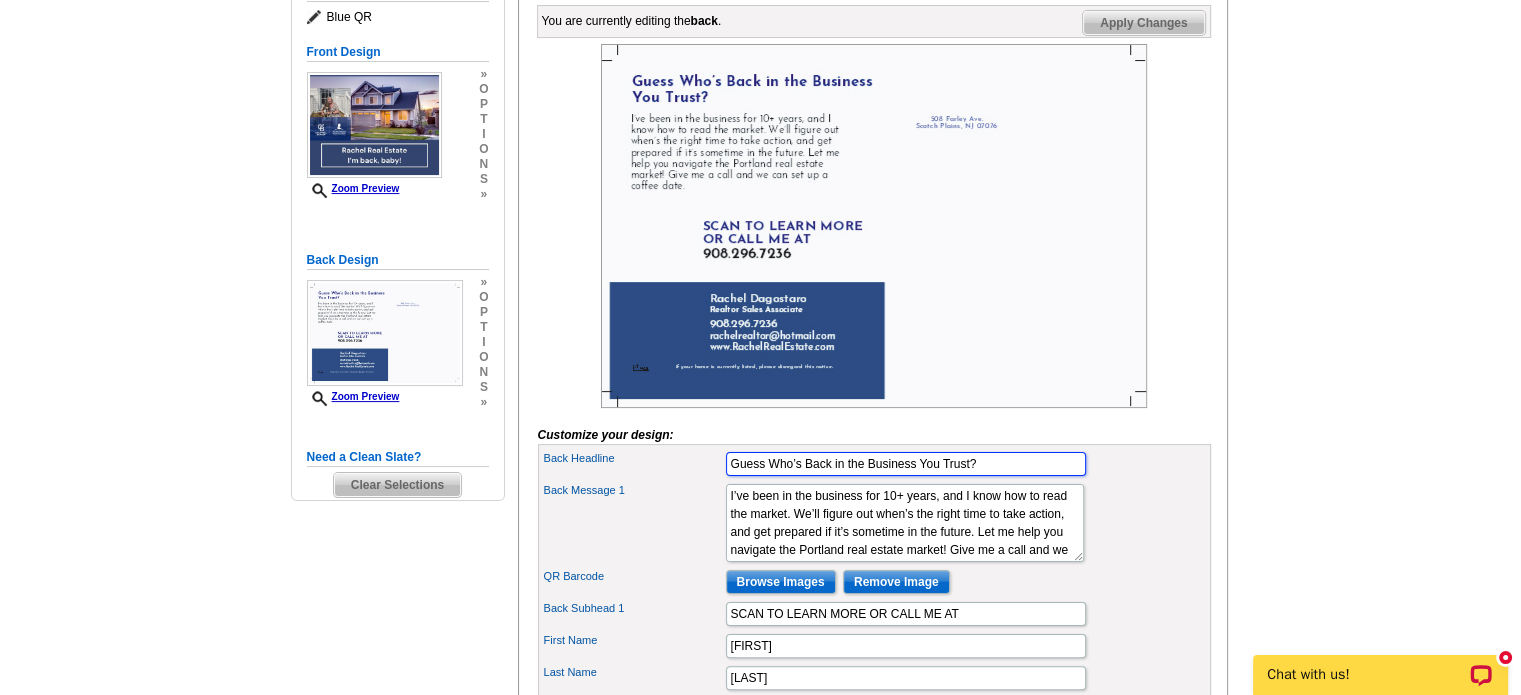 scroll, scrollTop: 400, scrollLeft: 0, axis: vertical 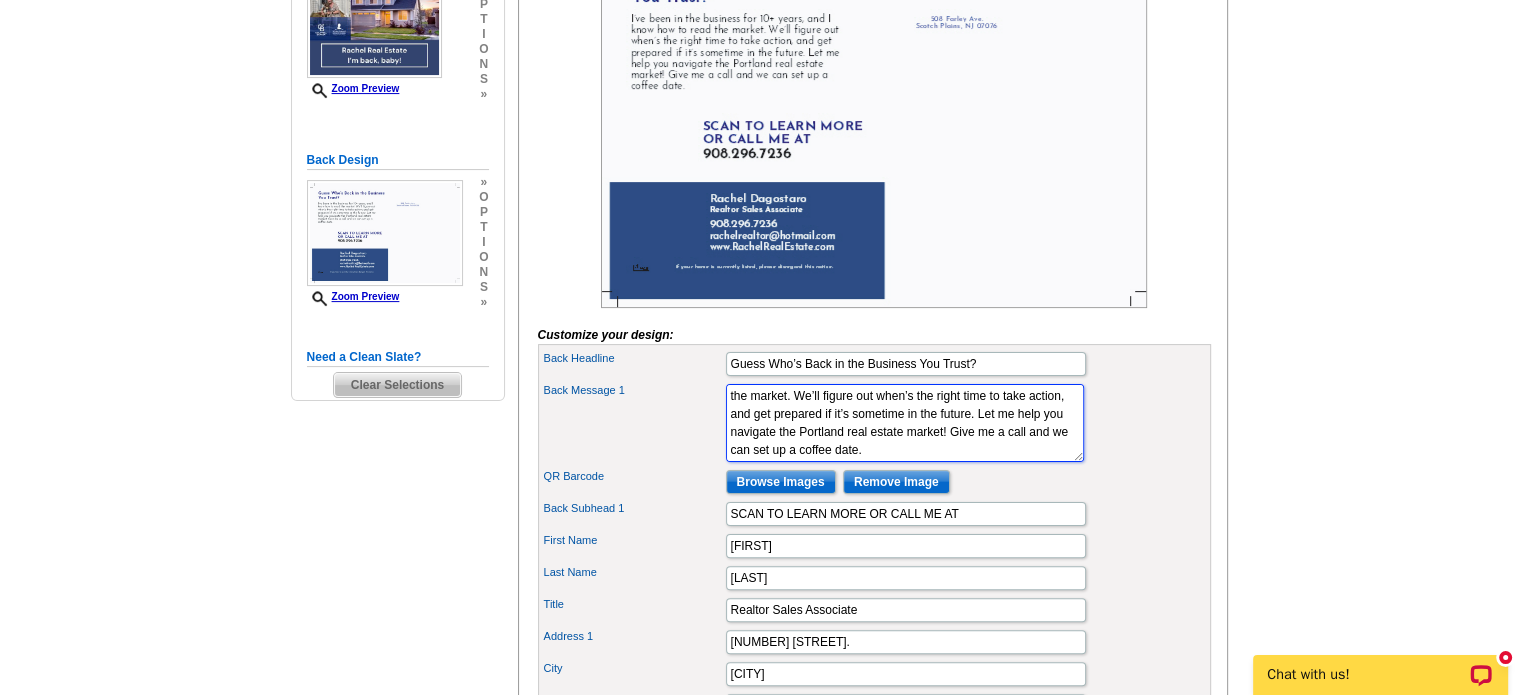 drag, startPoint x: 728, startPoint y: 427, endPoint x: 1068, endPoint y: 482, distance: 344.4198 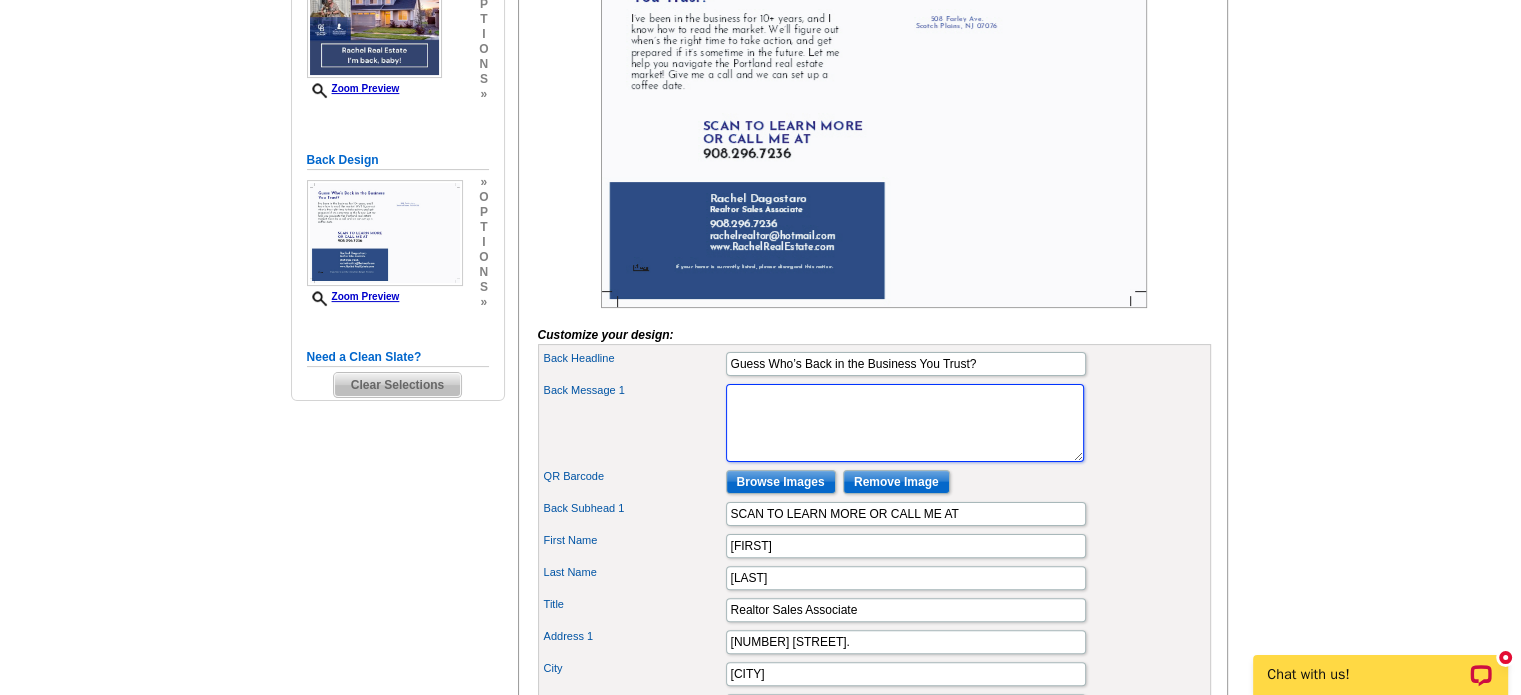 scroll, scrollTop: 0, scrollLeft: 0, axis: both 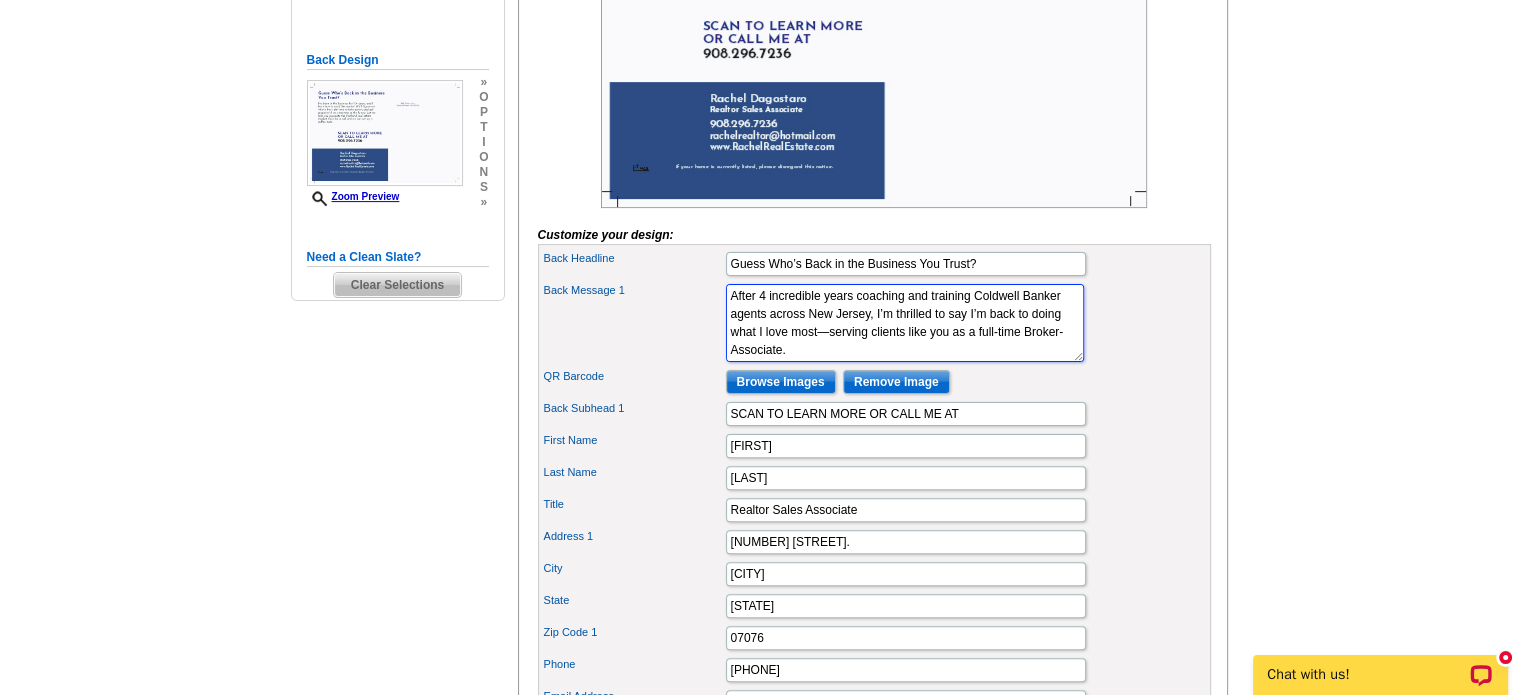 type on "After 4 incredible years coaching and training Coldwell Banker agents across New Jersey, I’m thrilled to say I’m back to doing what I love most—serving clients like you as a full-time Broker-Associate.
If you or someone you know is thinking about buying, selling, or just exploring the market, I’m here and ready to help. My sidekick Lou-Lou and I would love to hear from you!
📞 Call, text, or email me anytime.
Your next move starts with a conversation." 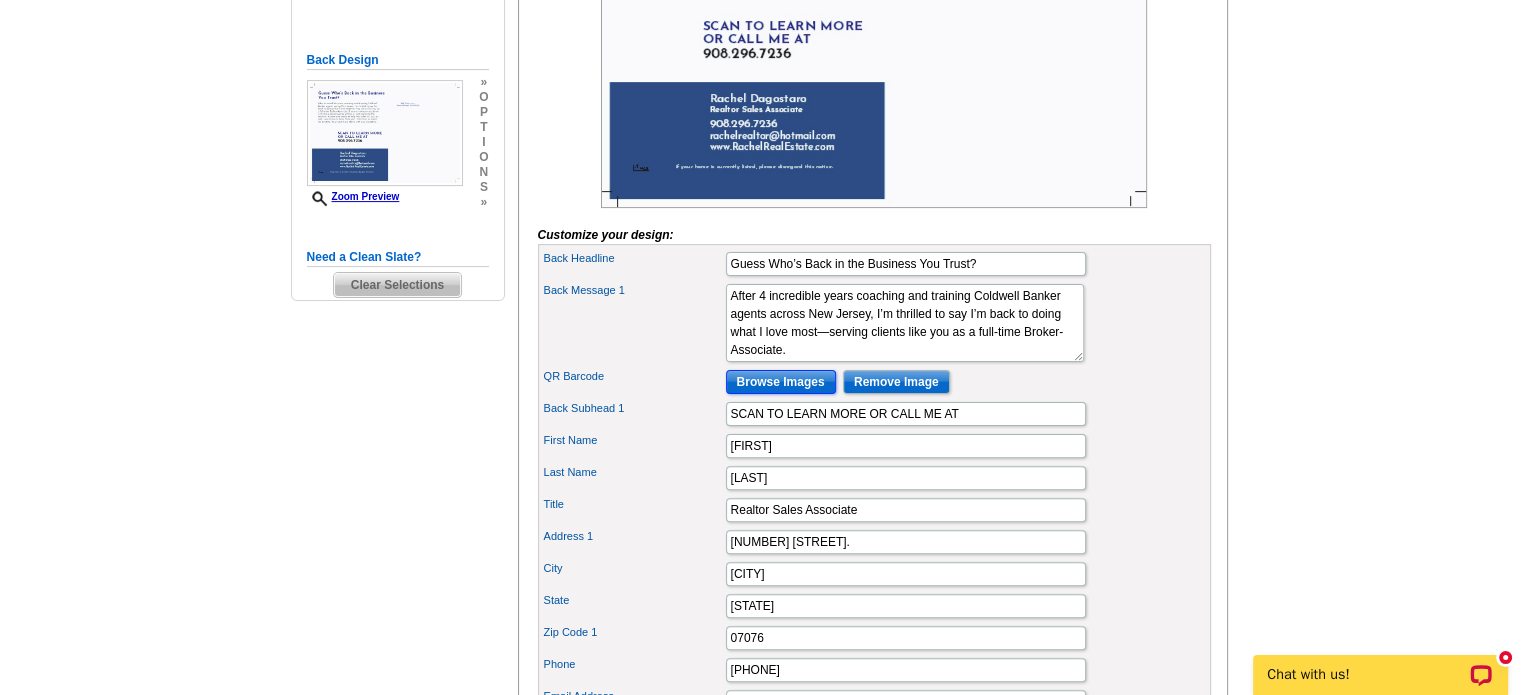 click on "Browse Images" at bounding box center (781, 382) 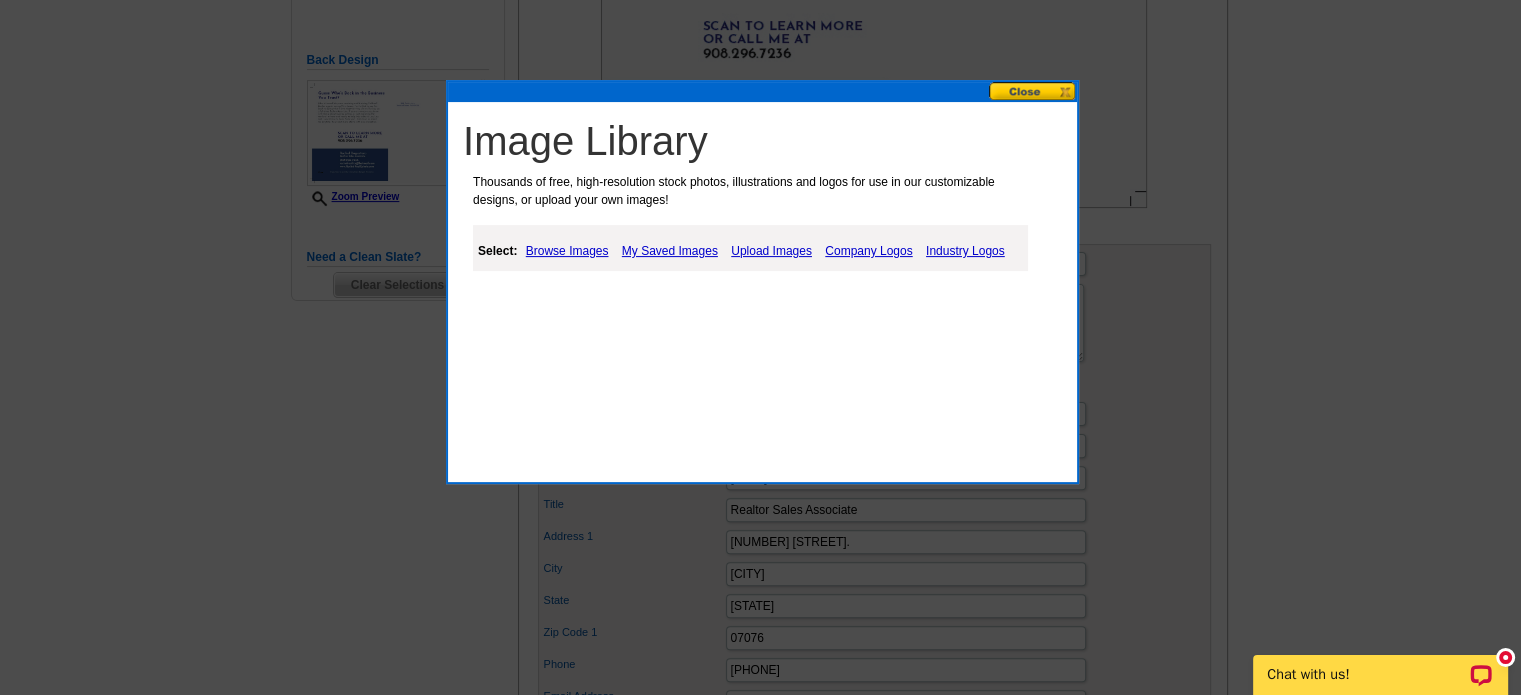 click on "Upload Images" at bounding box center (771, 251) 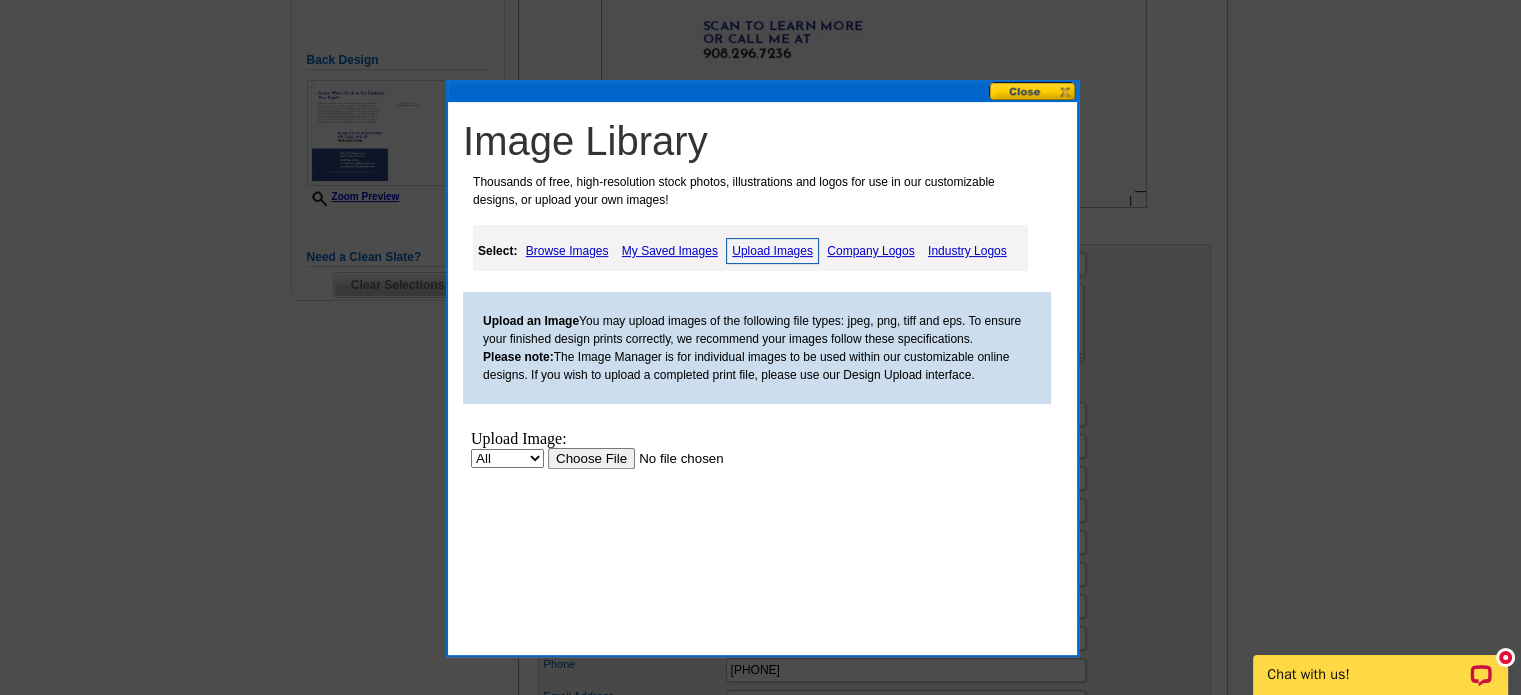 scroll, scrollTop: 0, scrollLeft: 0, axis: both 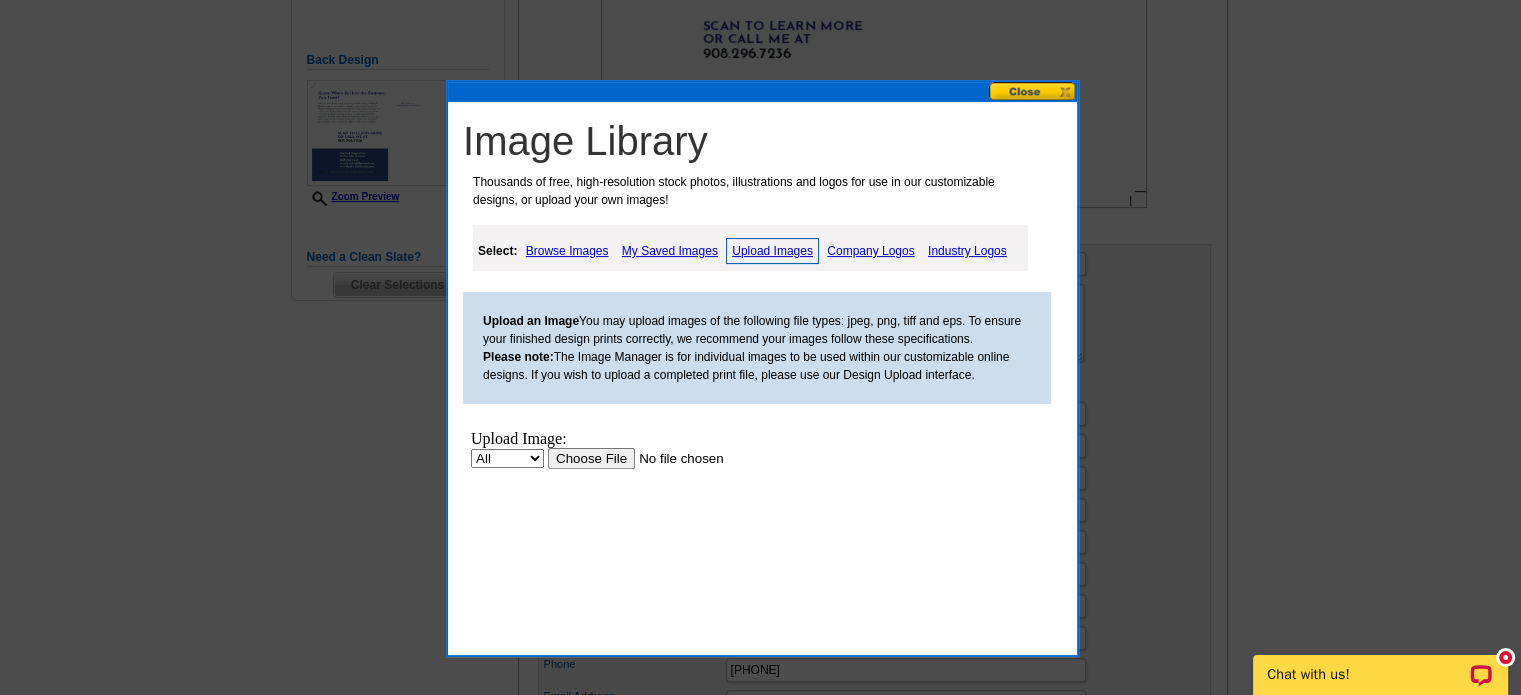 click at bounding box center (674, 458) 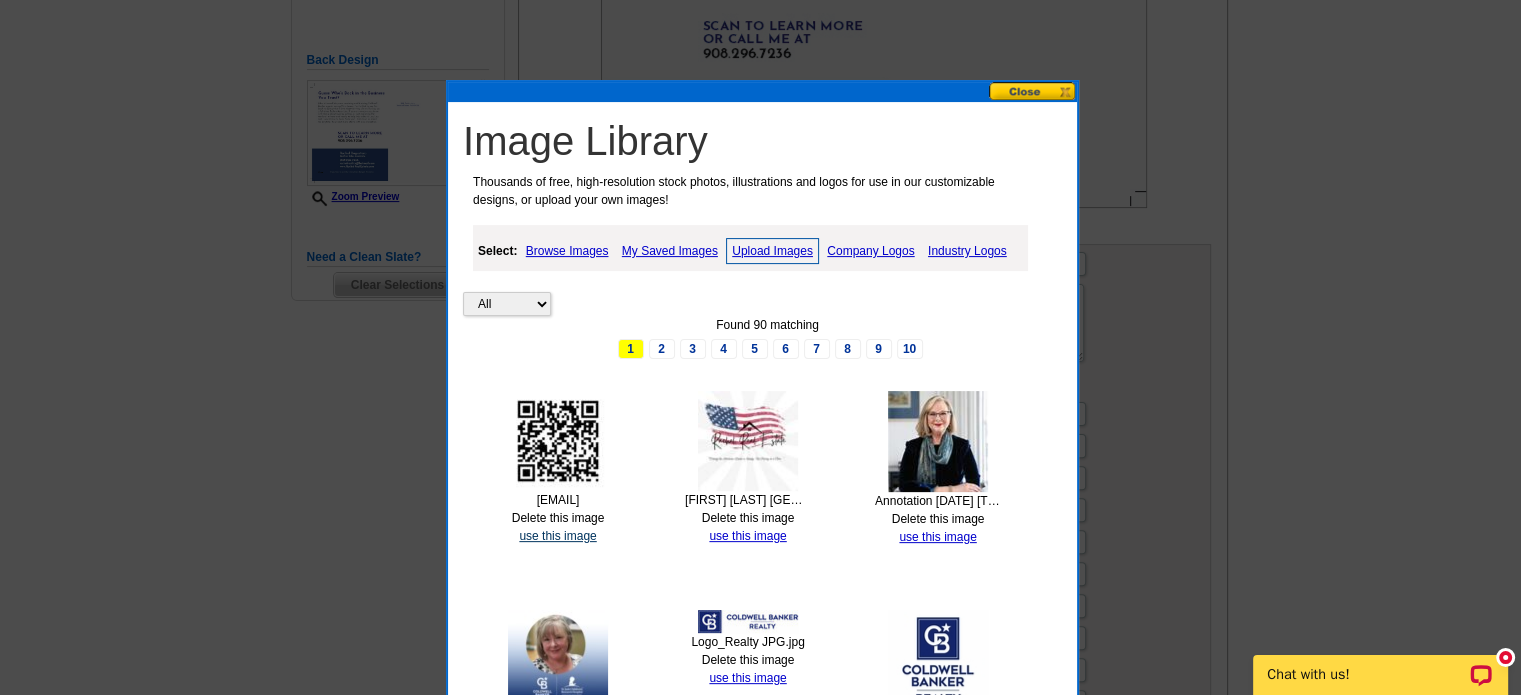 click on "use this image" at bounding box center (557, 536) 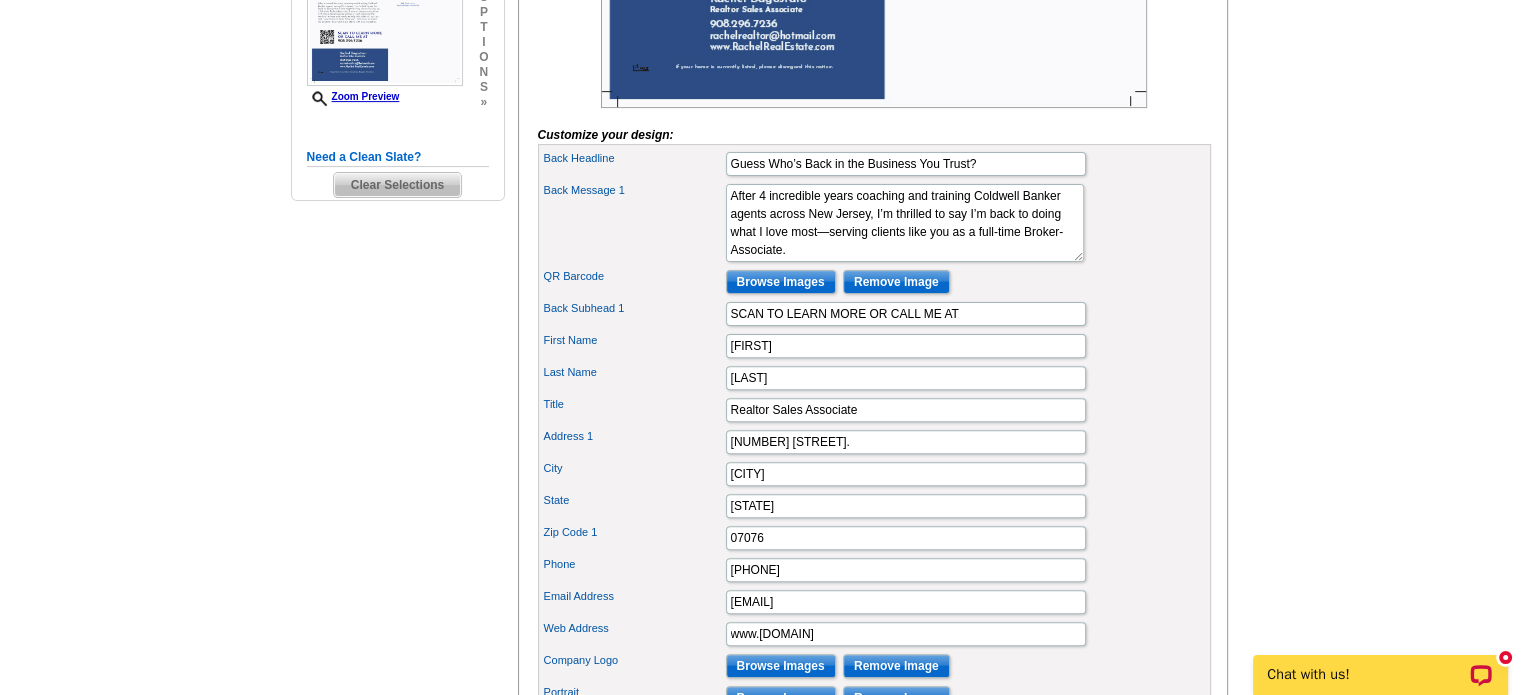 scroll, scrollTop: 700, scrollLeft: 0, axis: vertical 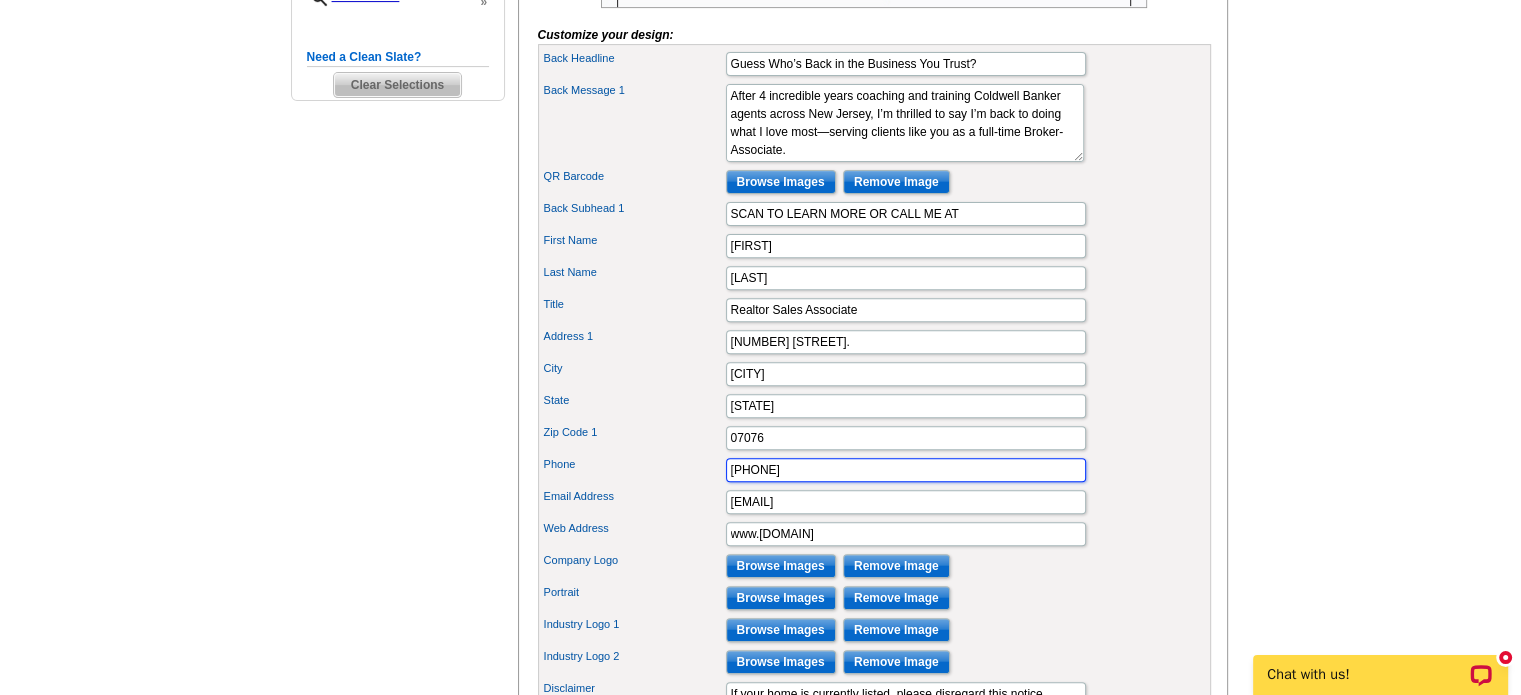 click on "908.296.7236" at bounding box center (906, 470) 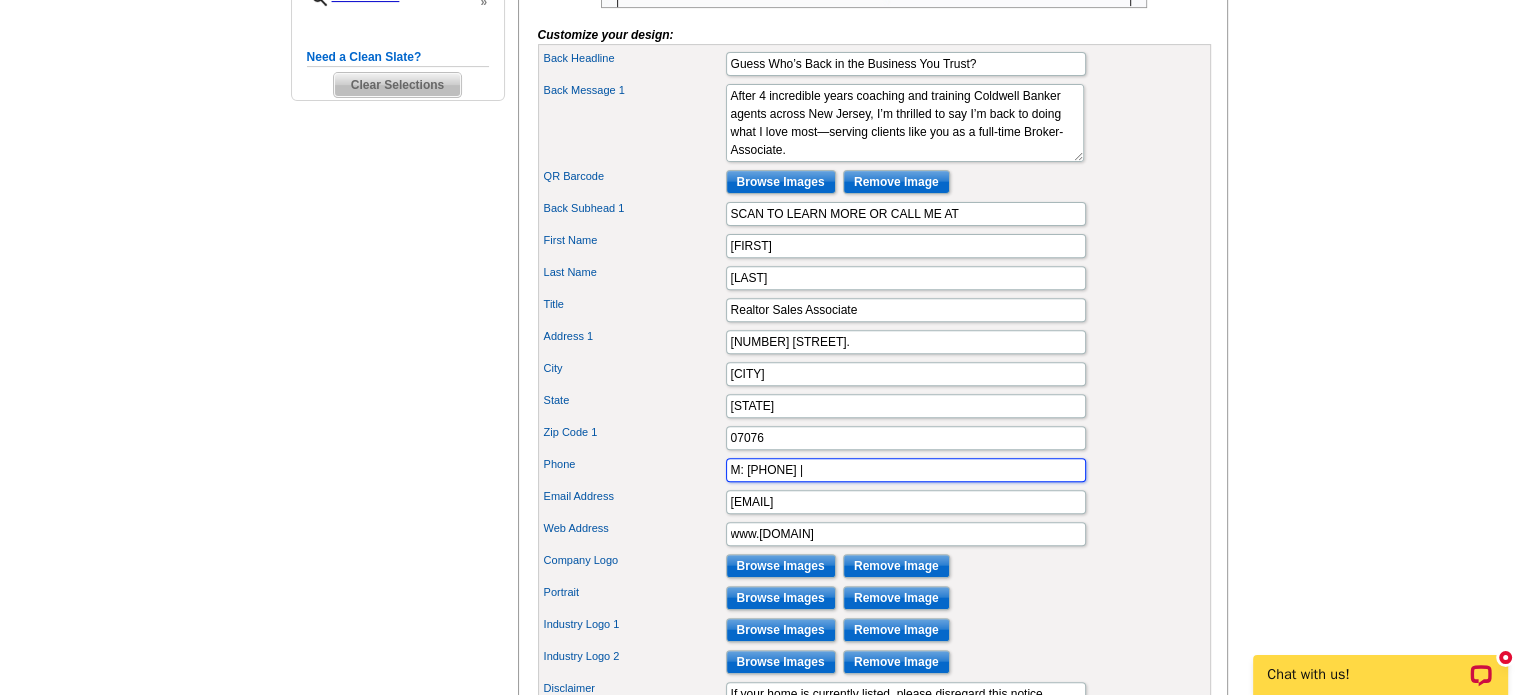 click on "M: 908.296.7236" at bounding box center (906, 470) 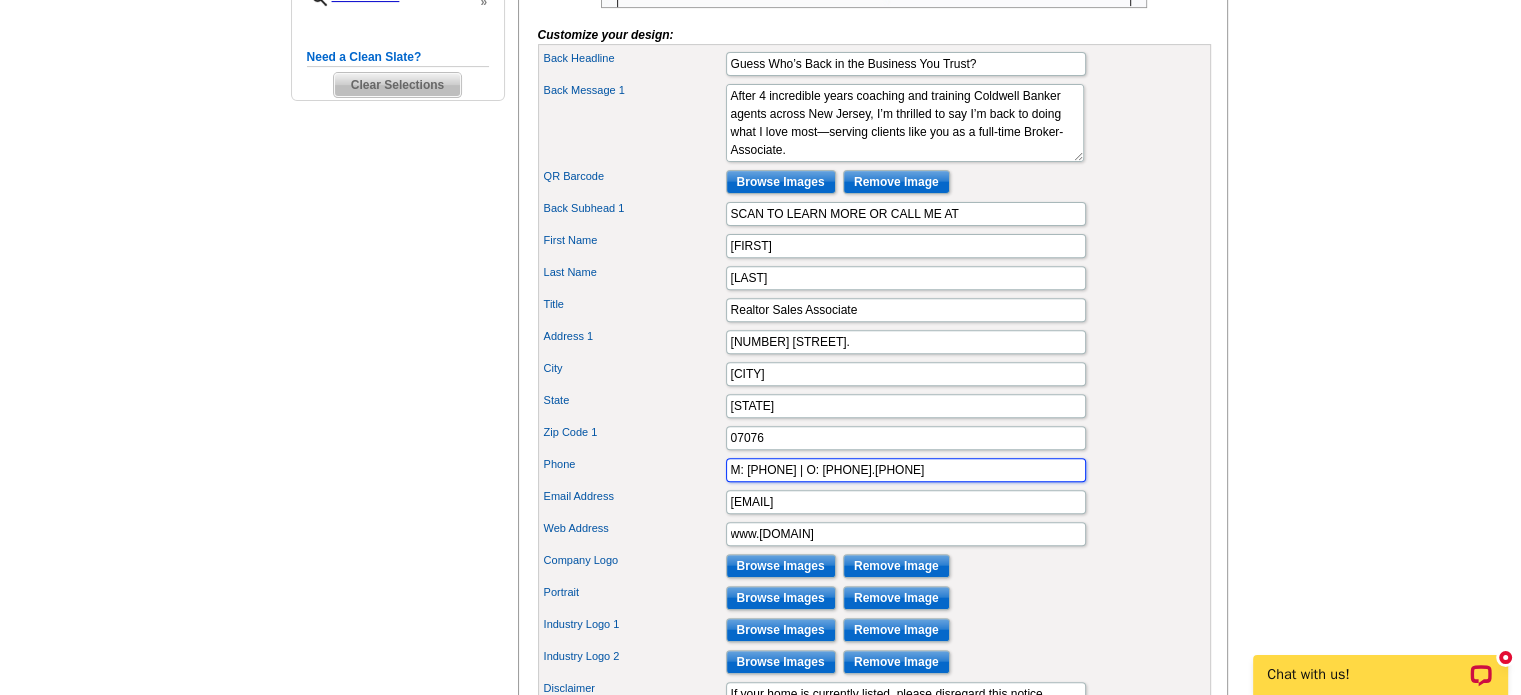 type on "M: 908.296.7236 | O: 908.233.5555" 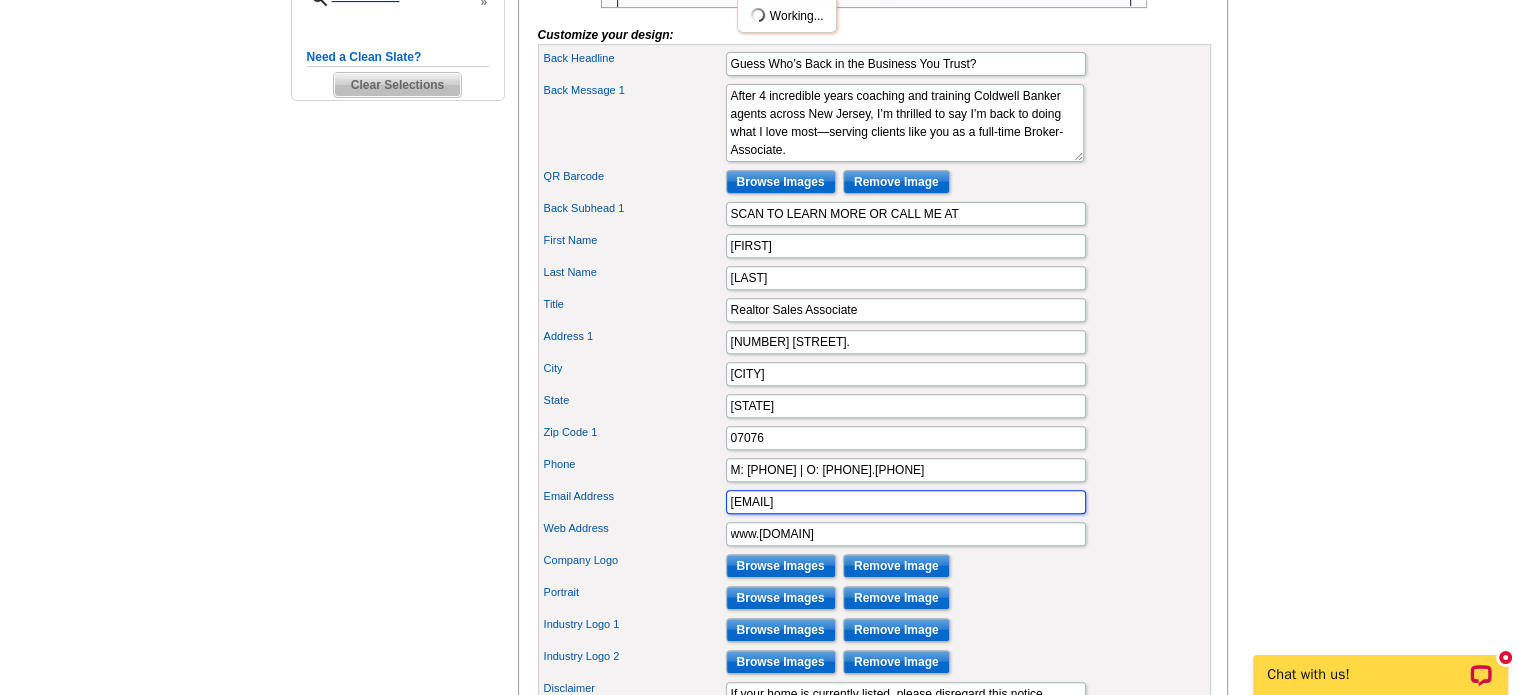 drag, startPoint x: 880, startPoint y: 524, endPoint x: 668, endPoint y: 518, distance: 212.08488 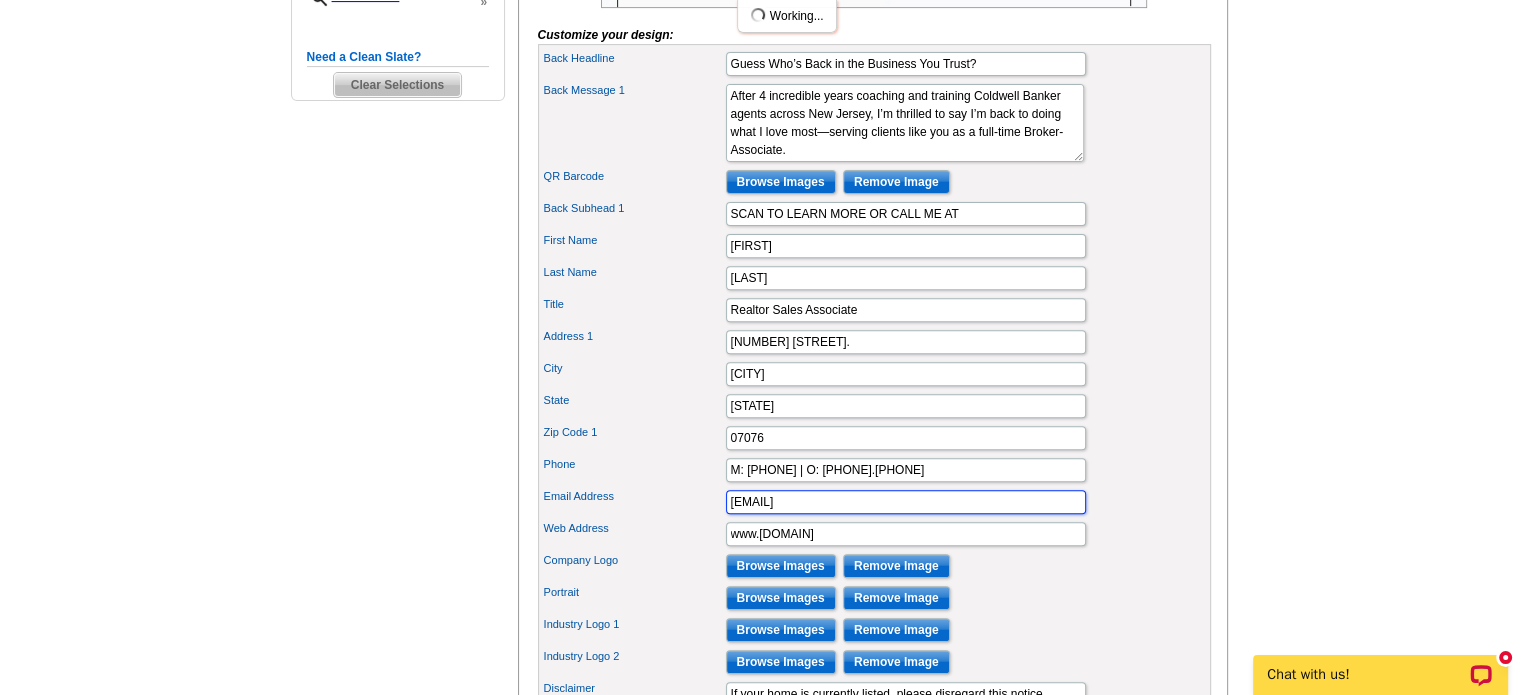 click on "Email Address
rachelrealtor@hotmail.com" at bounding box center (874, 502) 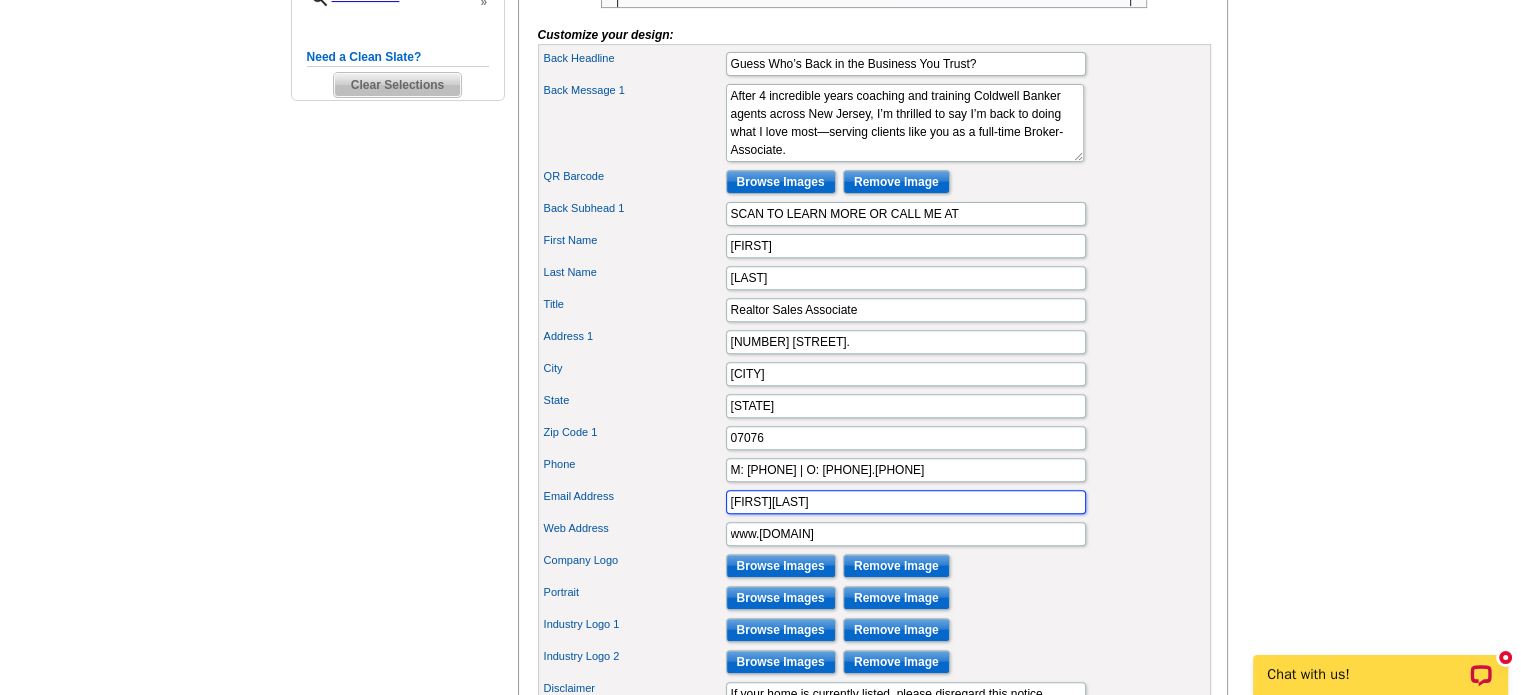type on "[USERNAME]@[EXAMPLE].com" 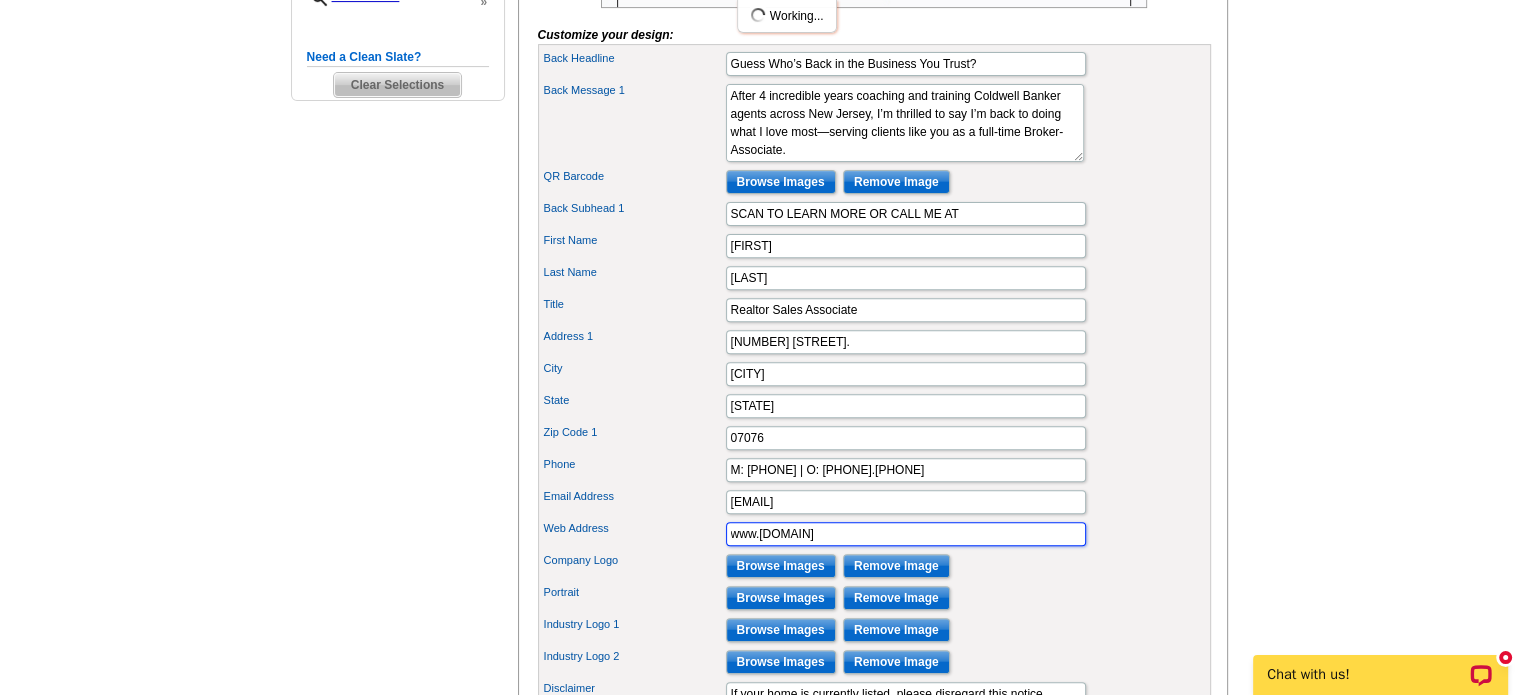 drag, startPoint x: 939, startPoint y: 558, endPoint x: 725, endPoint y: 533, distance: 215.45534 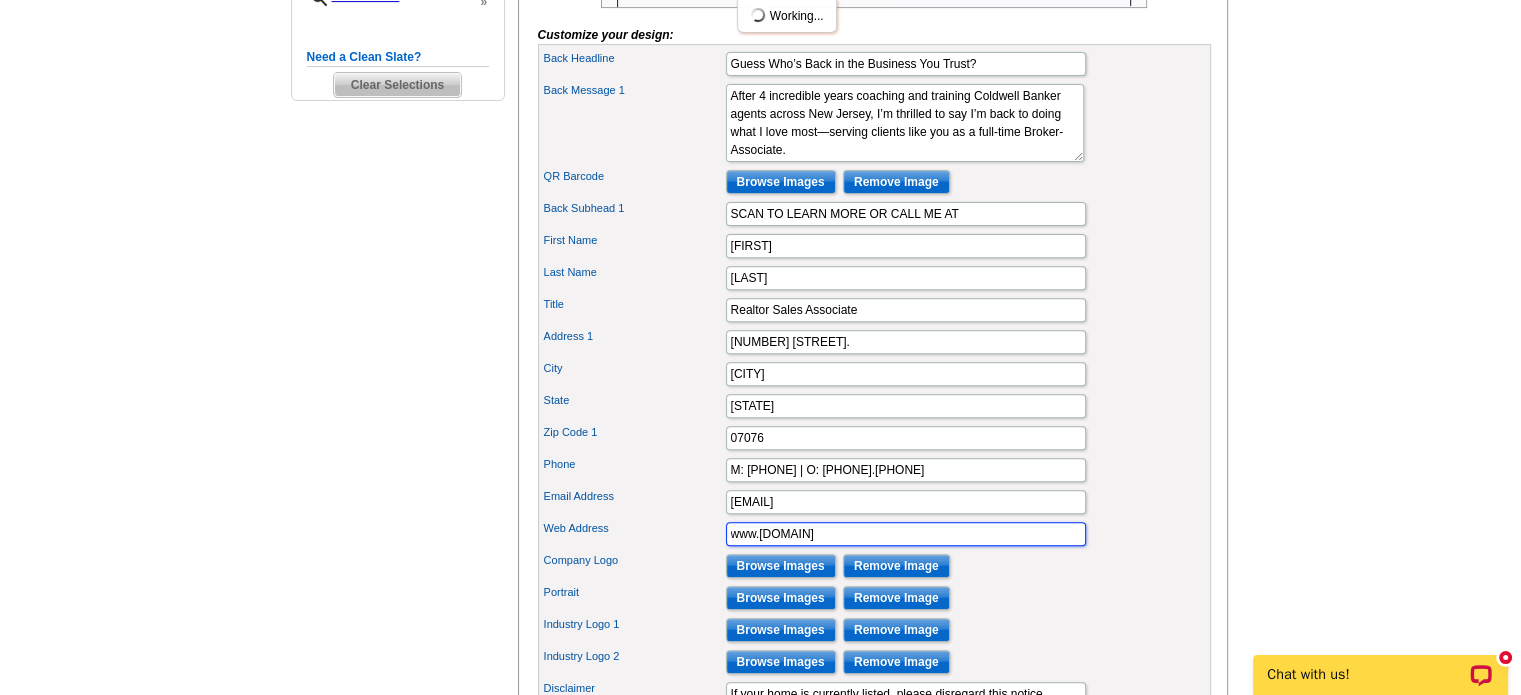 click on "Back Headline
Guess Who’s Back in the Business You Trust?
Back Message 1
I’ve been in the business for 10+ years, and I know how to read the market. We’ll figure out when’s the right time to take action, and get prepared if it’s sometime in the future. Let me help you navigate the Portland real estate market! Give me a call and we can set up a coffee date.
QR Barcode Rachel" at bounding box center [874, 379] 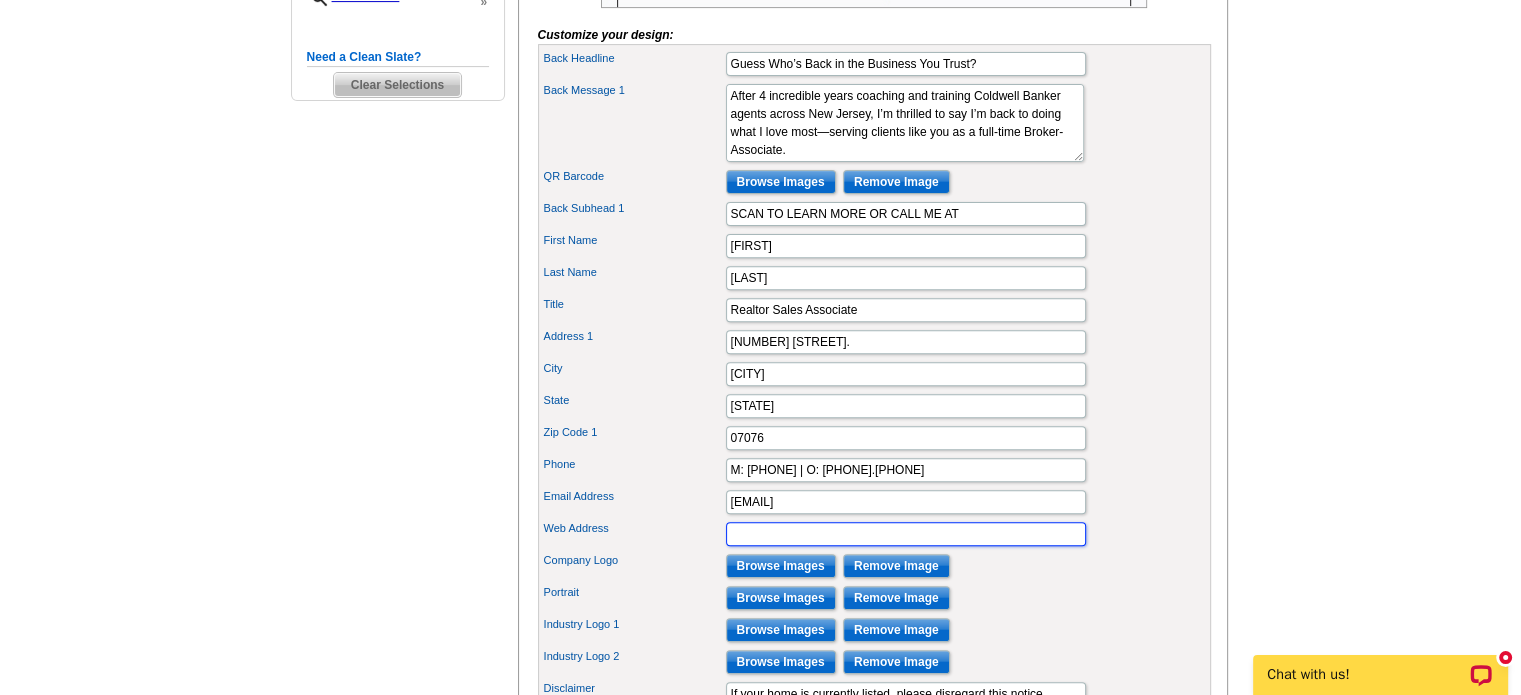 paste on "https://rachelrealestate.com/" 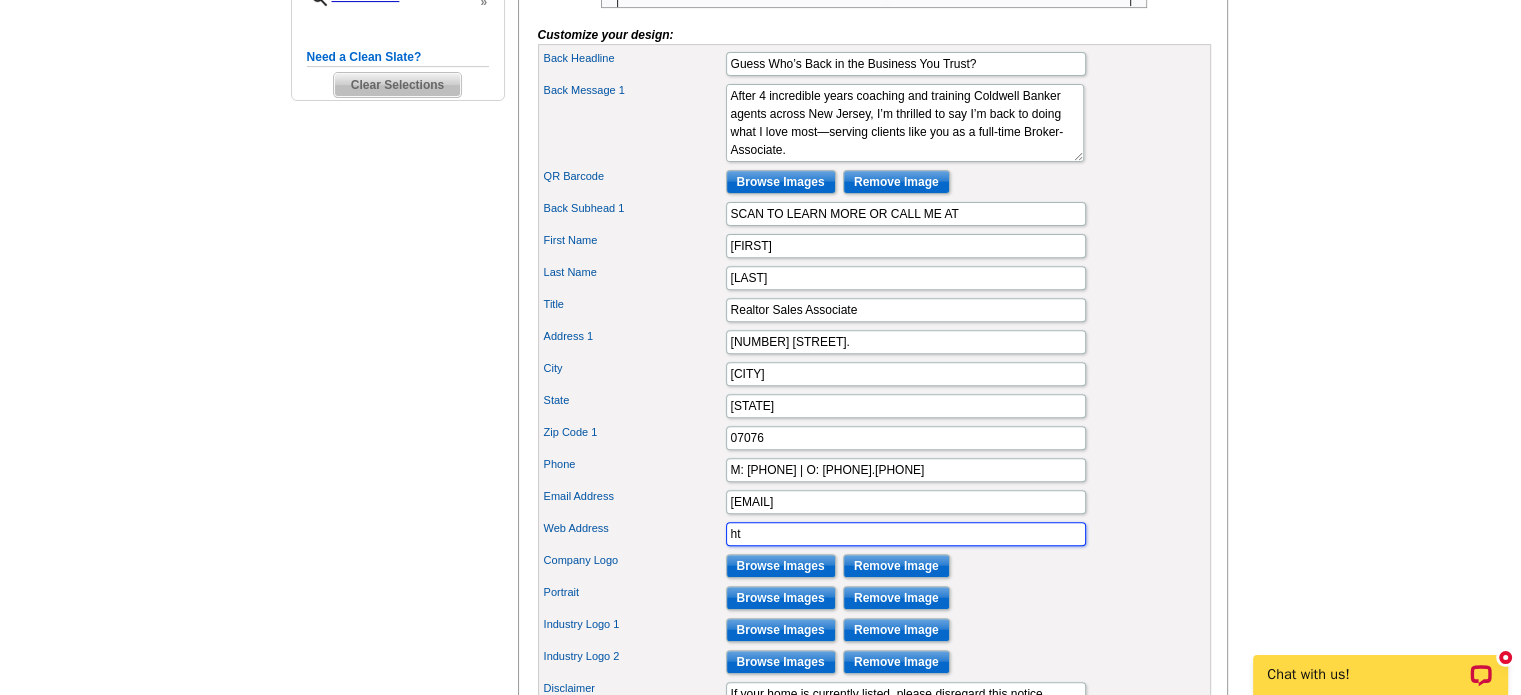 type on "h" 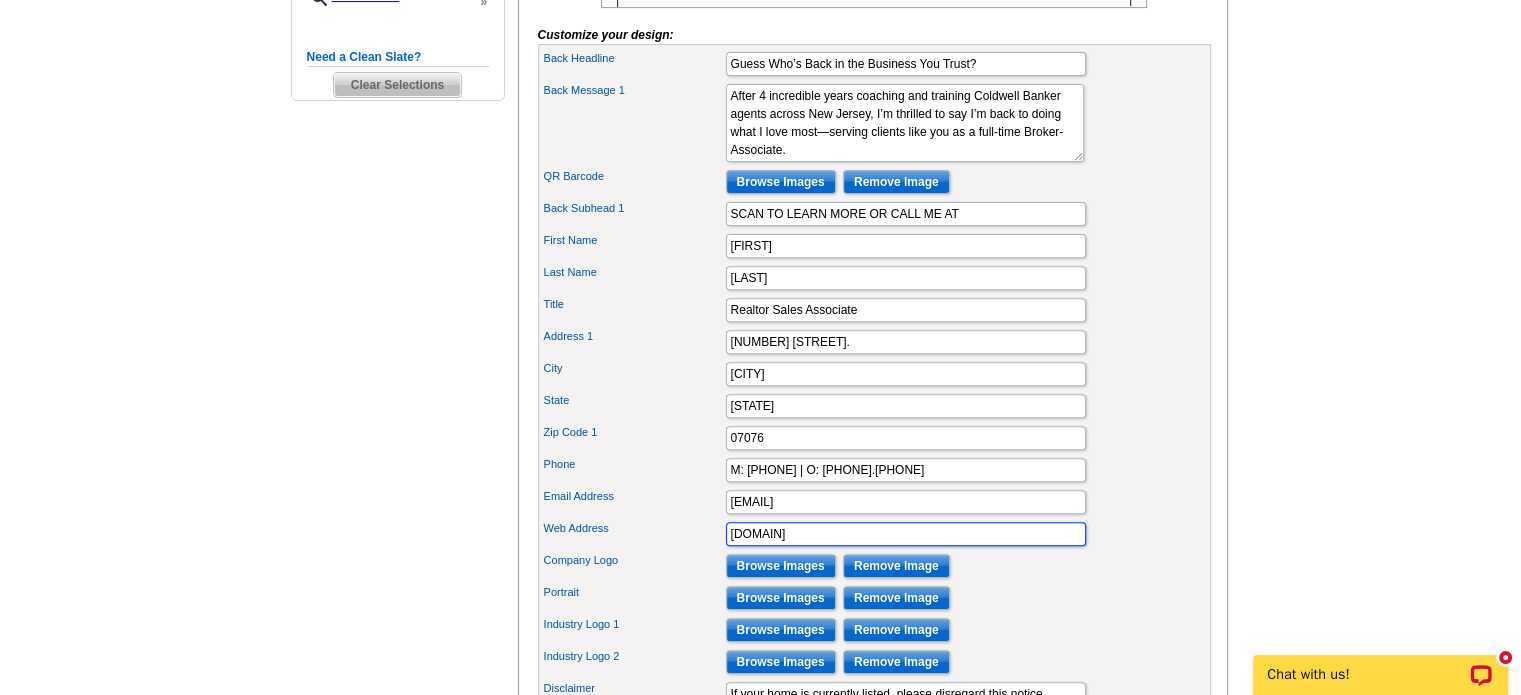 scroll, scrollTop: 800, scrollLeft: 0, axis: vertical 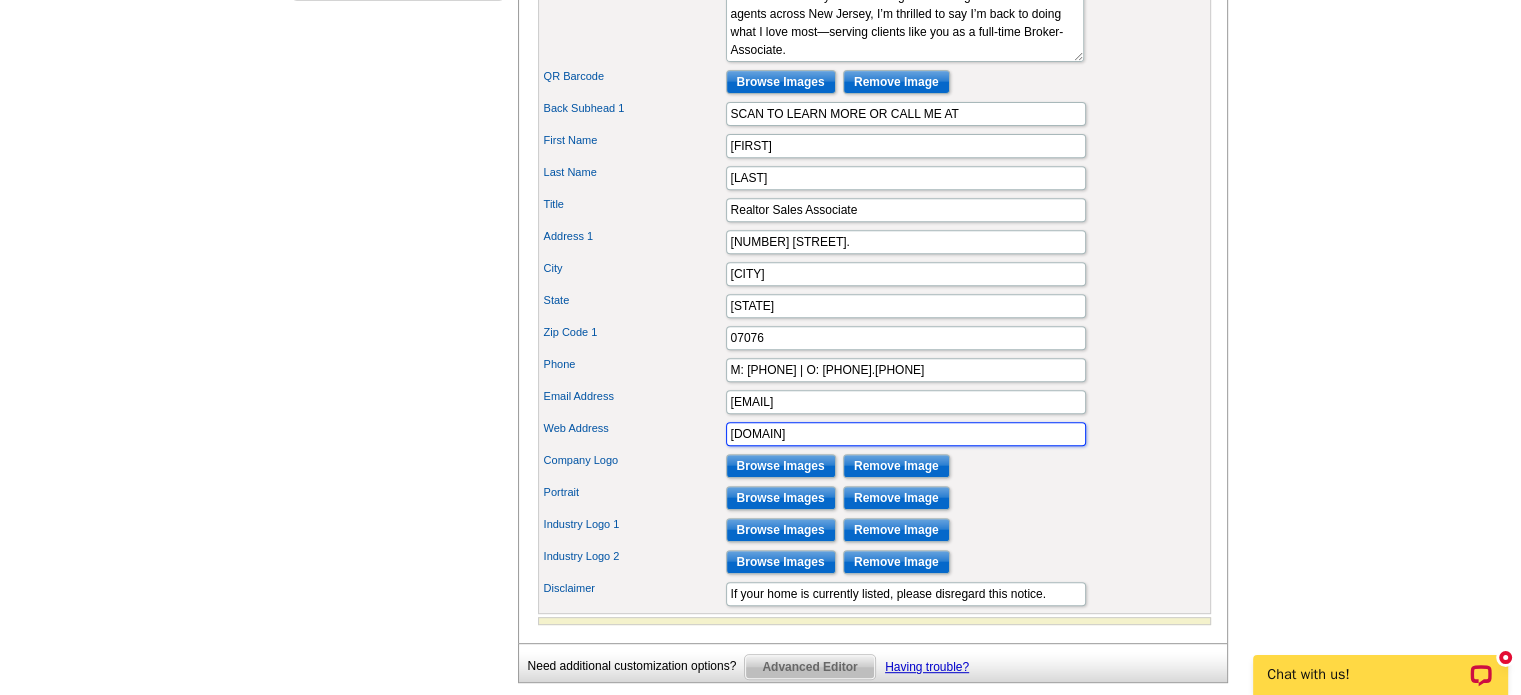 type on "RachelRealEstate.com" 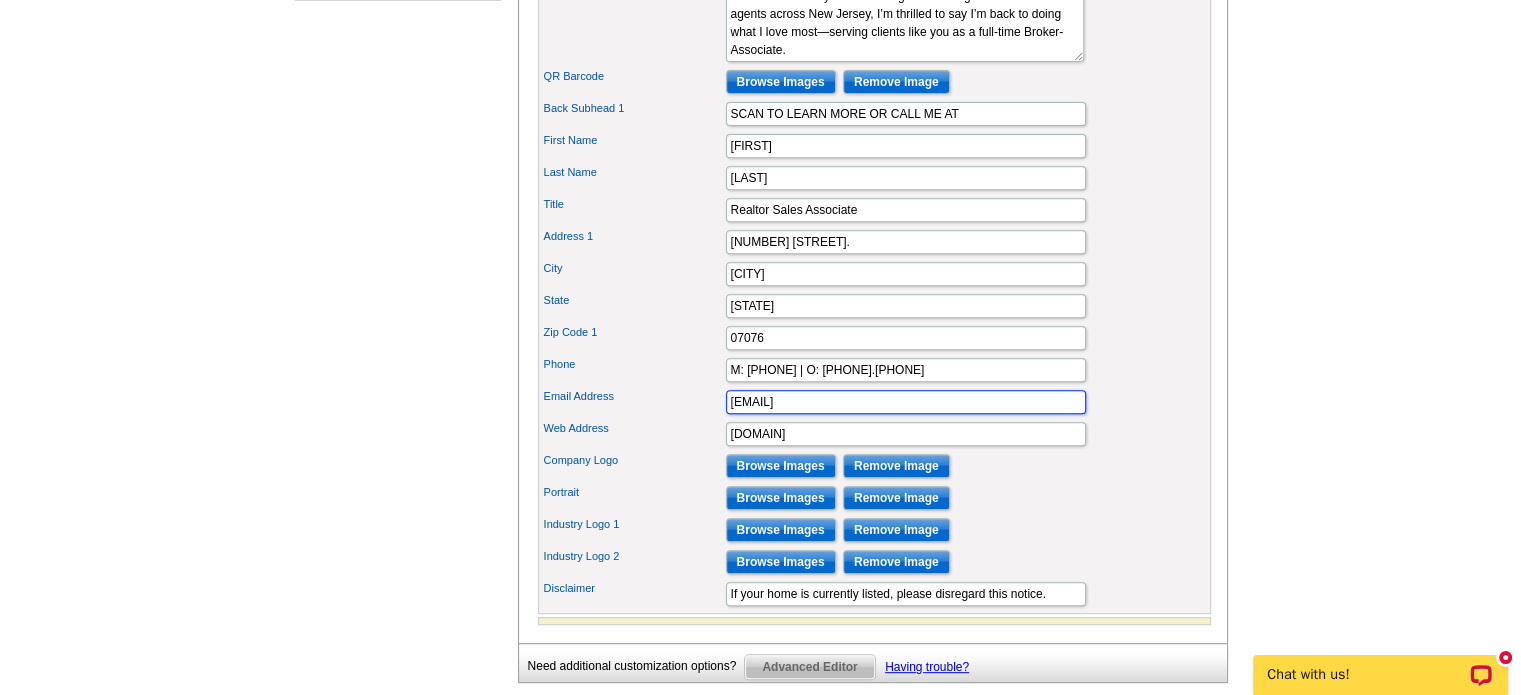 drag, startPoint x: 923, startPoint y: 426, endPoint x: 616, endPoint y: 412, distance: 307.31906 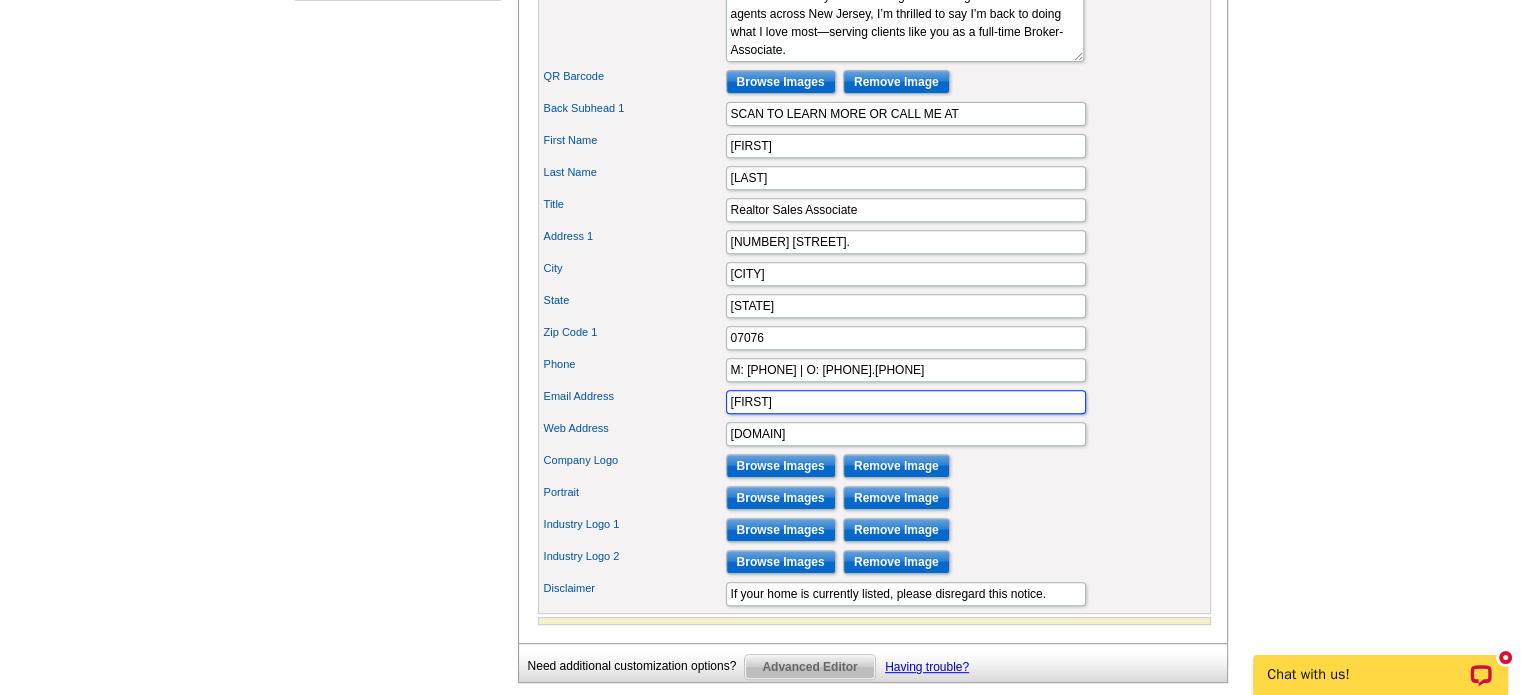 type on "[USERNAME]@[EXAMPLE].com" 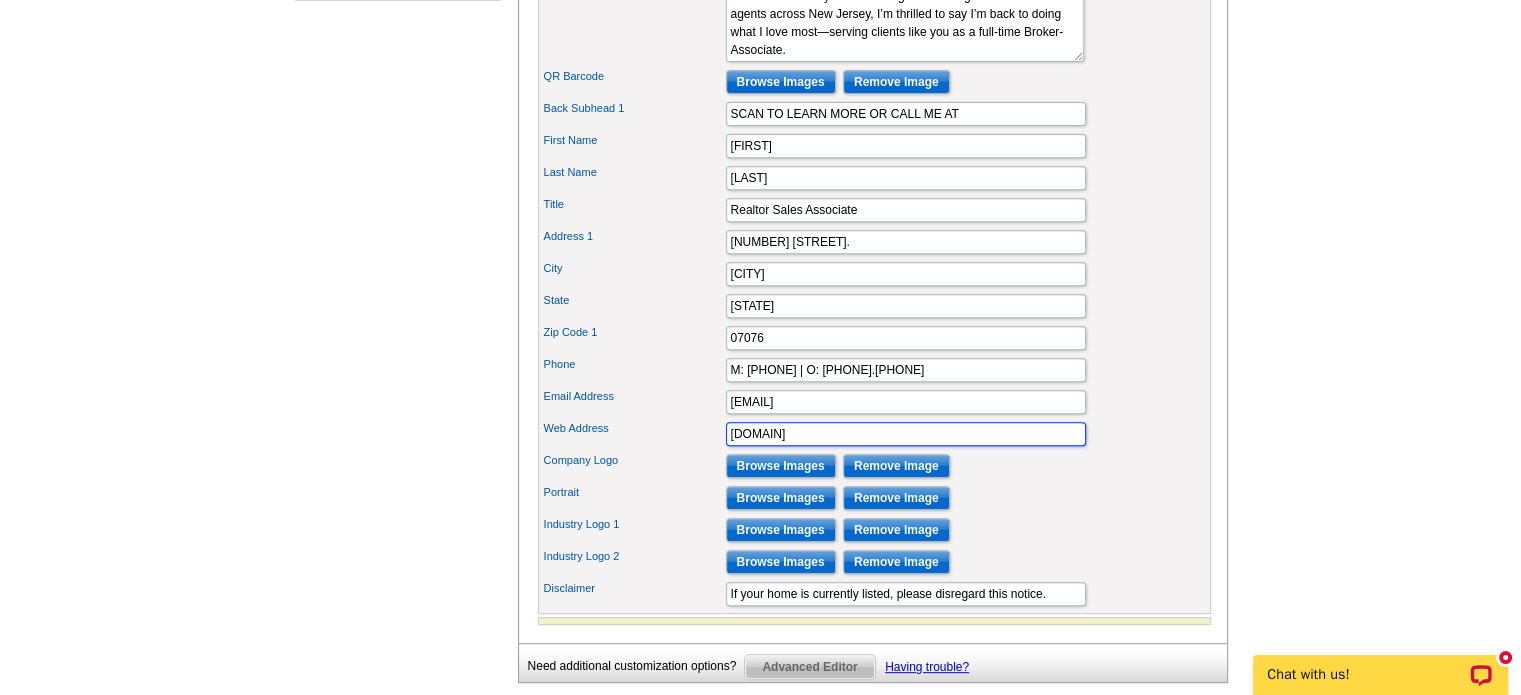 drag, startPoint x: 880, startPoint y: 462, endPoint x: 636, endPoint y: 445, distance: 244.59149 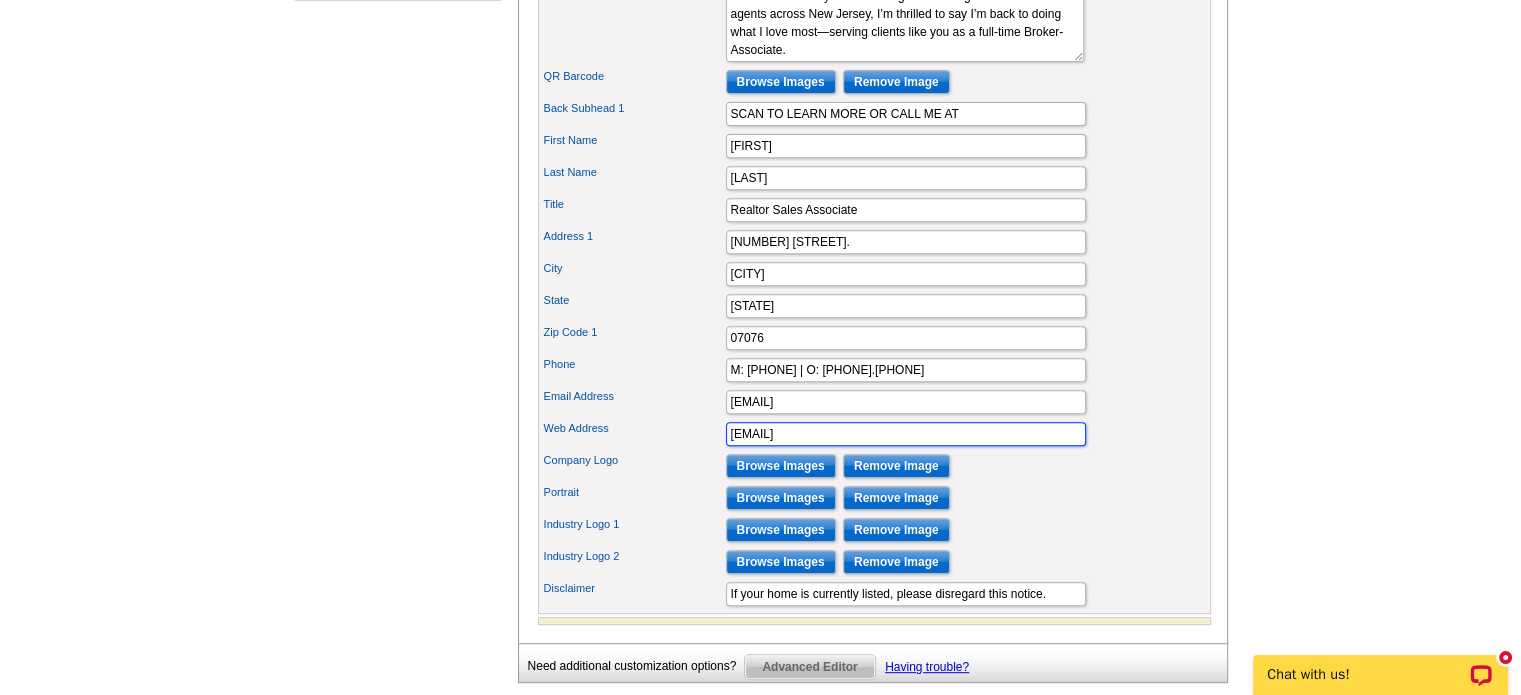 type on "@rachelrealestate1965" 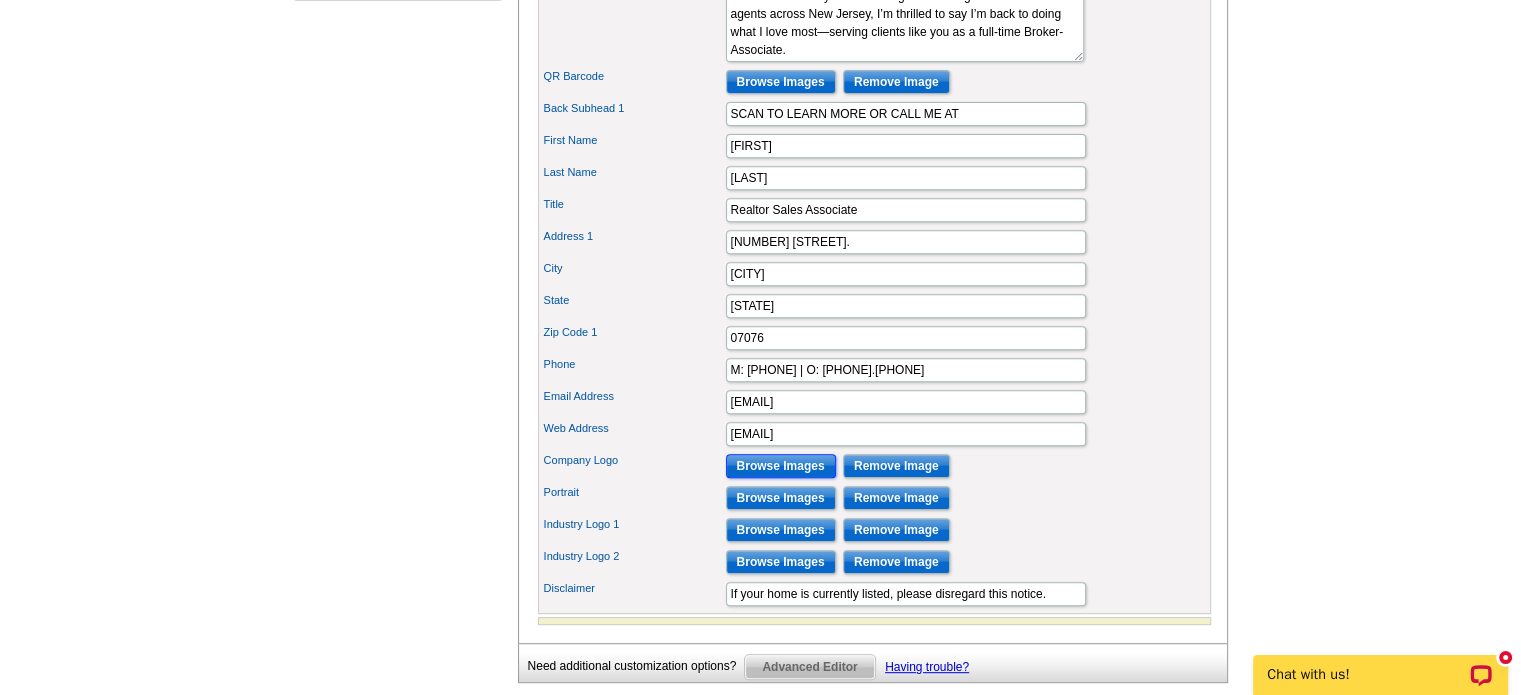click on "Browse Images" at bounding box center [781, 466] 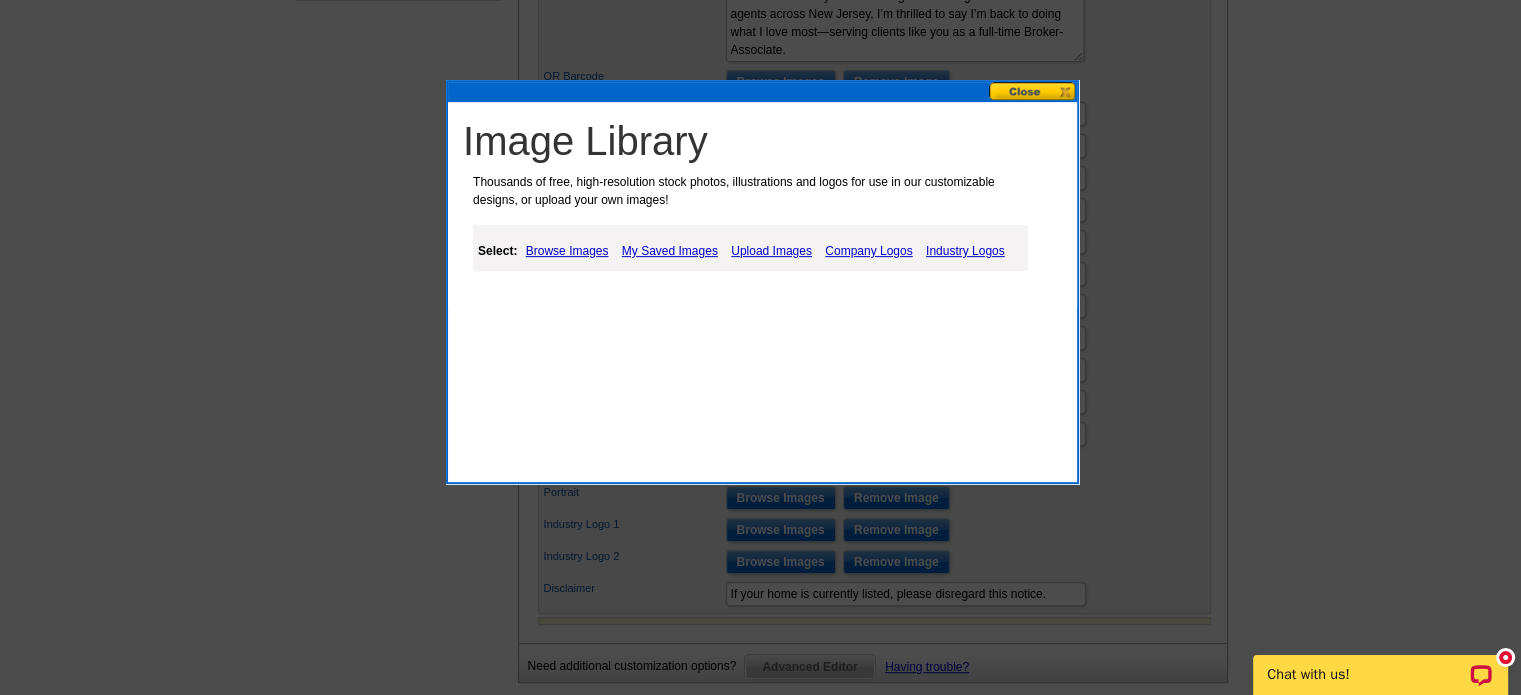 click on "My Saved Images" at bounding box center (670, 251) 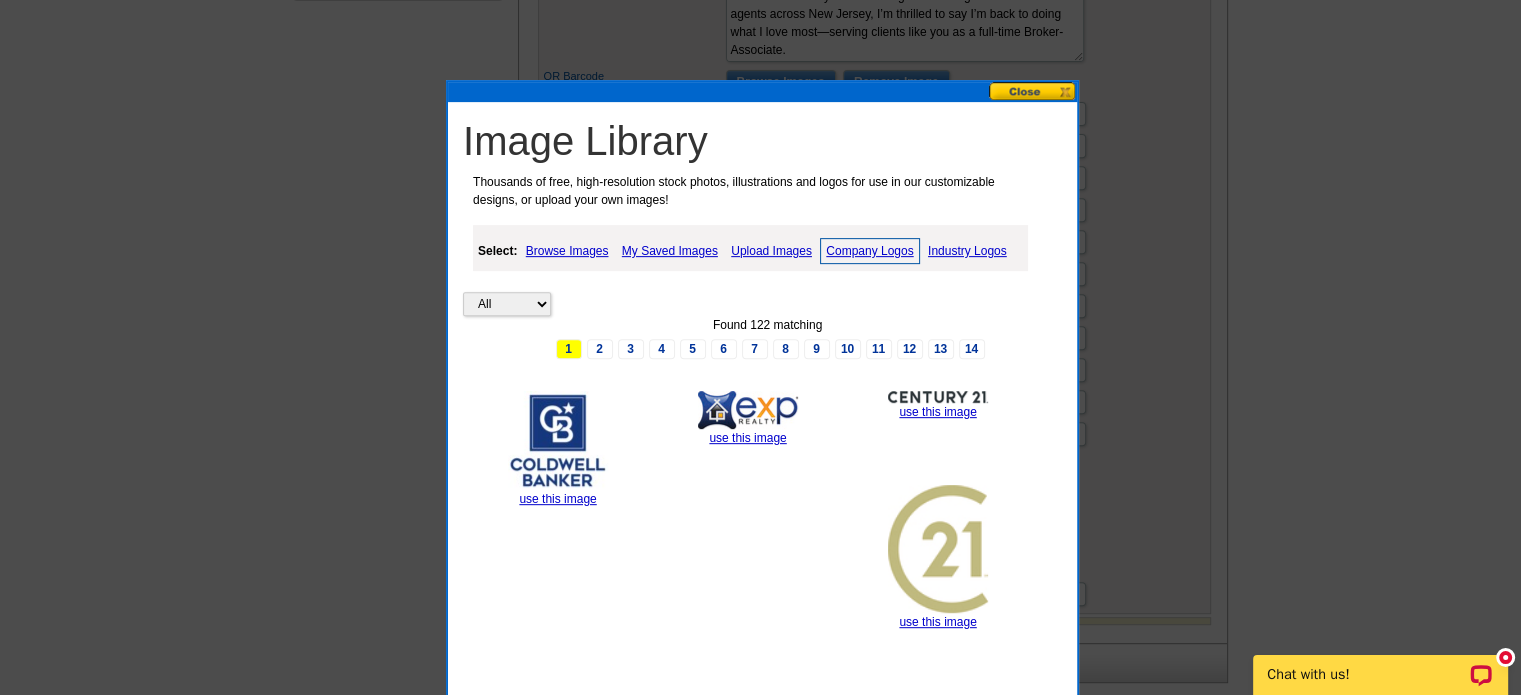 click on "Upload Images" at bounding box center (771, 251) 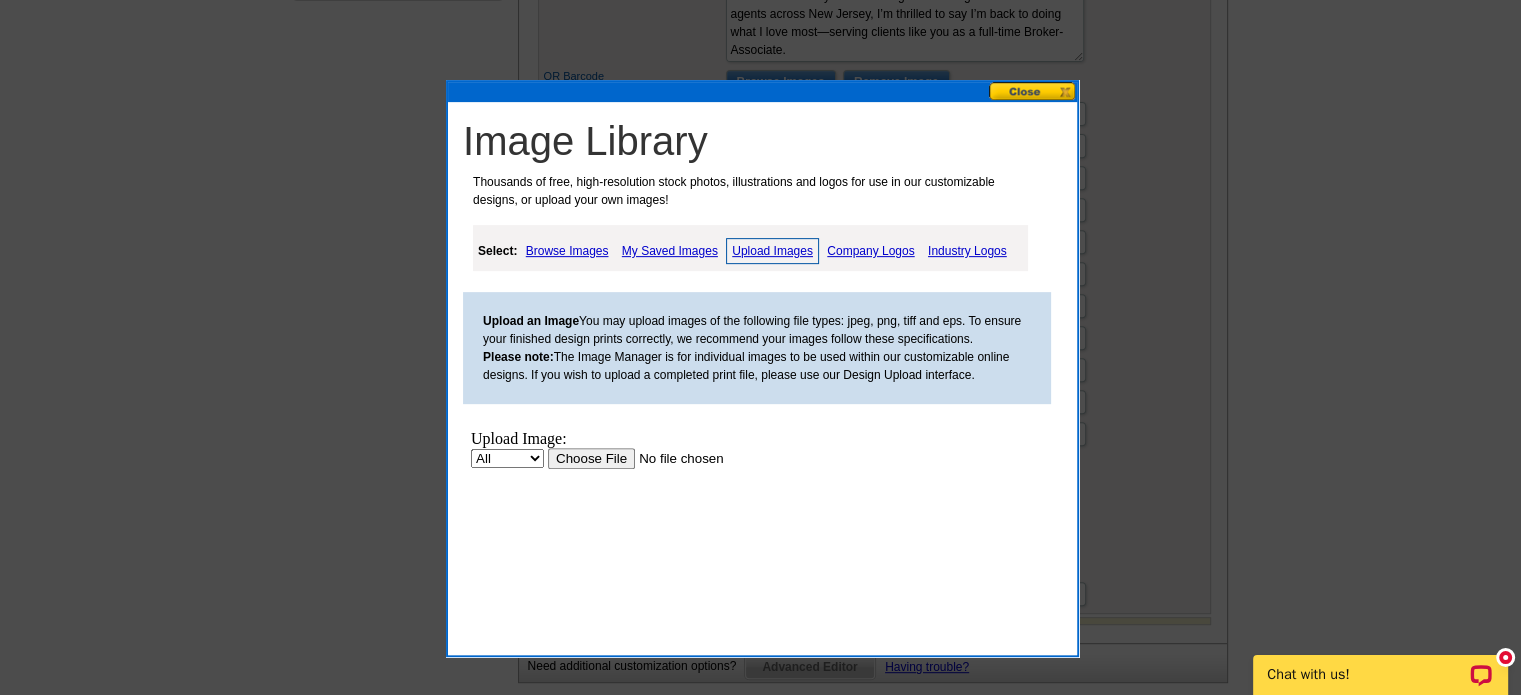 scroll, scrollTop: 0, scrollLeft: 0, axis: both 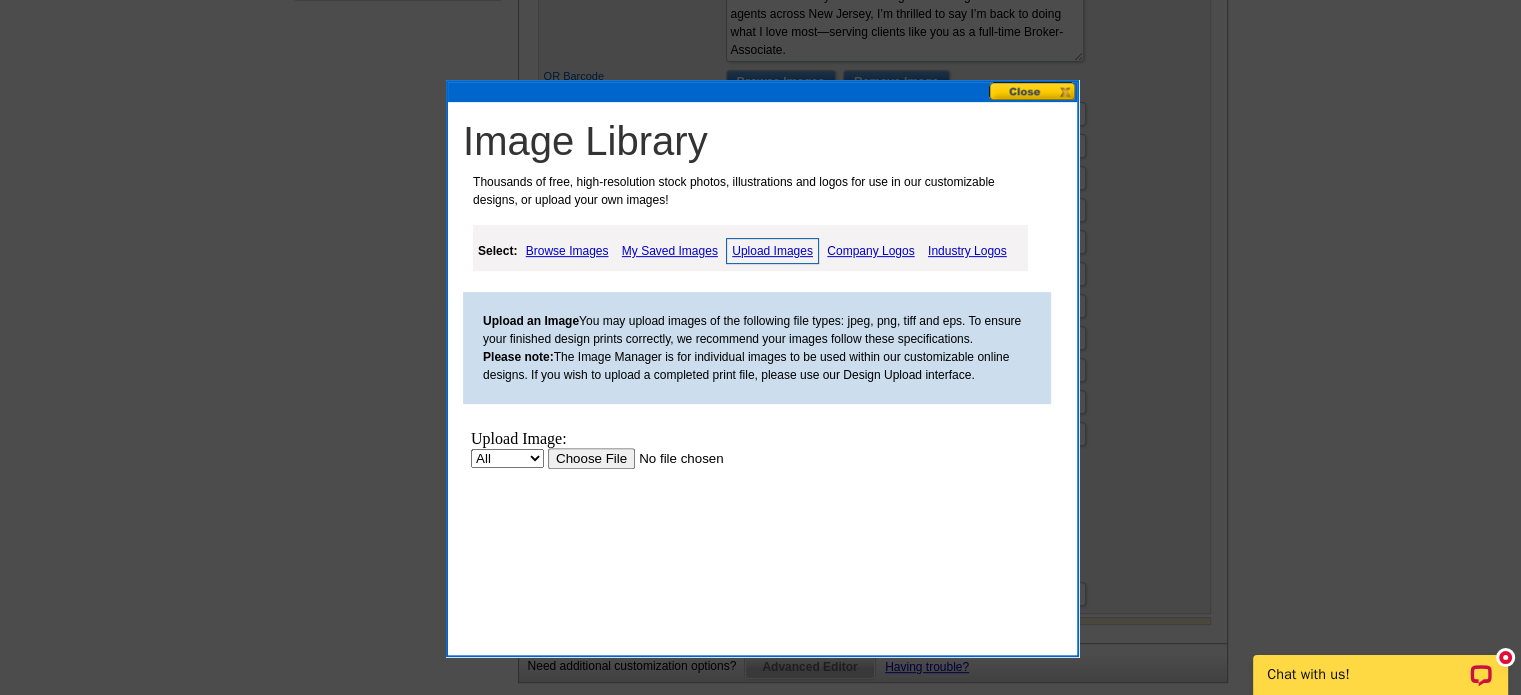 click at bounding box center [674, 458] 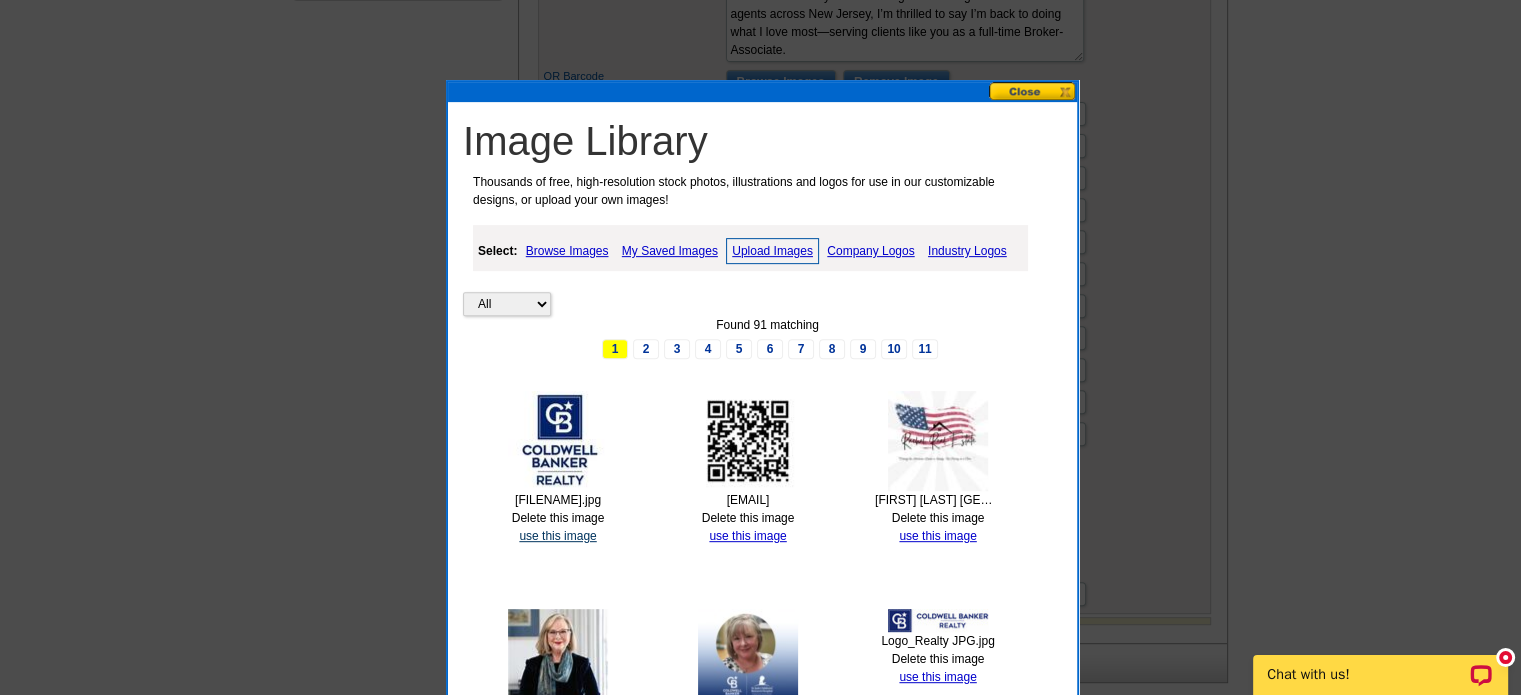 click on "use this image" at bounding box center [557, 536] 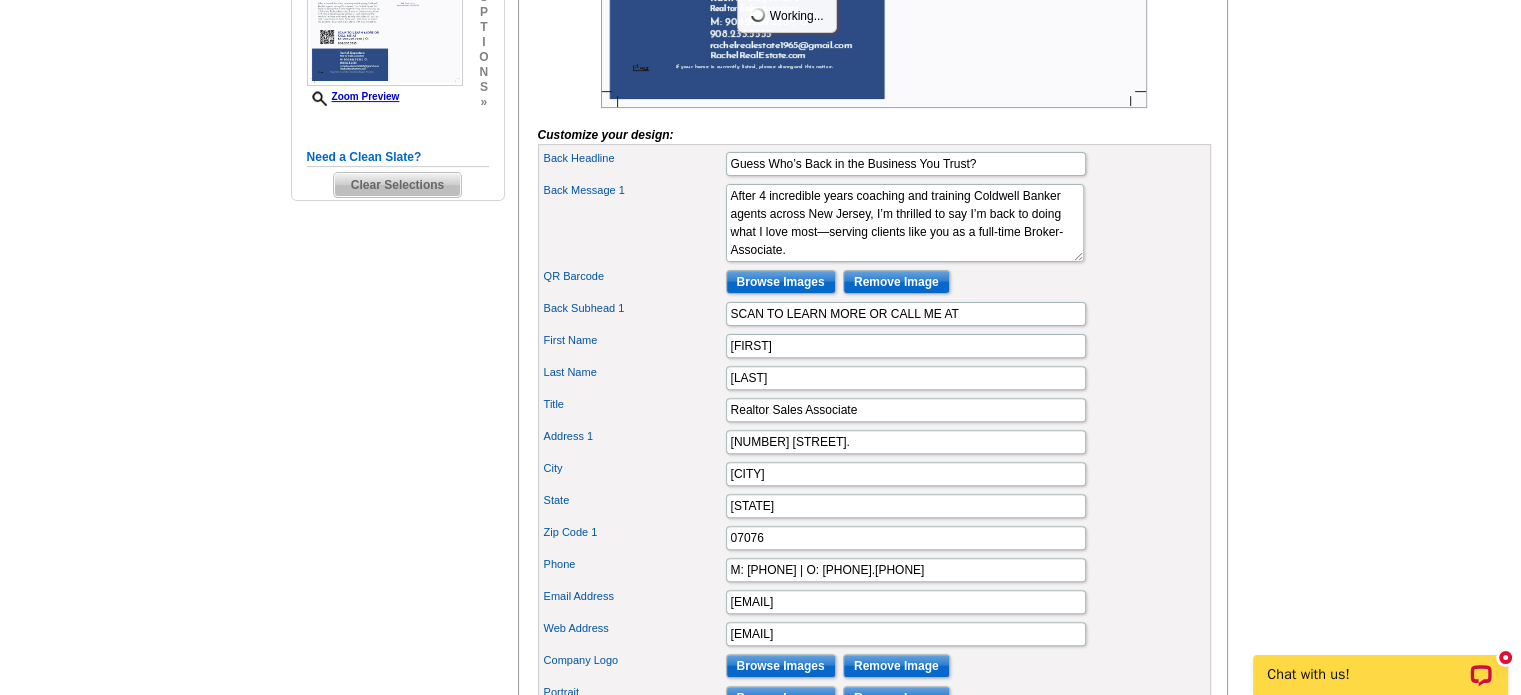 scroll, scrollTop: 800, scrollLeft: 0, axis: vertical 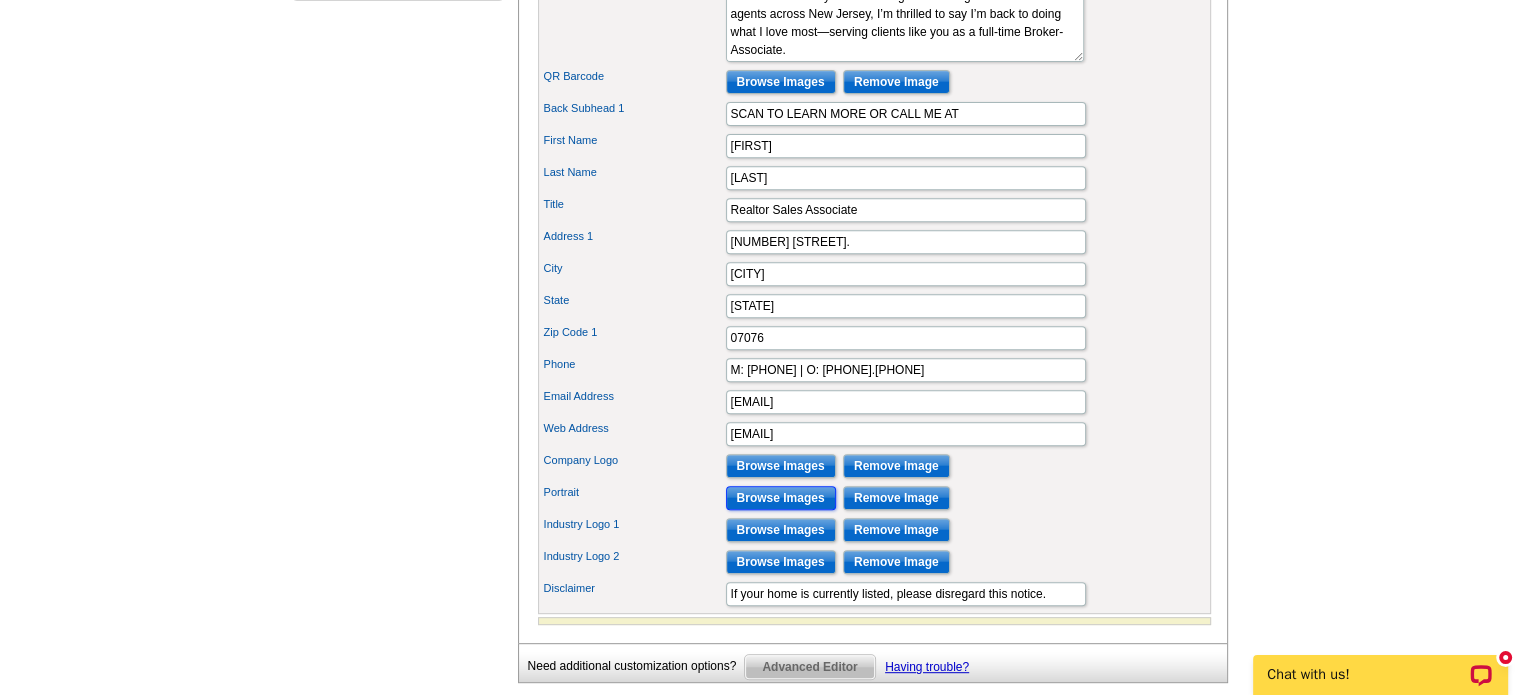 click on "Browse Images" at bounding box center [781, 498] 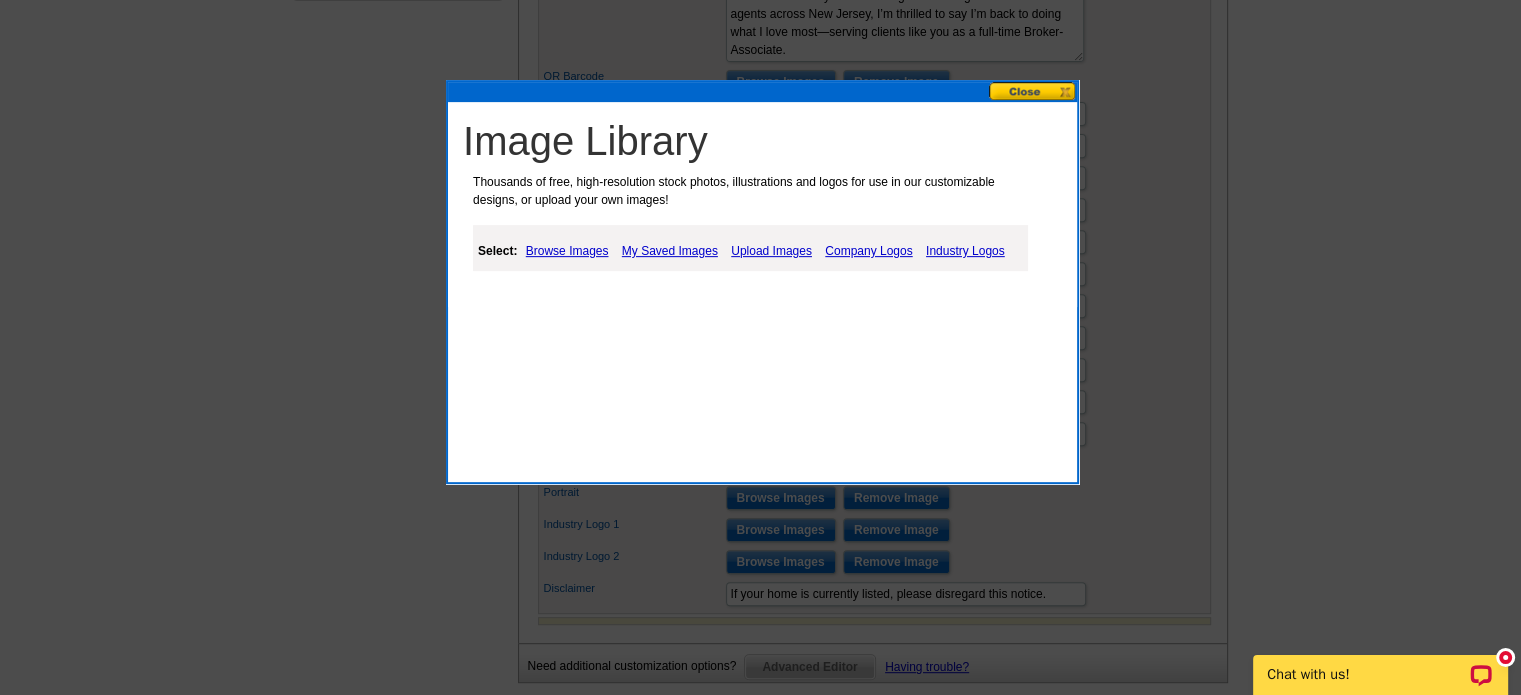 click on "Upload Images" at bounding box center (771, 251) 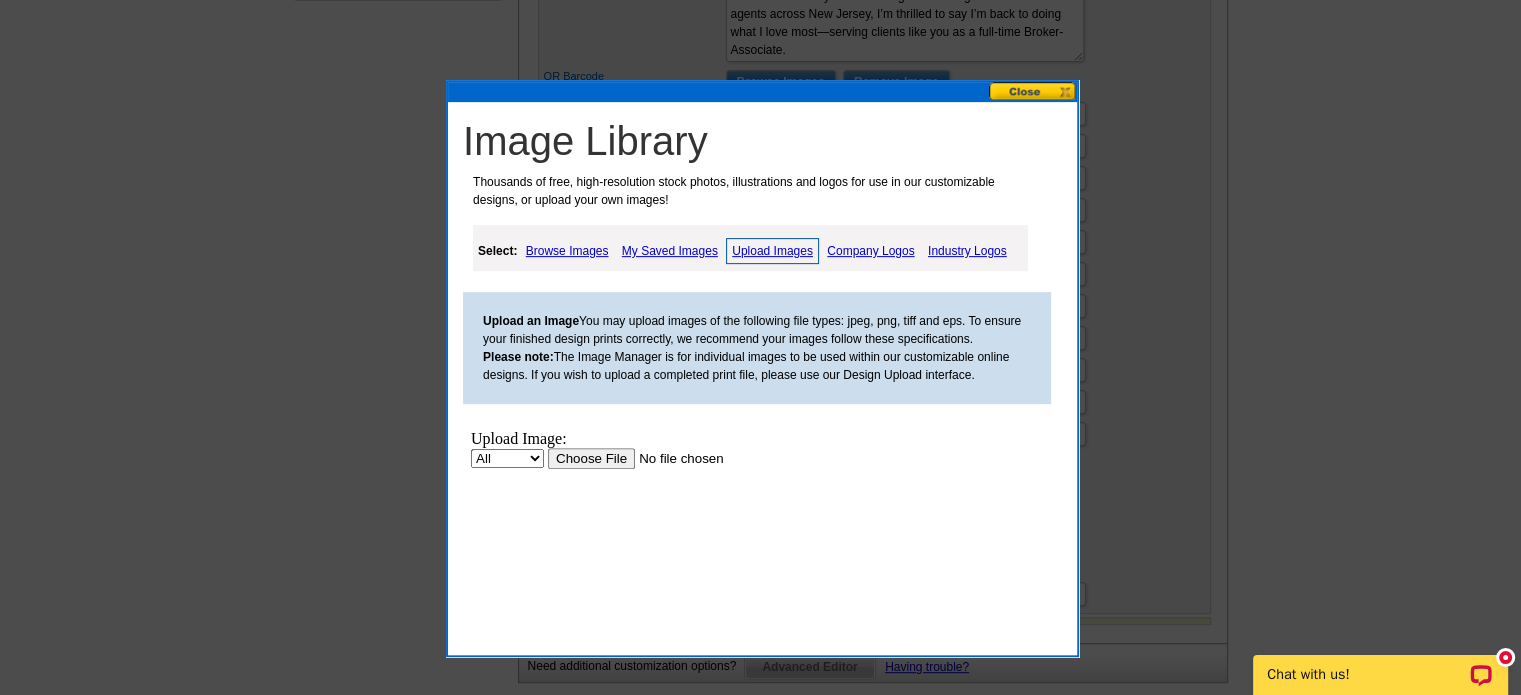 scroll, scrollTop: 0, scrollLeft: 0, axis: both 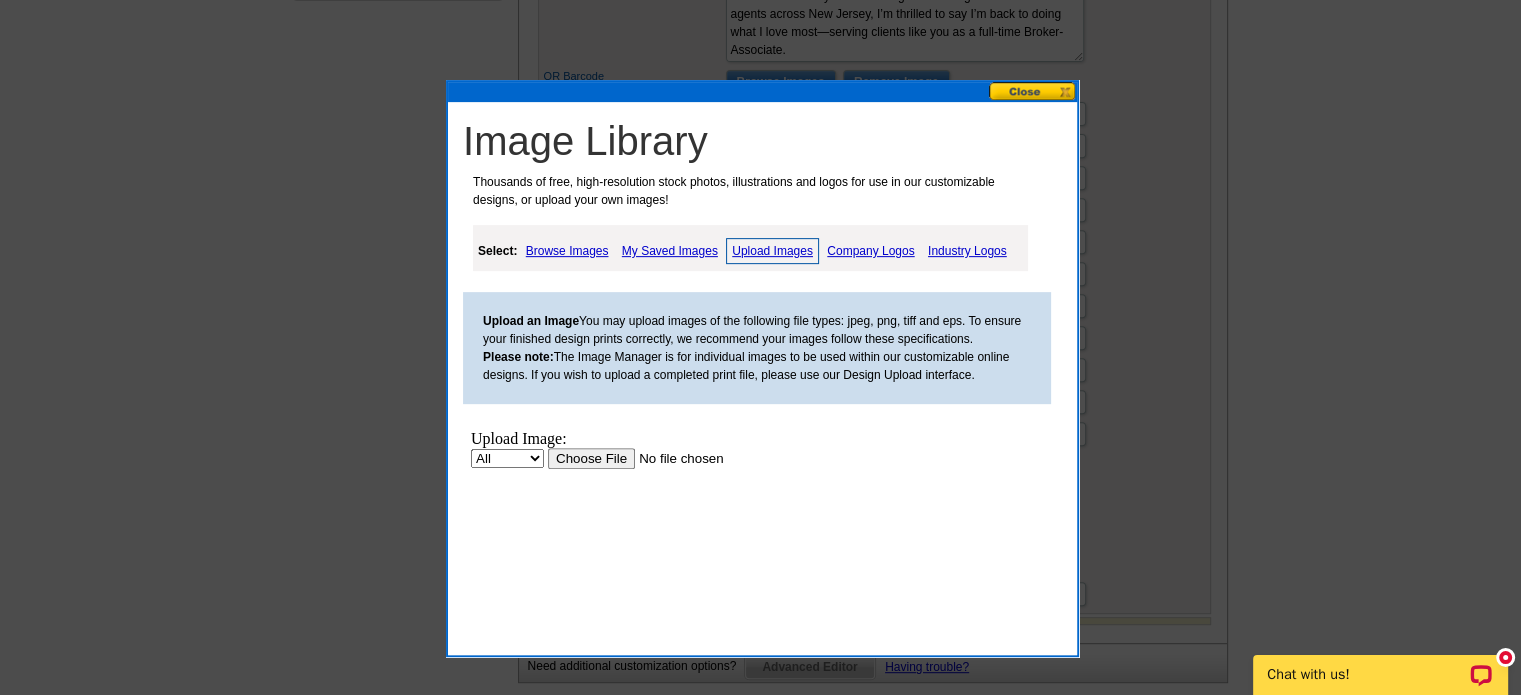 click at bounding box center [674, 458] 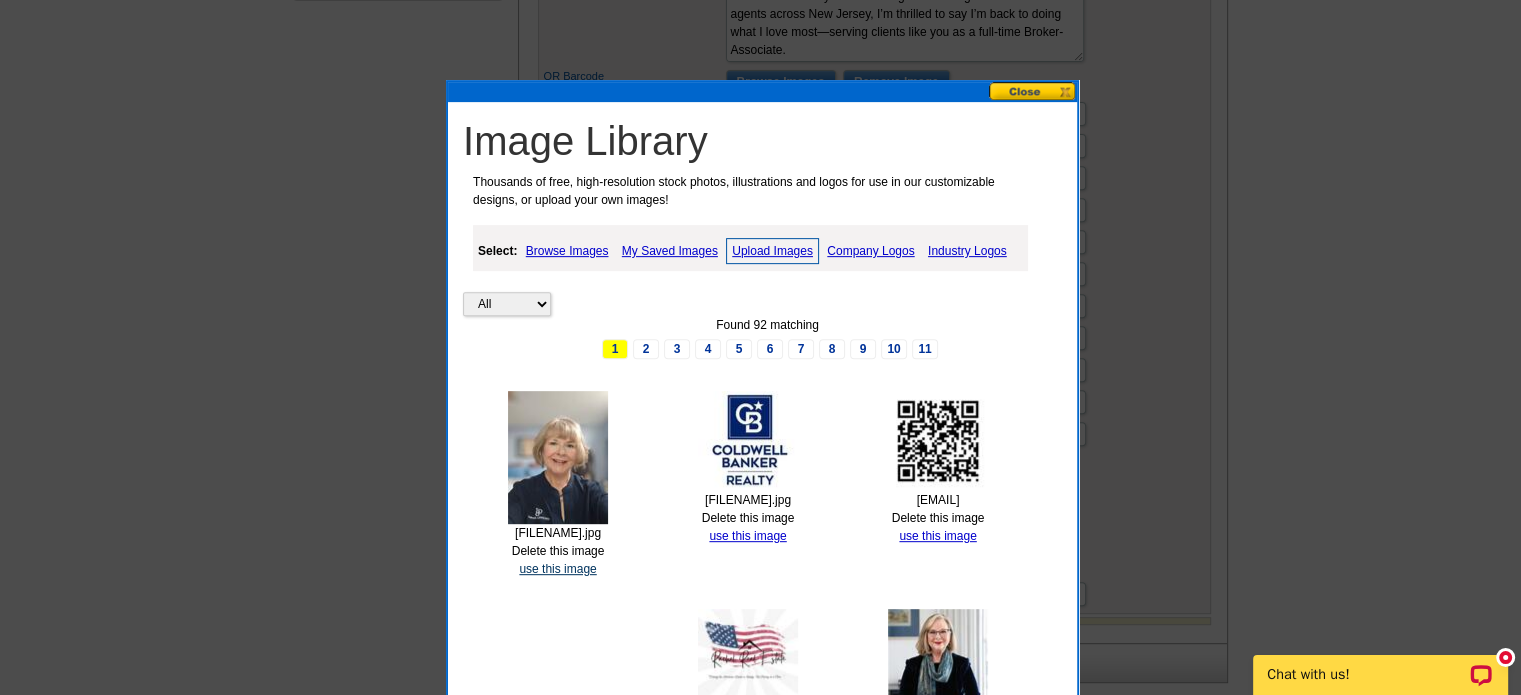 click on "use this image" at bounding box center [557, 569] 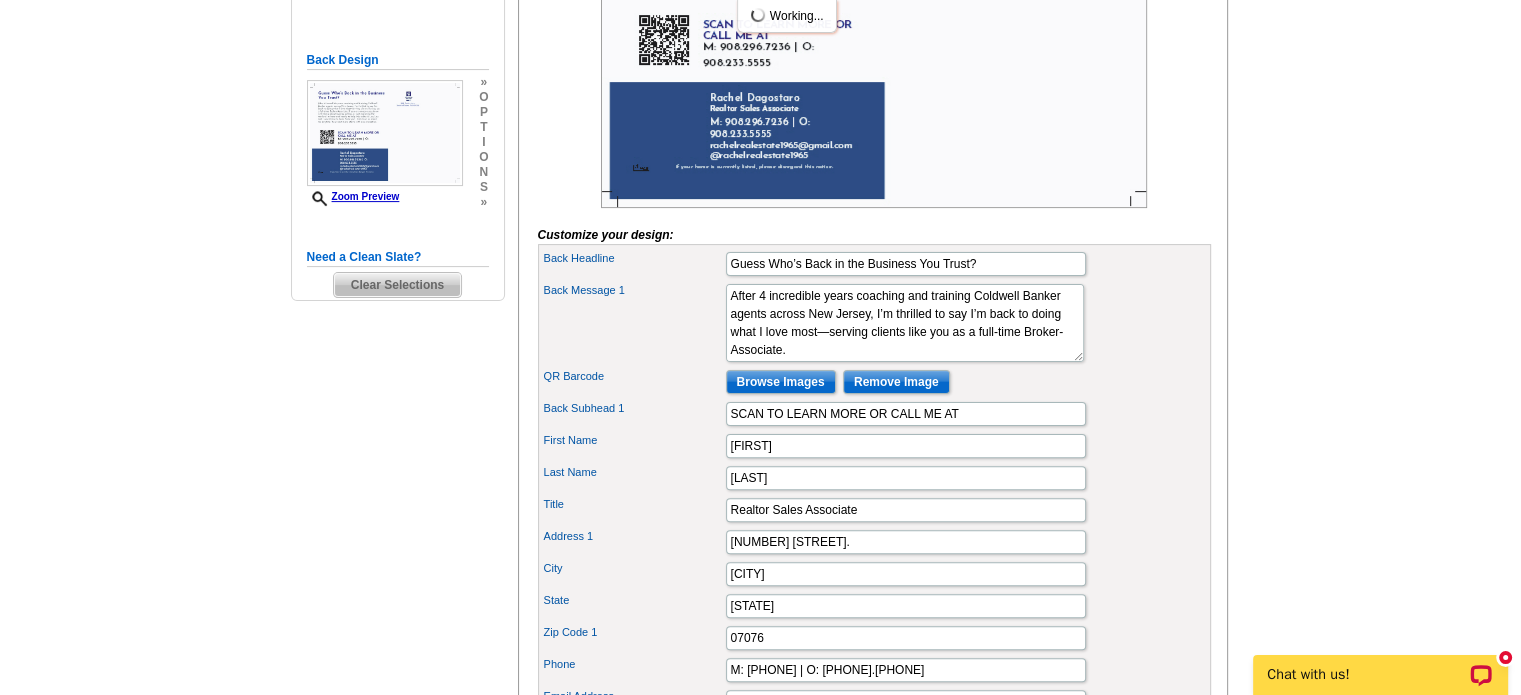 scroll, scrollTop: 800, scrollLeft: 0, axis: vertical 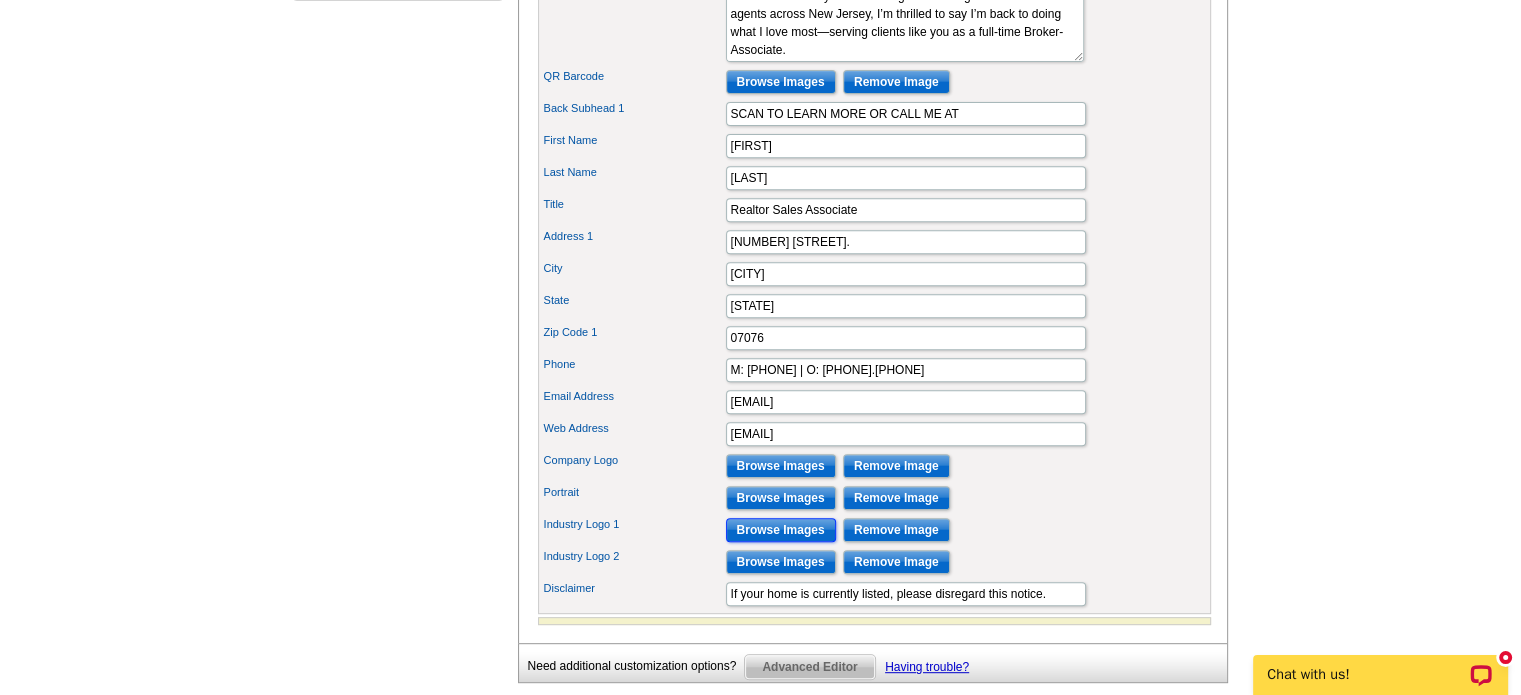 click on "Browse Images" at bounding box center [781, 530] 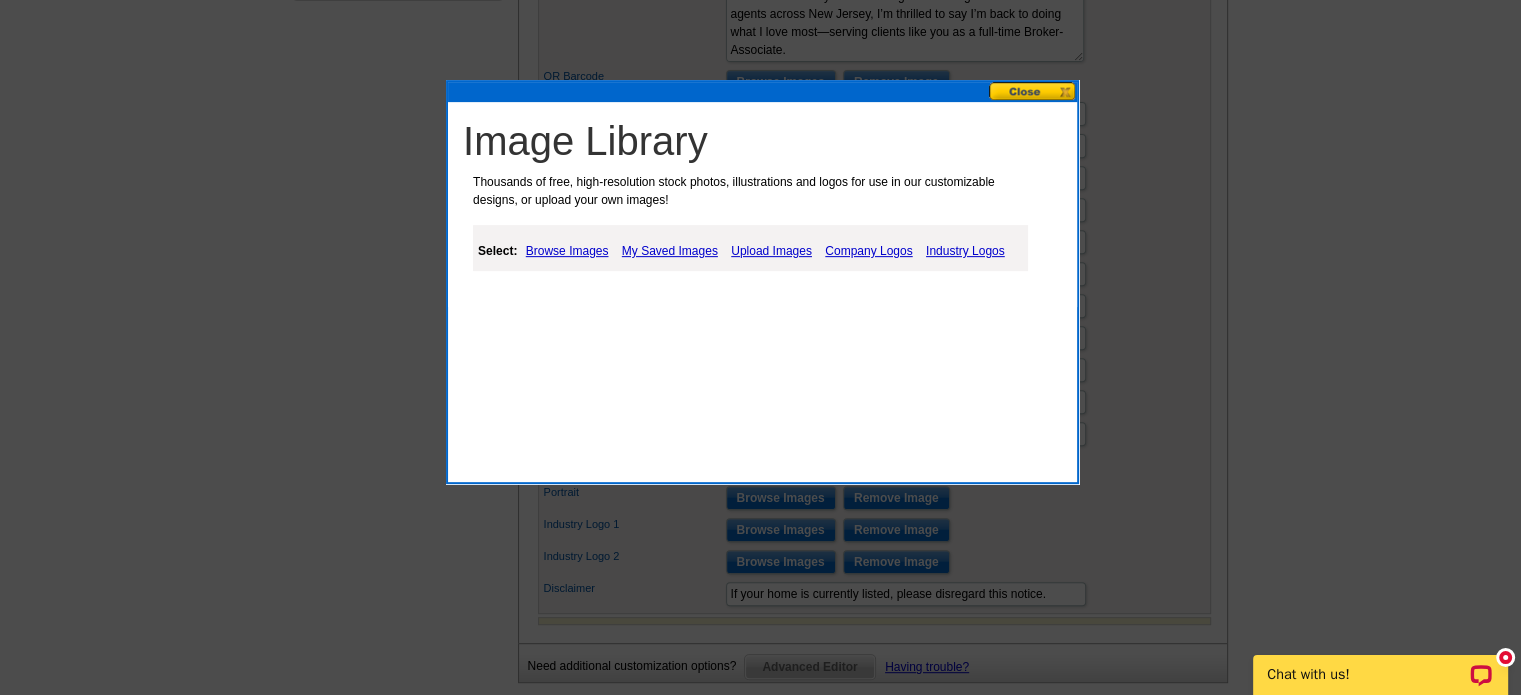 click on "Industry Logos" at bounding box center (965, 251) 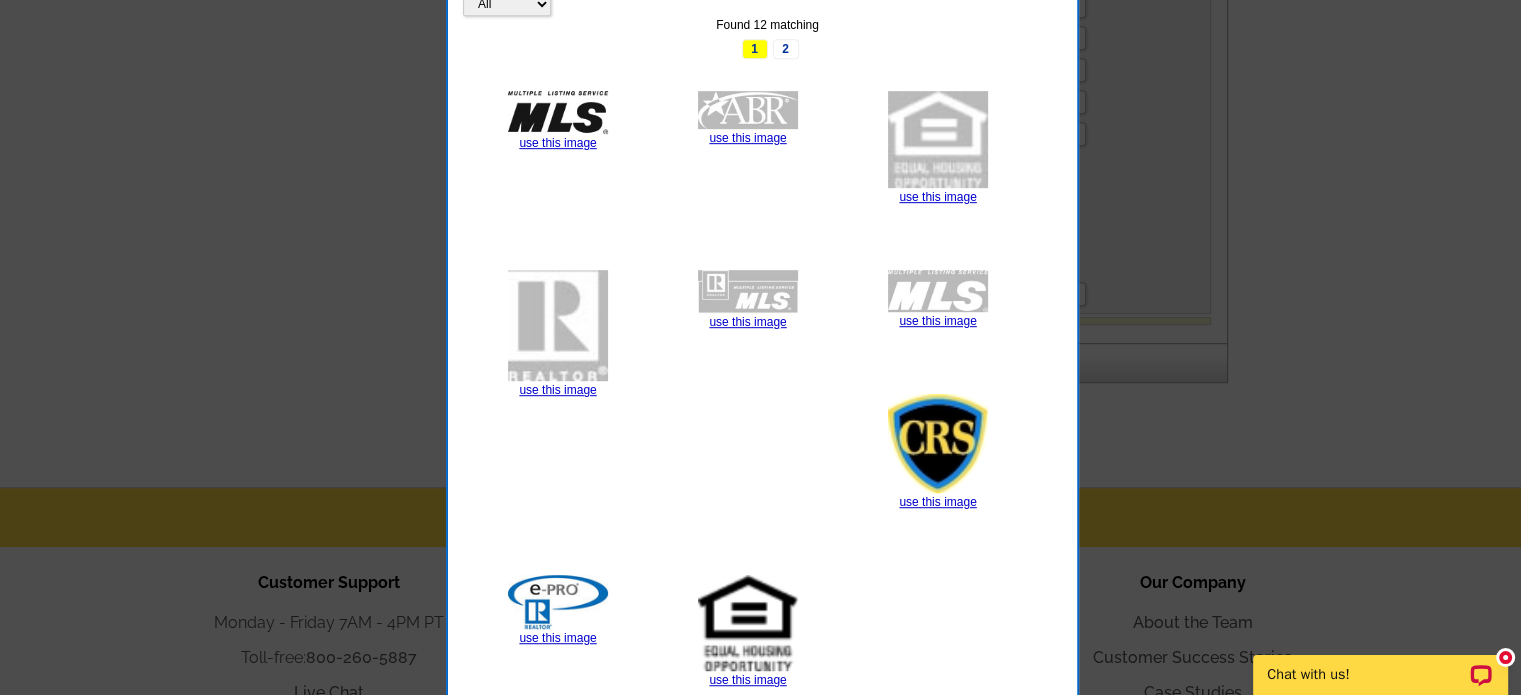 scroll, scrollTop: 1200, scrollLeft: 0, axis: vertical 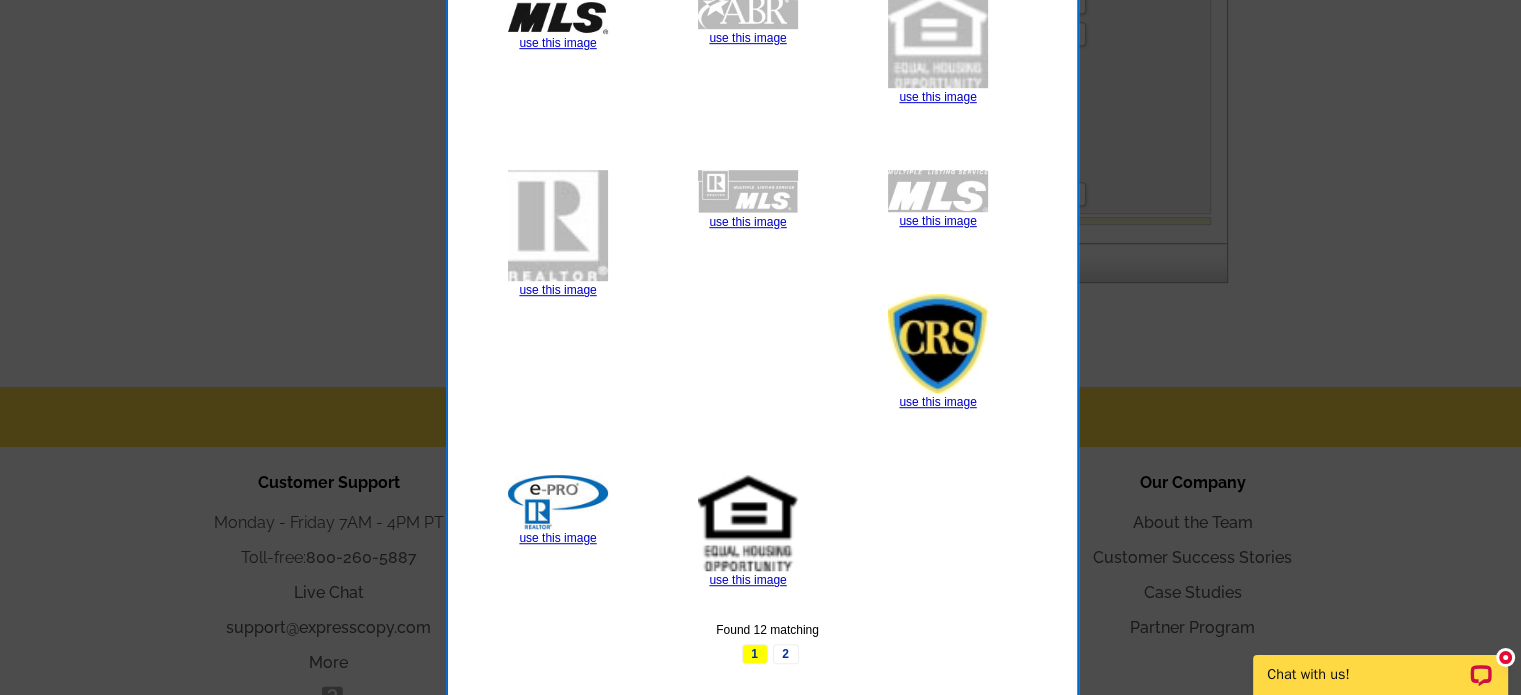 click on "2" at bounding box center (786, 654) 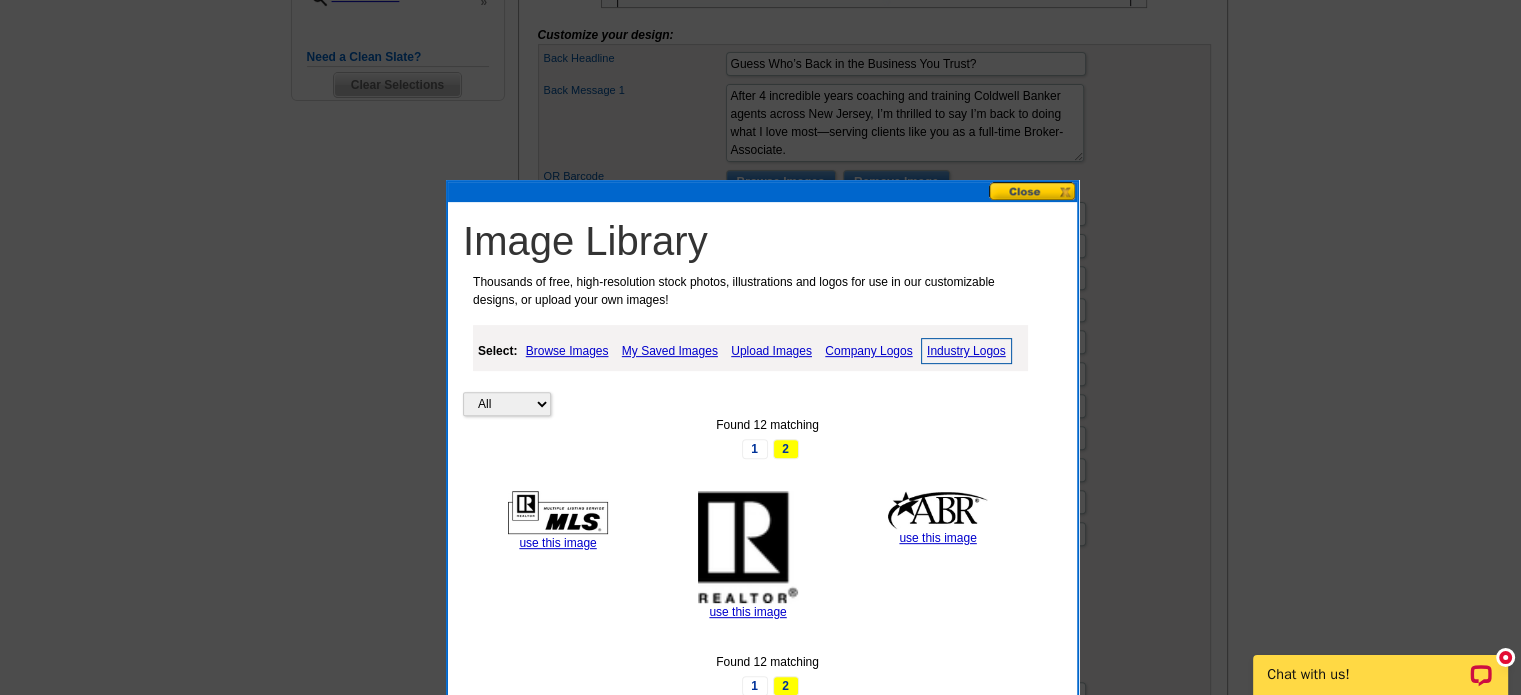 scroll, scrollTop: 800, scrollLeft: 0, axis: vertical 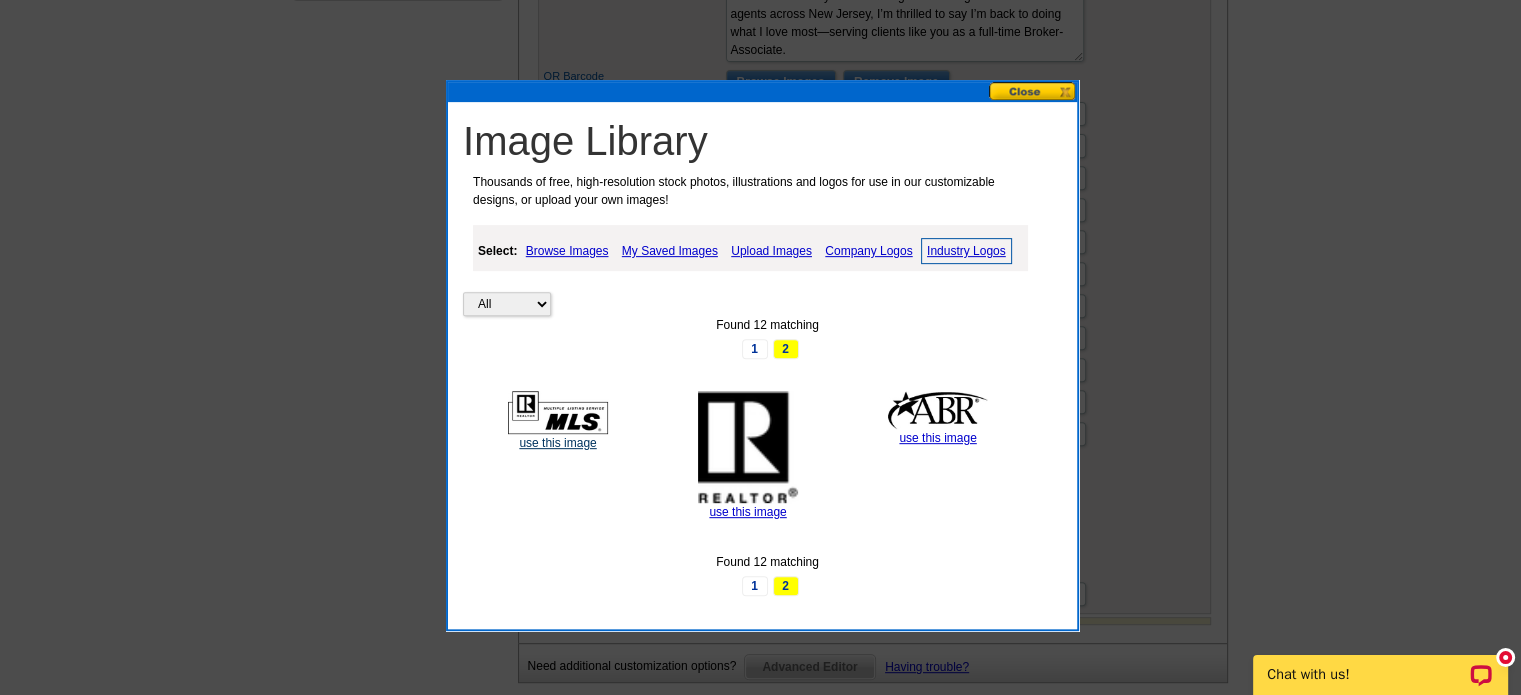 click on "use this image" at bounding box center [557, 443] 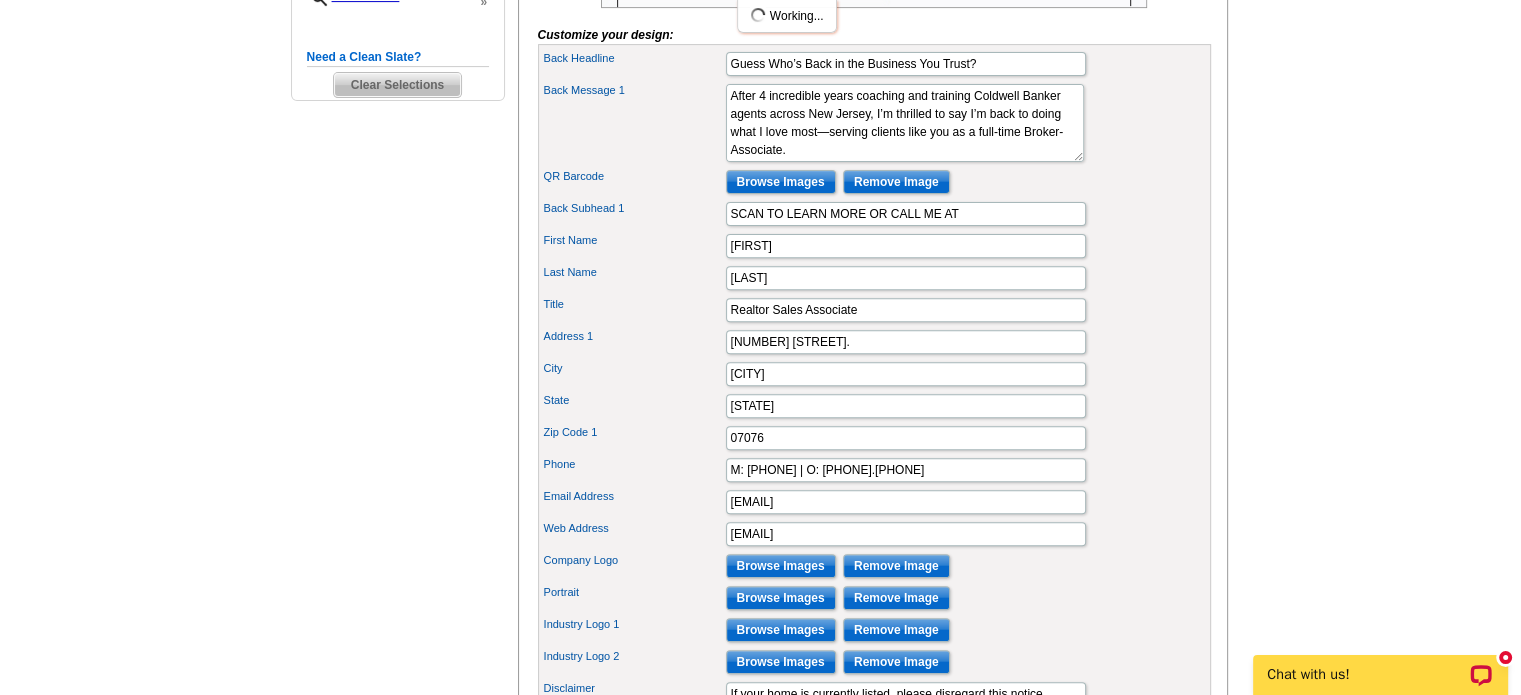 scroll, scrollTop: 1000, scrollLeft: 0, axis: vertical 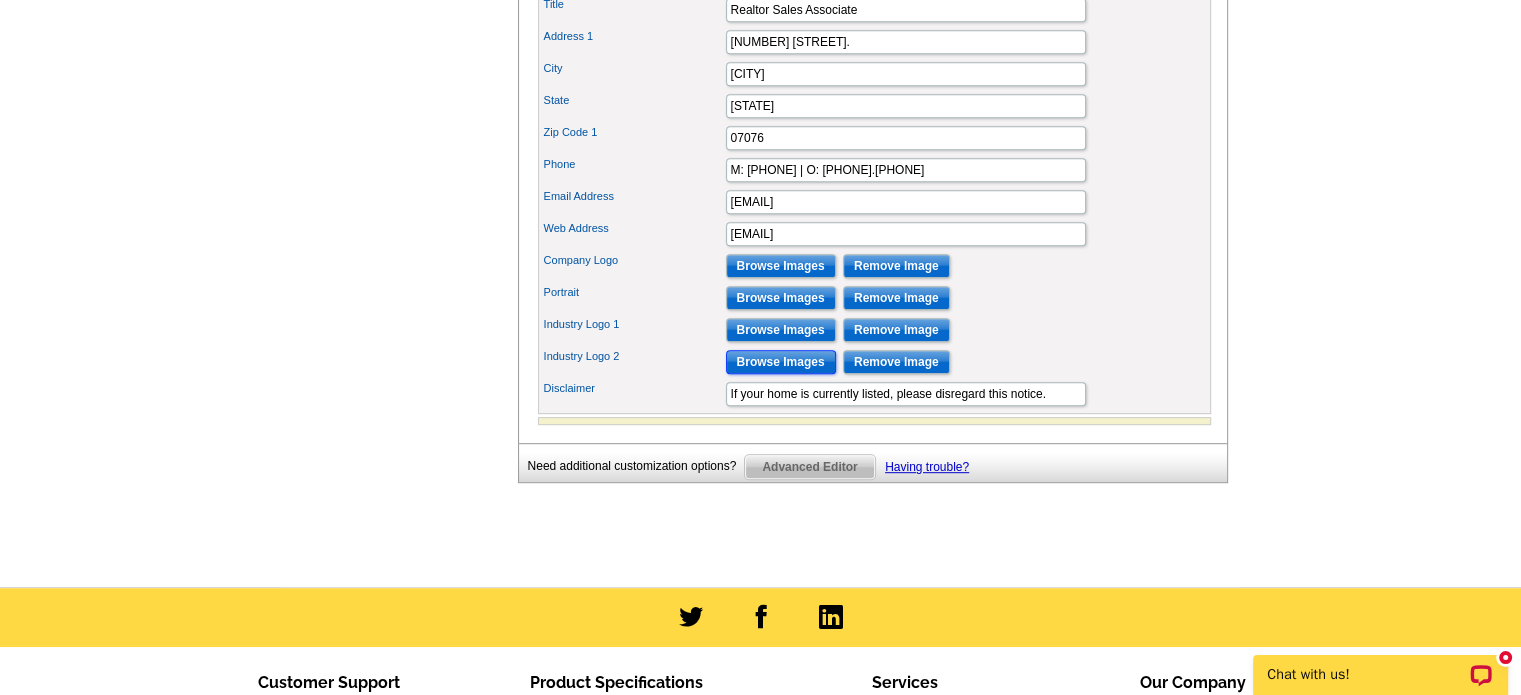 click on "Browse Images" at bounding box center [781, 362] 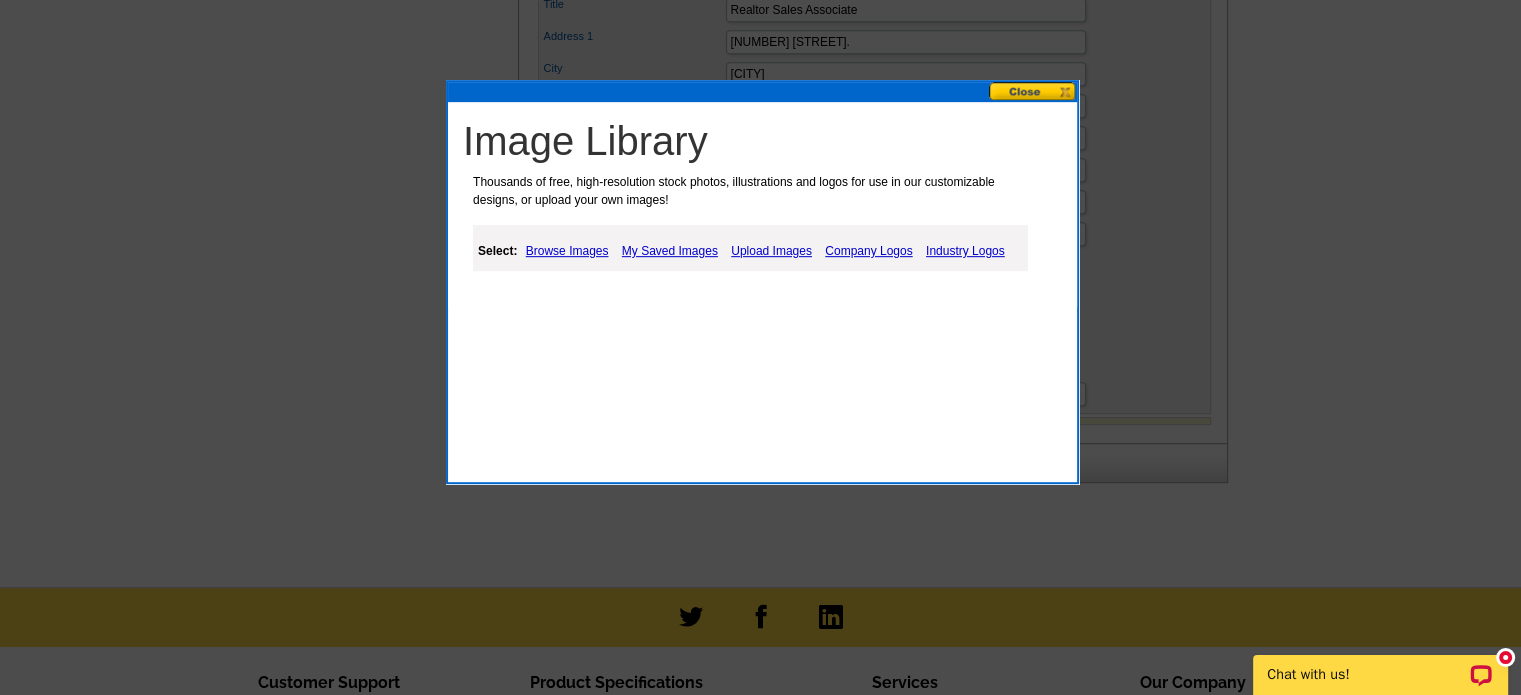 click on "Industry Logos" at bounding box center [965, 251] 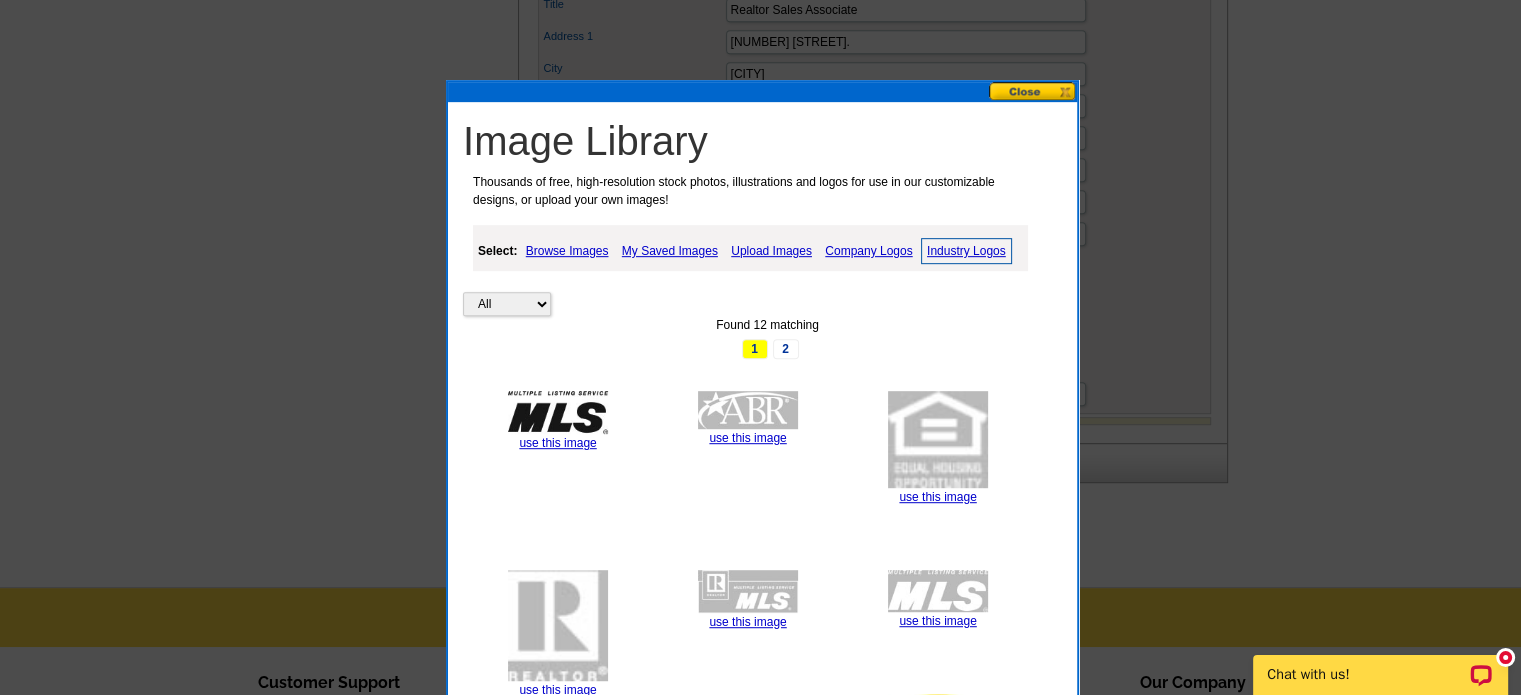 scroll, scrollTop: 1400, scrollLeft: 0, axis: vertical 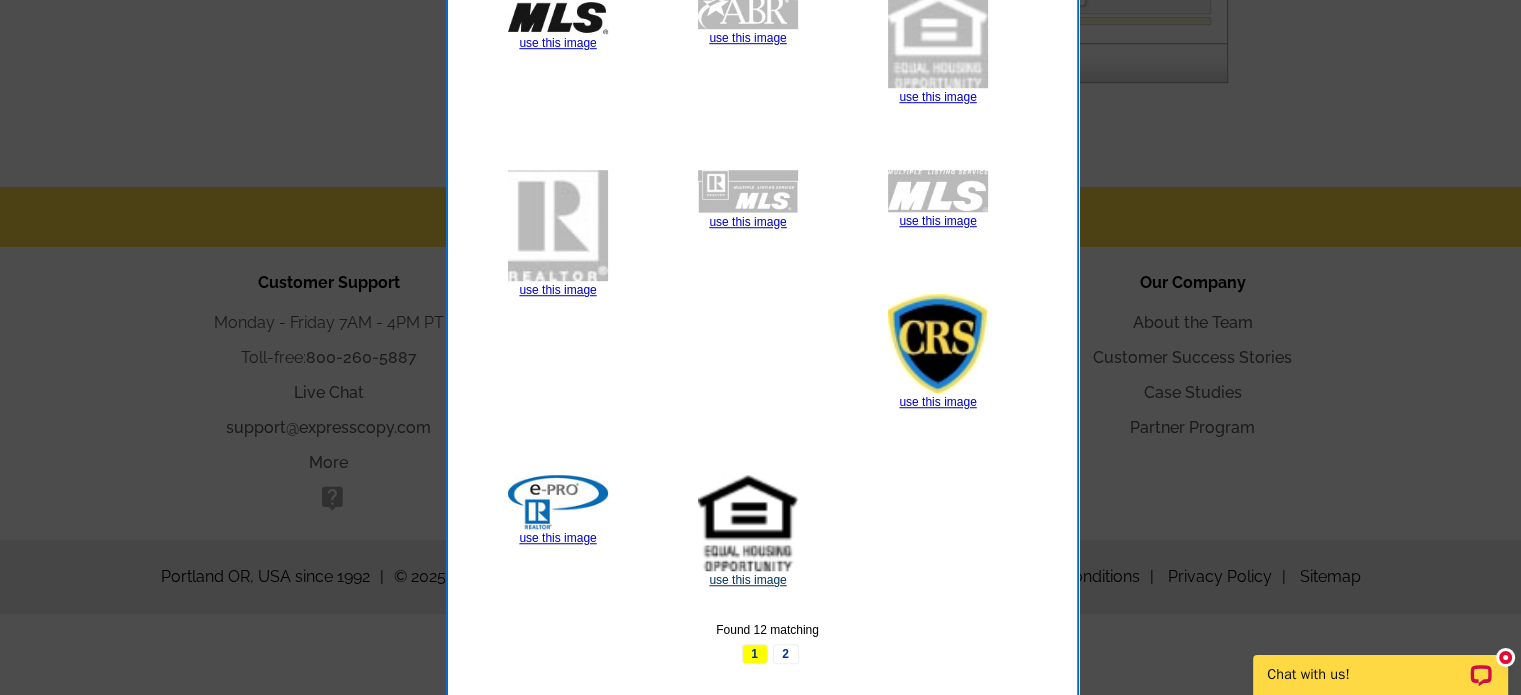 click on "use this image" at bounding box center [747, 580] 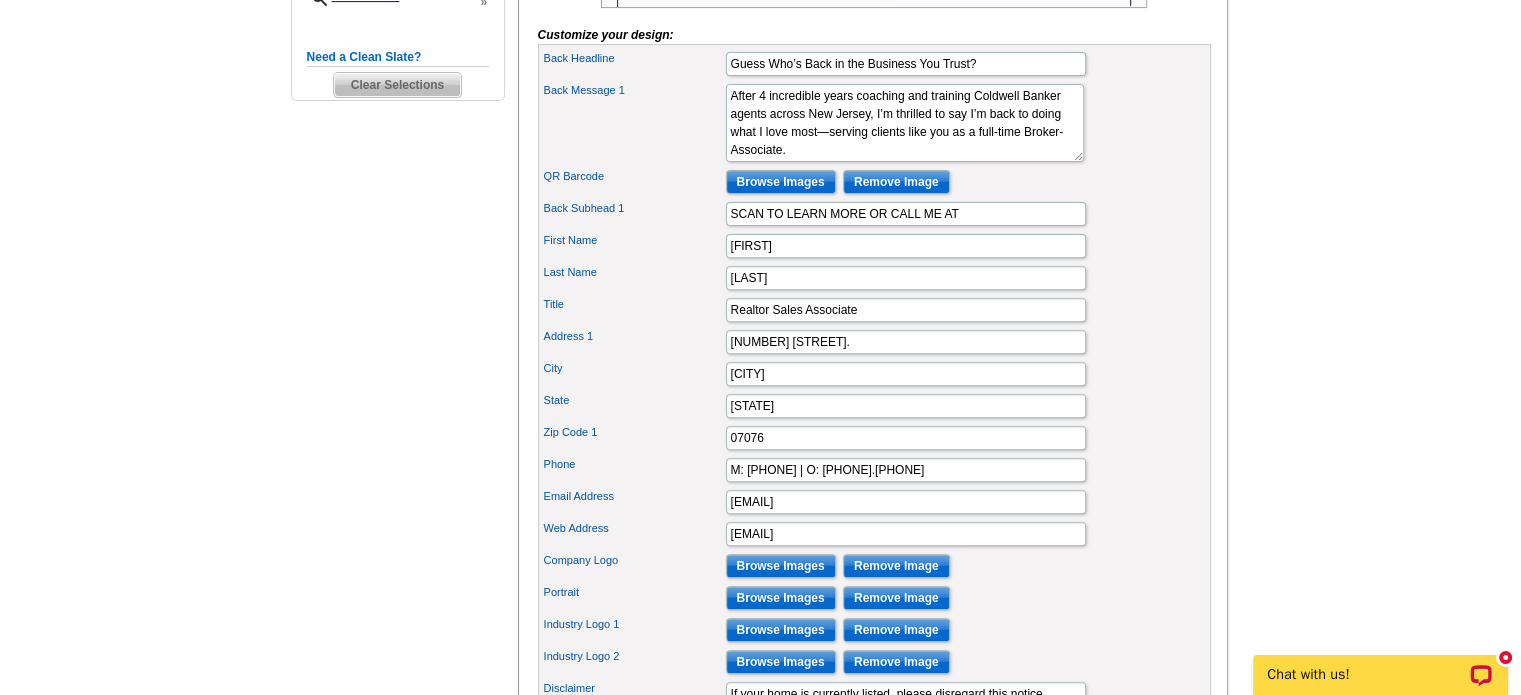 scroll, scrollTop: 600, scrollLeft: 0, axis: vertical 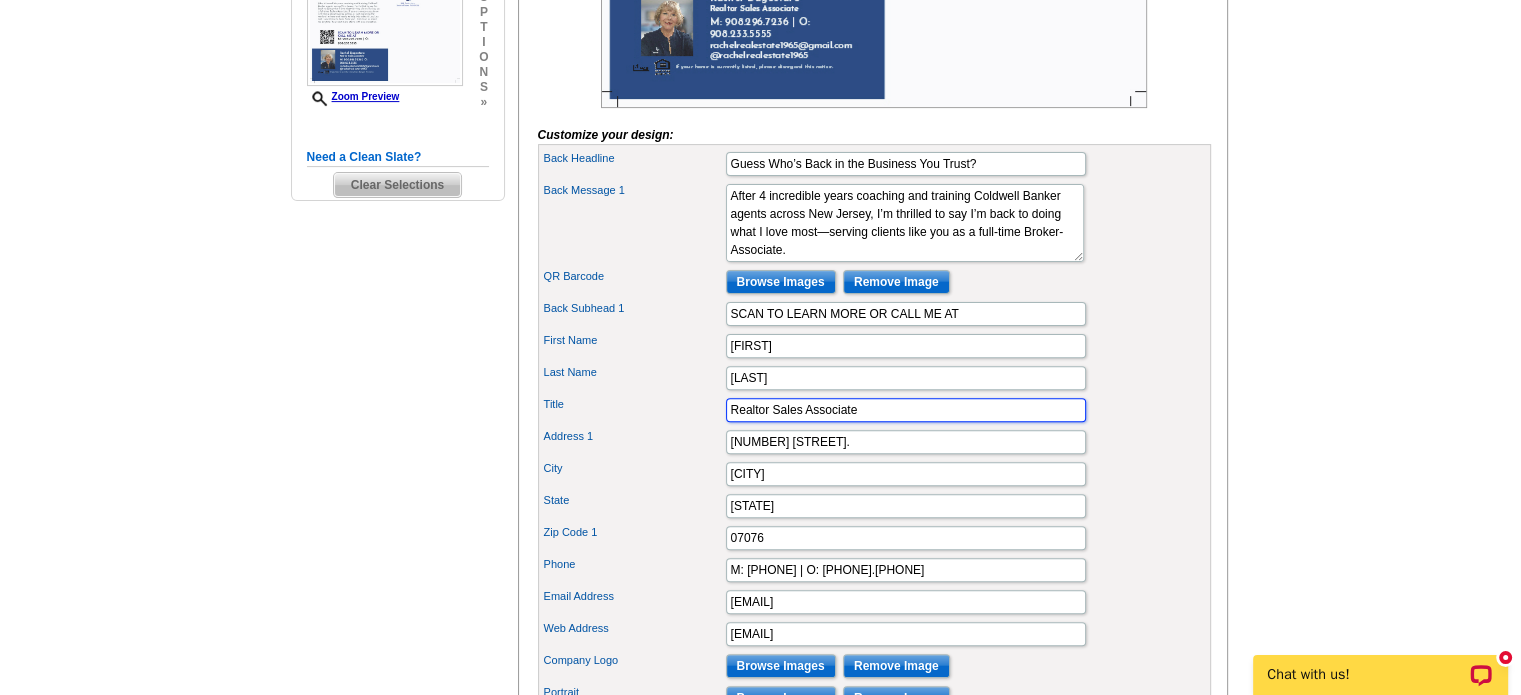 drag, startPoint x: 881, startPoint y: 439, endPoint x: 663, endPoint y: 439, distance: 218 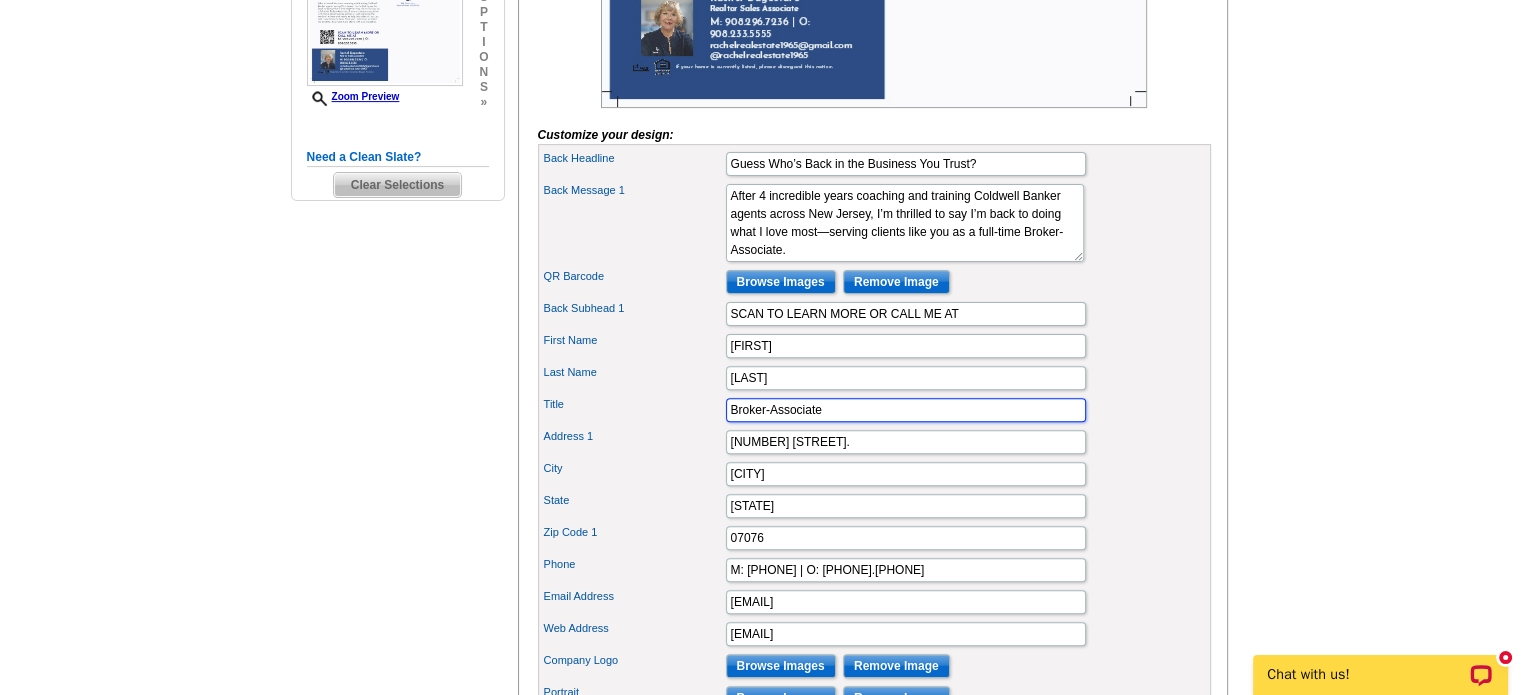type on "Broker-Associate" 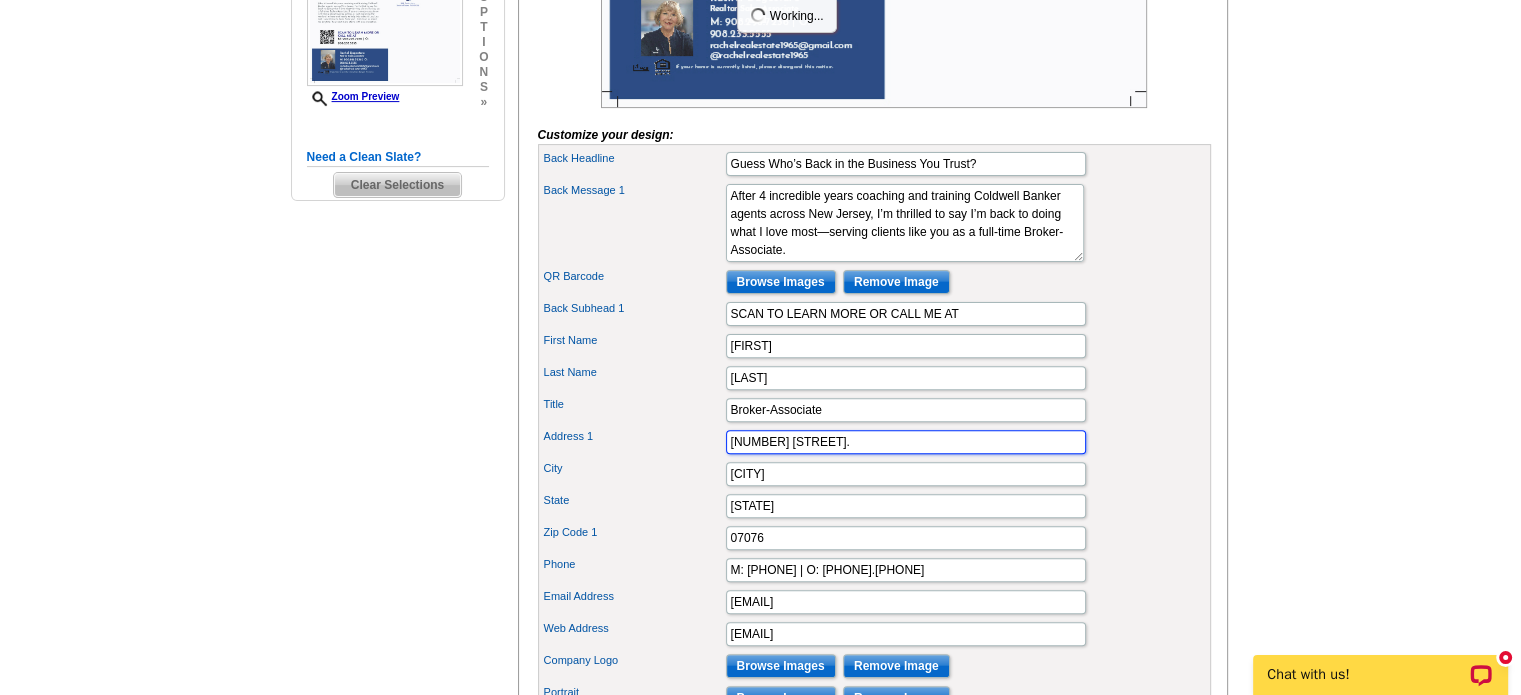 drag, startPoint x: 838, startPoint y: 471, endPoint x: 534, endPoint y: 435, distance: 306.12415 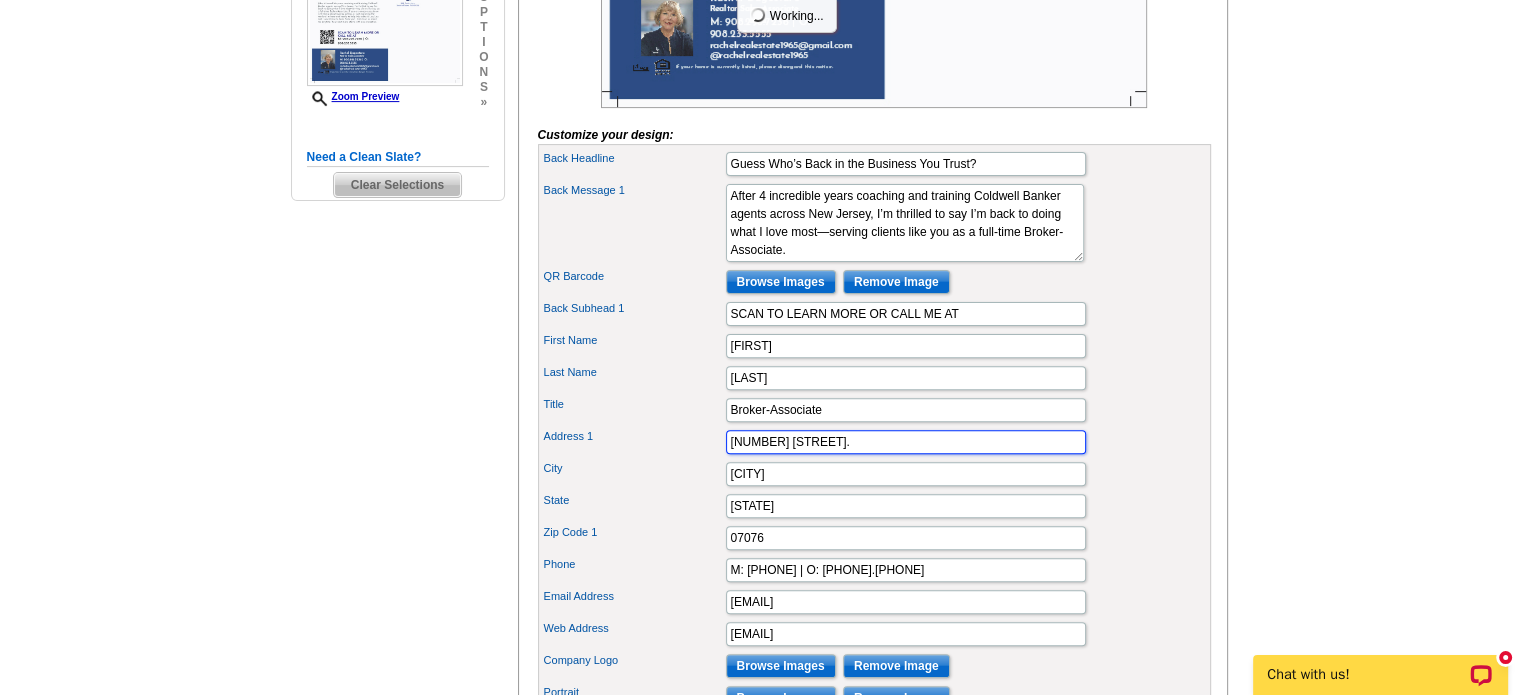 click on "You are currently editing the  back .
Customize Back
Apply Changes
Customize your design:
Back Headline
Guess Who’s Back in the Business You Trust?
Back Message 1
QR Barcode Browse Images" at bounding box center [873, 271] 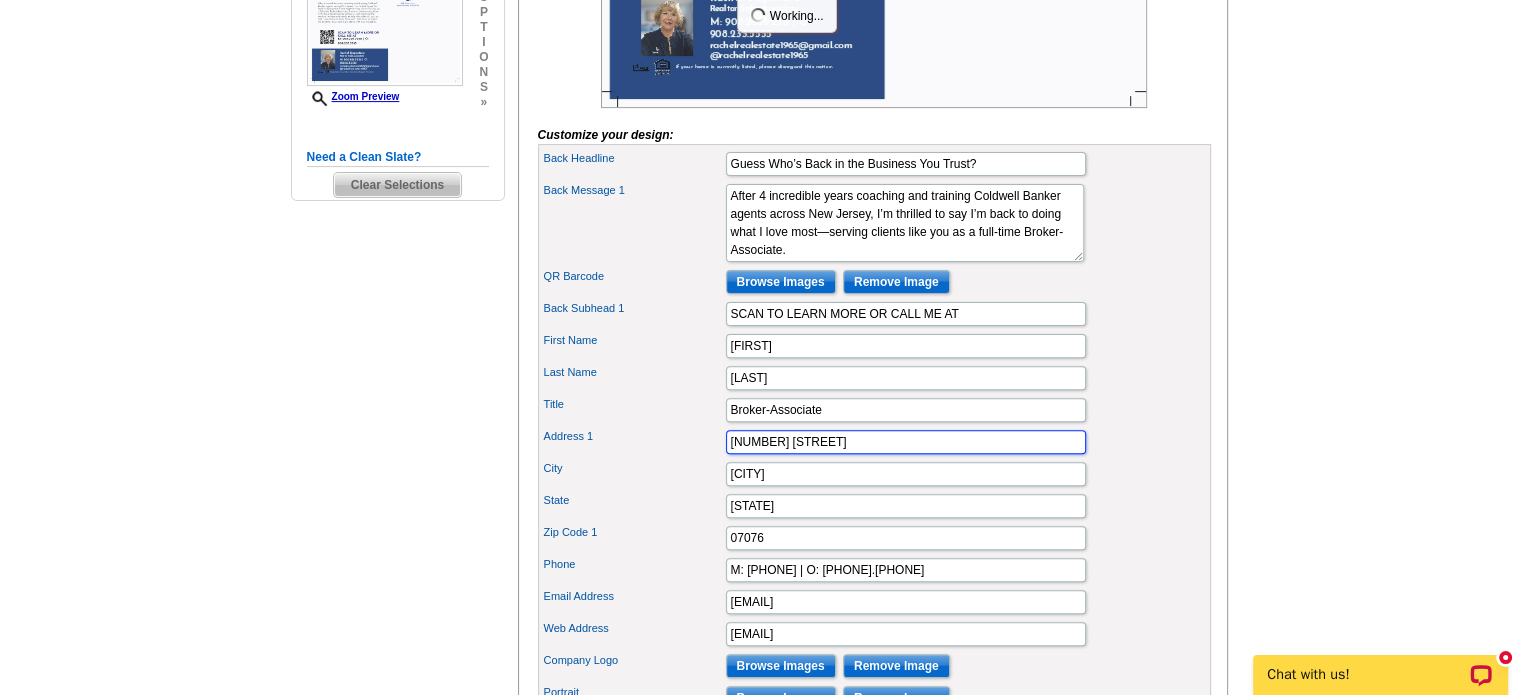 type on "209 Central Avenue" 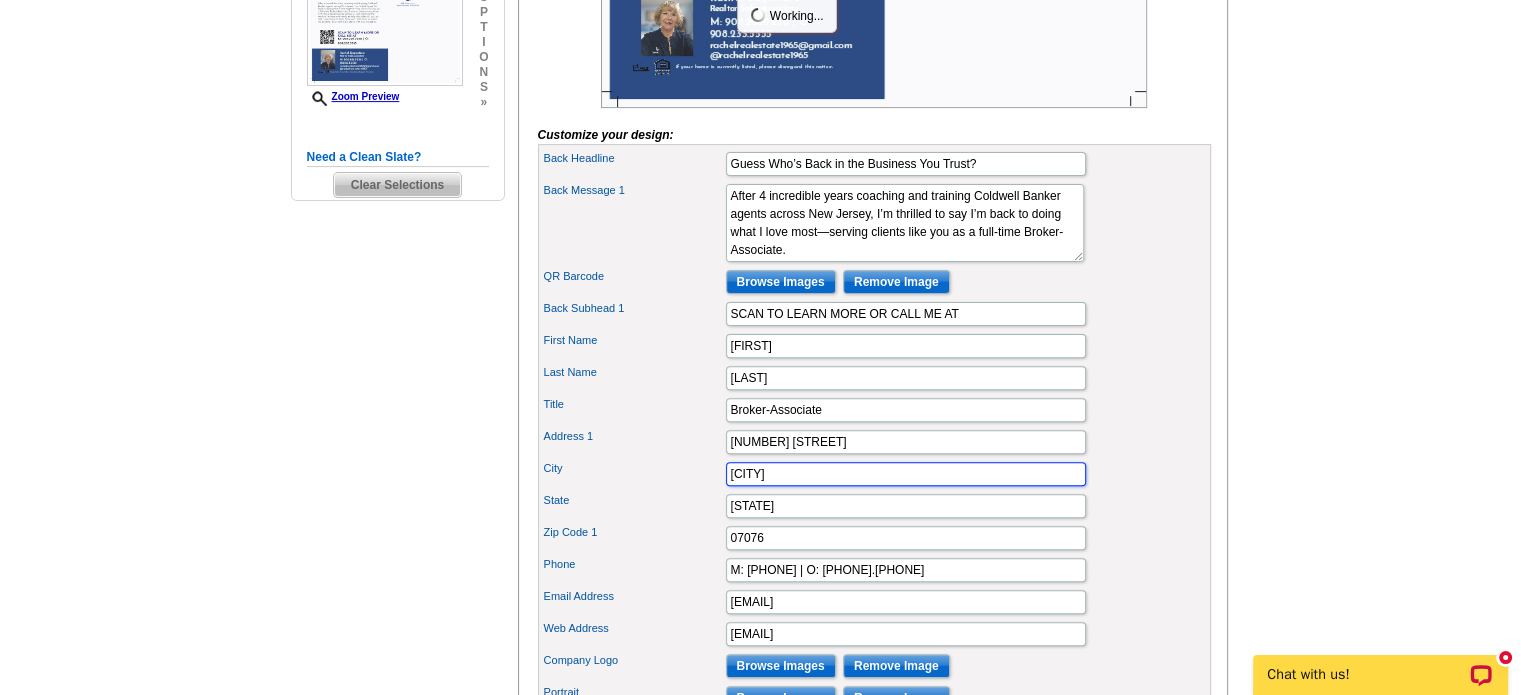 type on "Westfield" 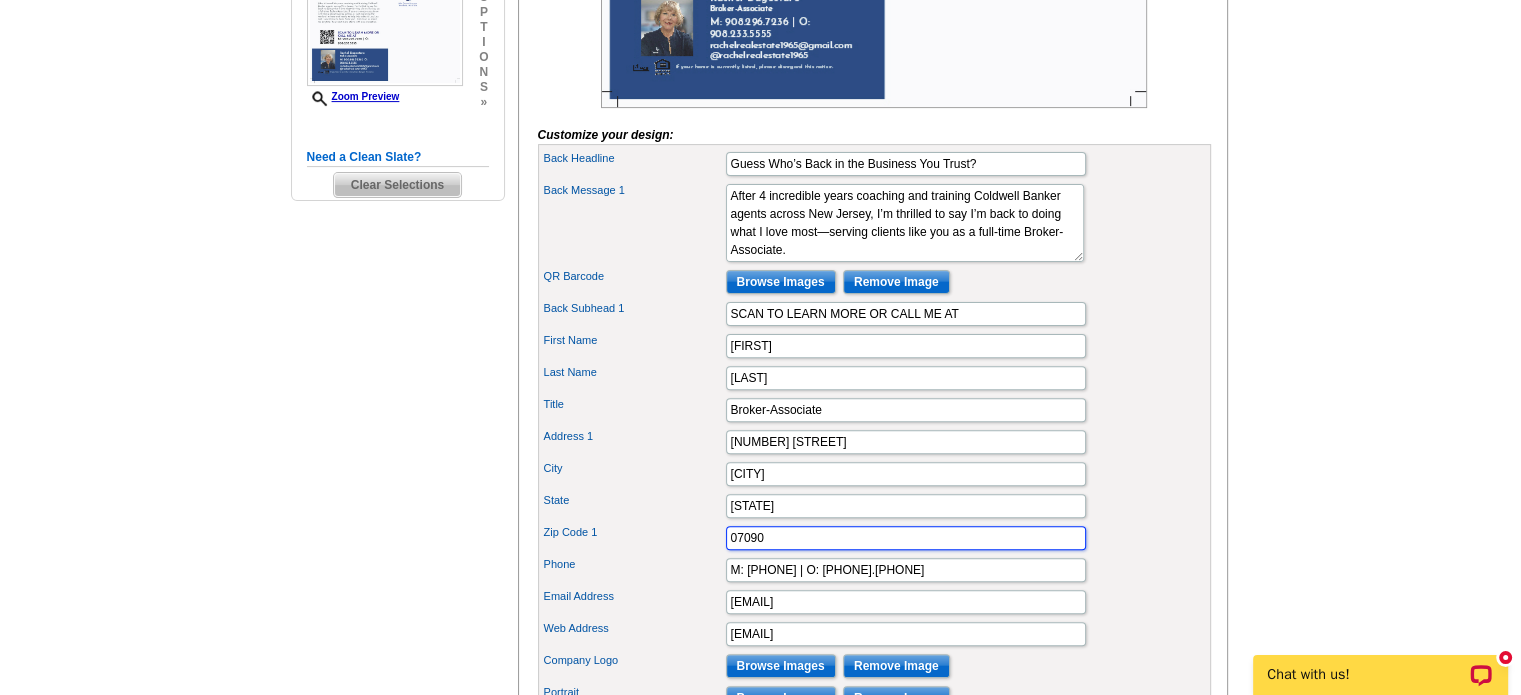 type on "07090" 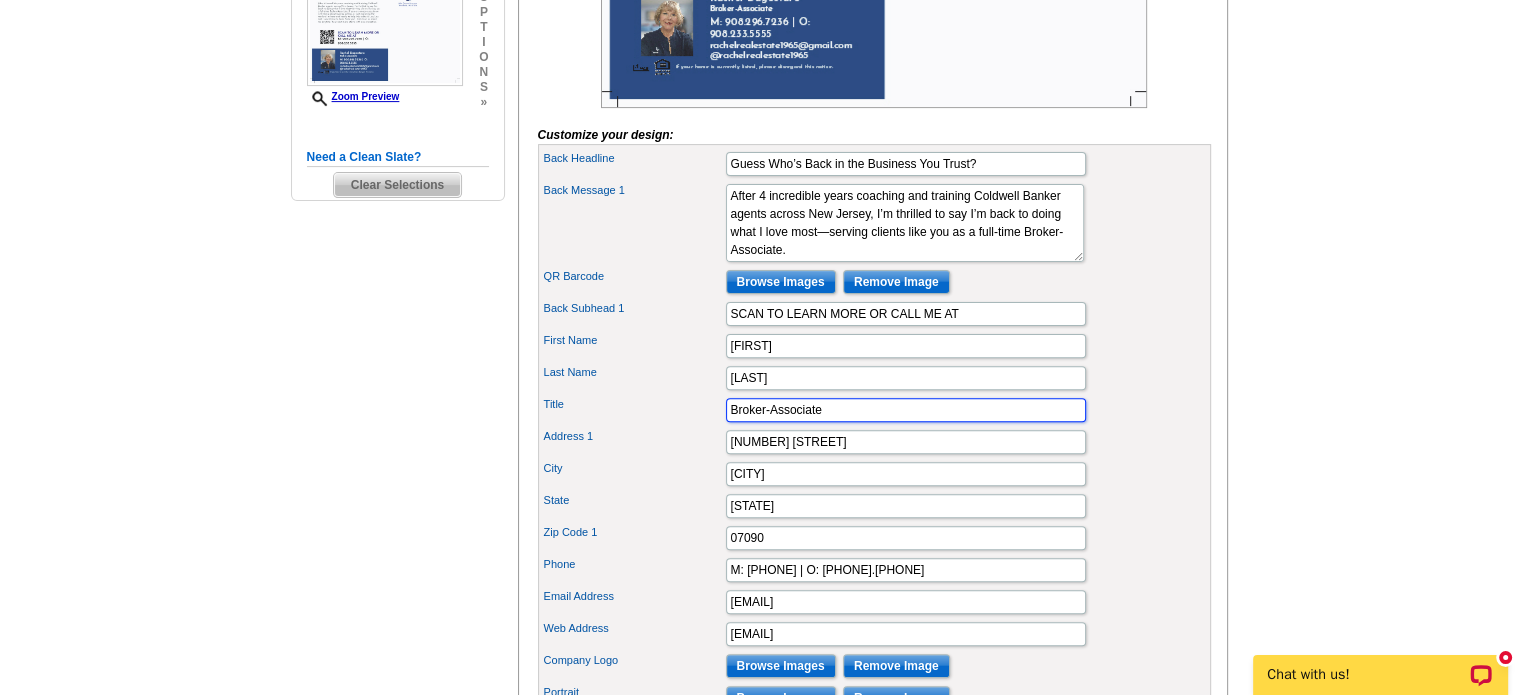 click on "Broker-Associate" at bounding box center (906, 410) 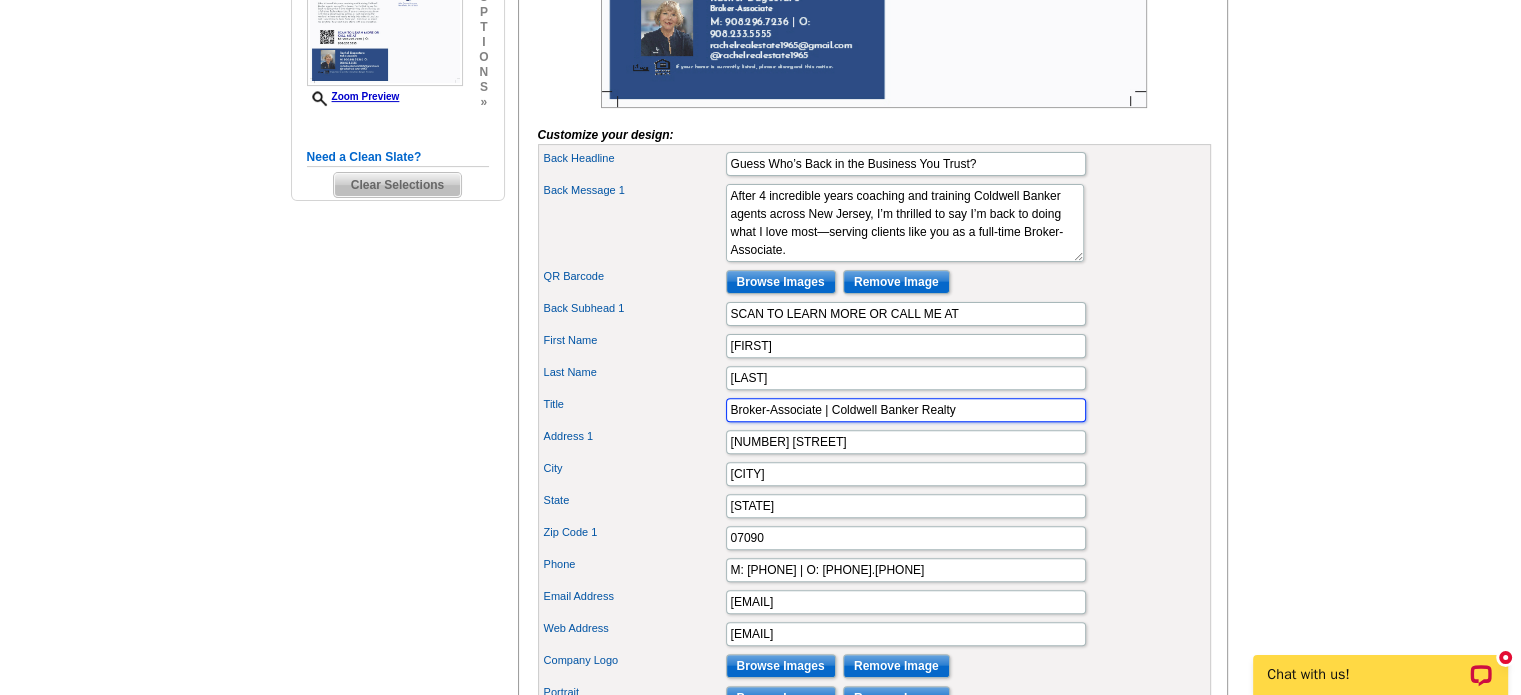 scroll, scrollTop: 400, scrollLeft: 0, axis: vertical 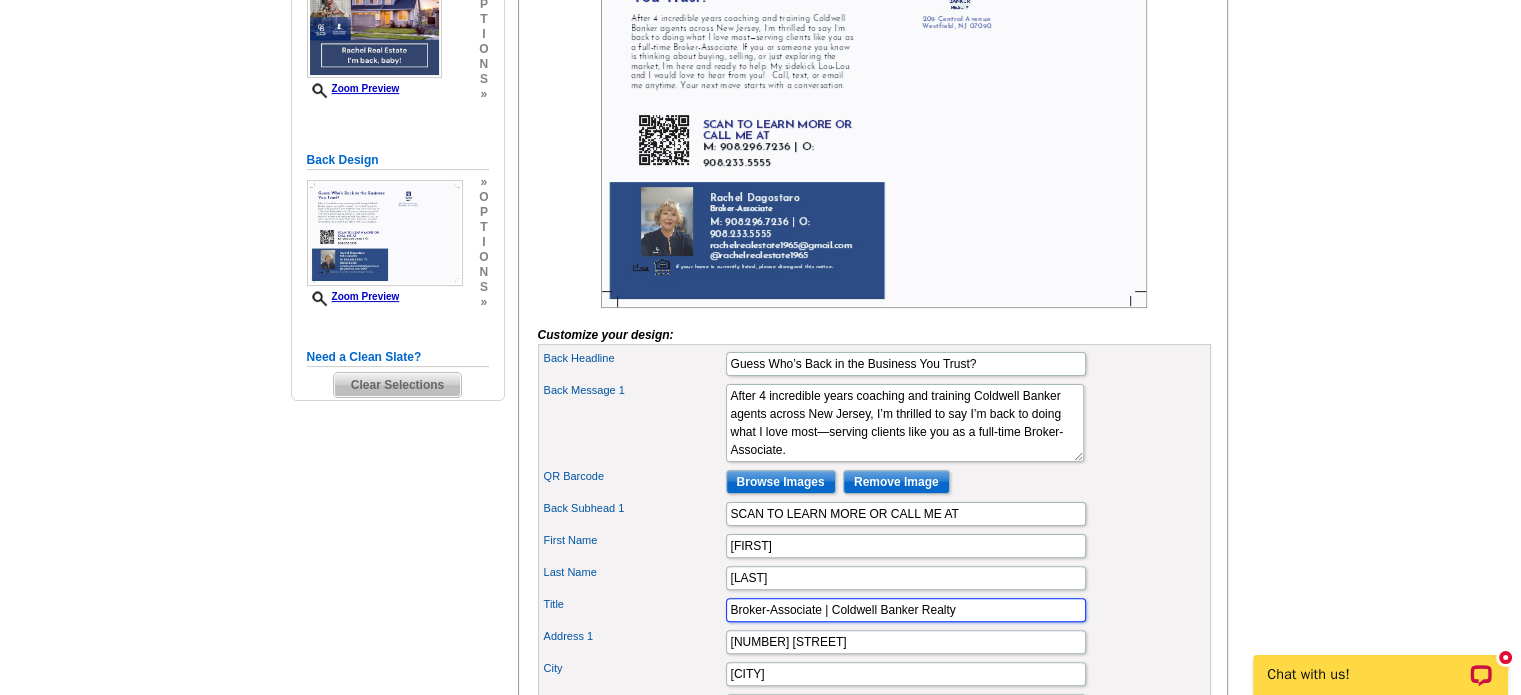 type on "Broker-Associate | Coldwell Banker Realty" 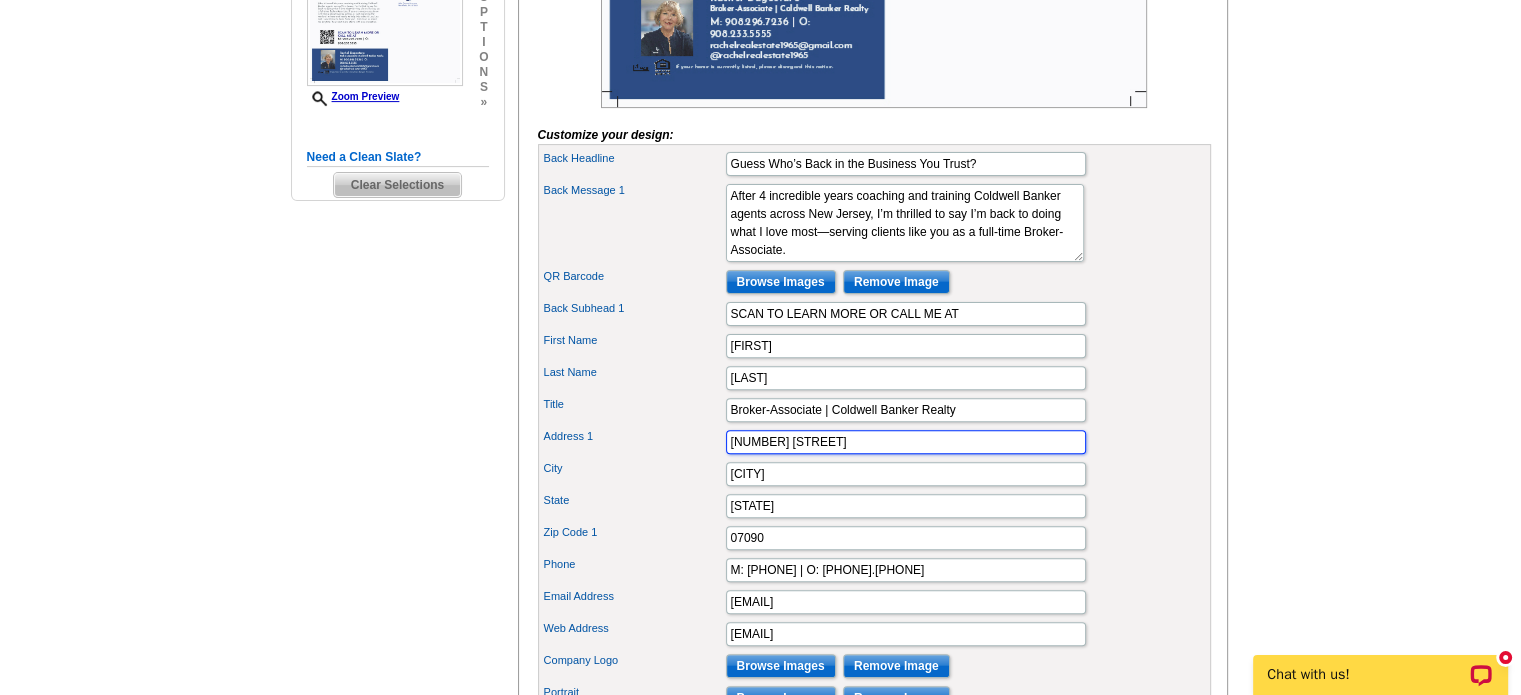 scroll, scrollTop: 700, scrollLeft: 0, axis: vertical 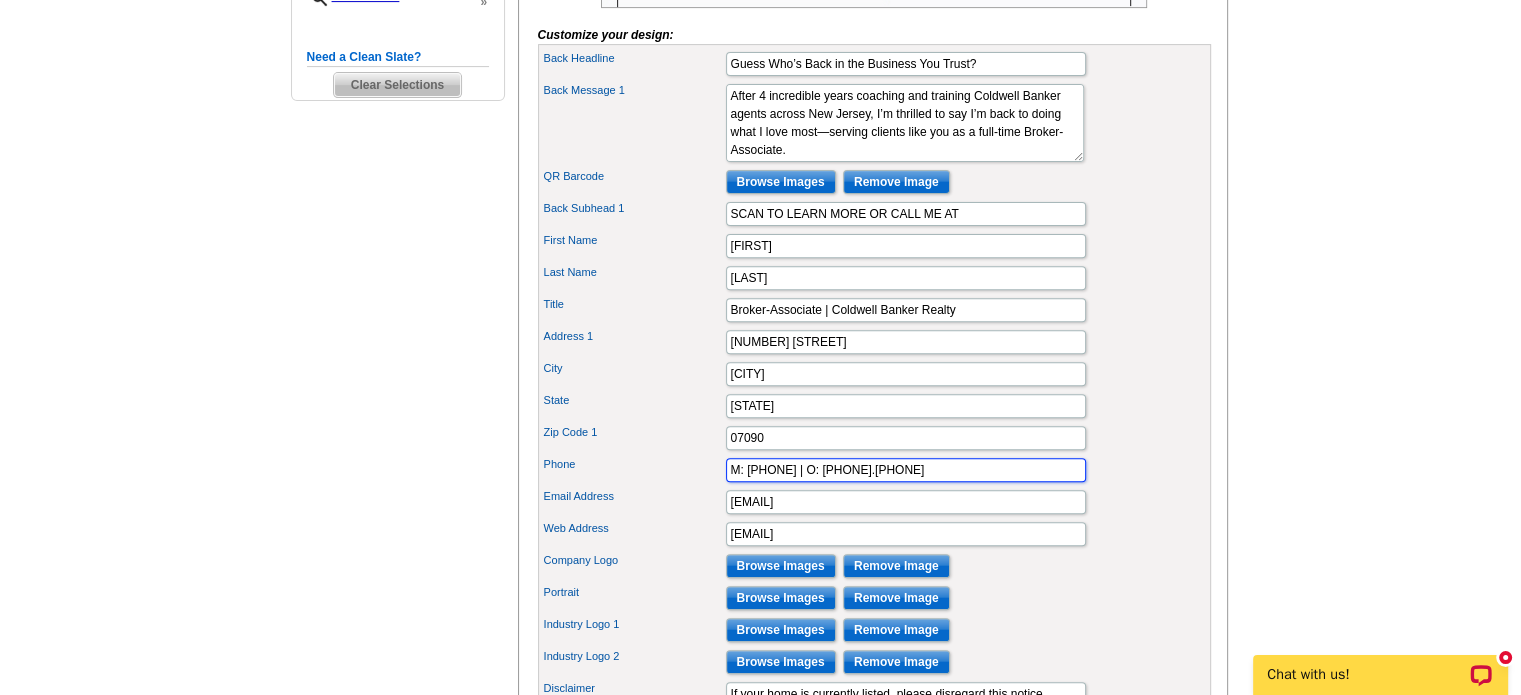 click on "M: 908.296.7236 | O: 908.233.5555" at bounding box center [906, 470] 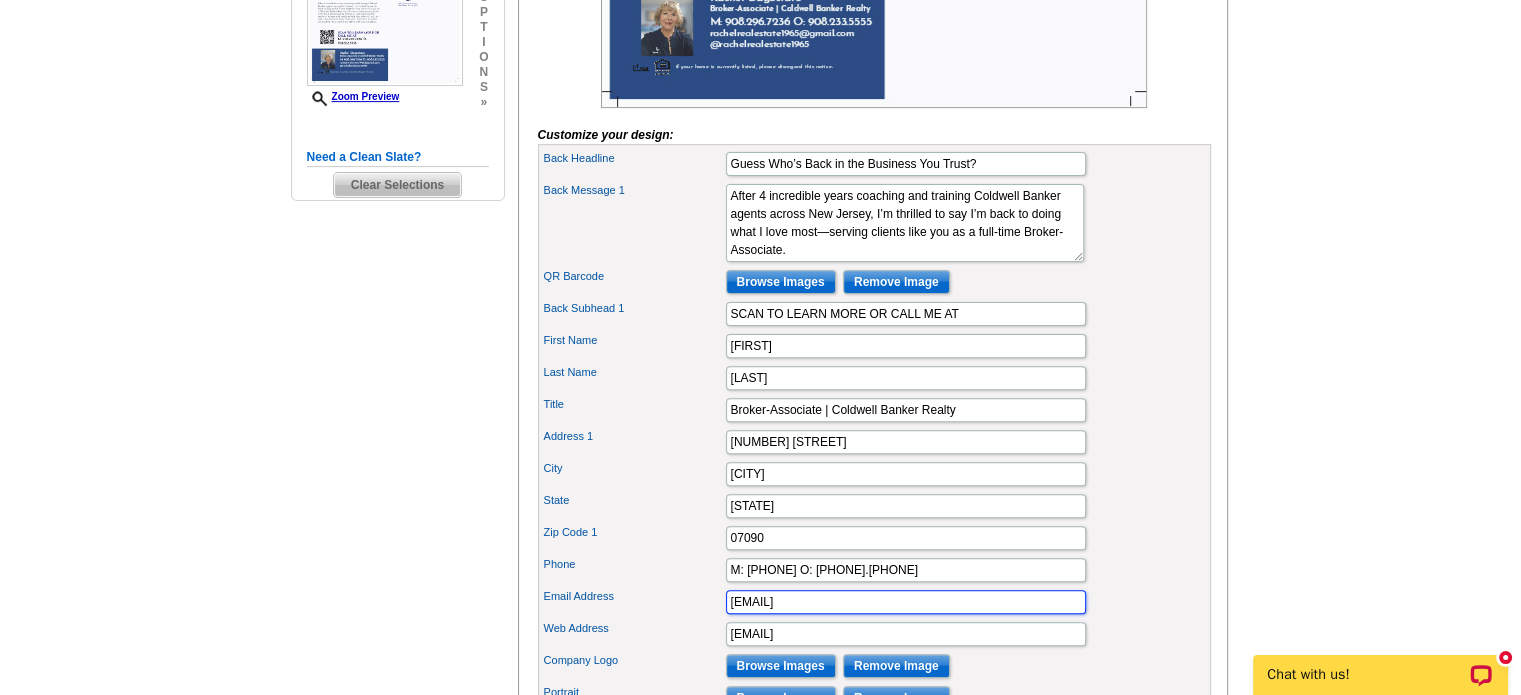 scroll, scrollTop: 700, scrollLeft: 0, axis: vertical 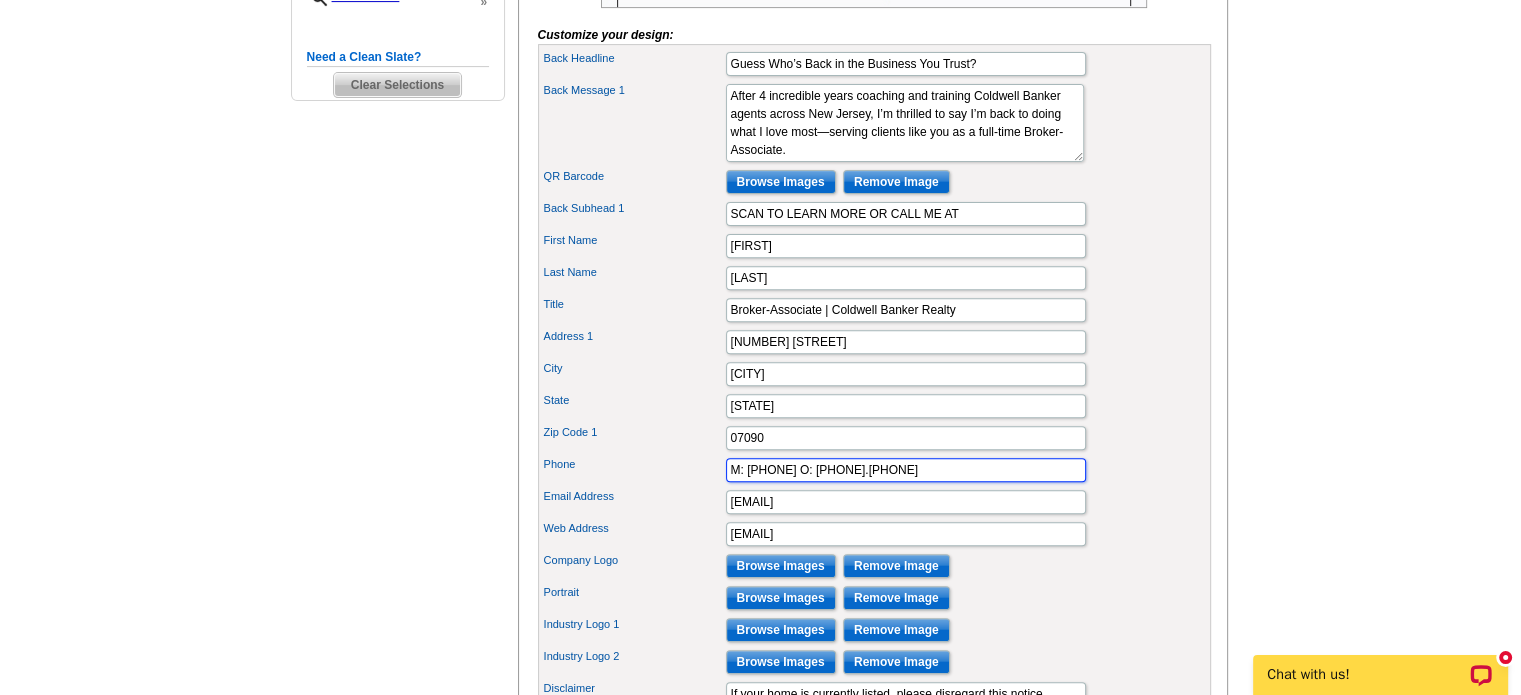 click on "M: 908.296.7236 O: 908.233.5555" at bounding box center [906, 470] 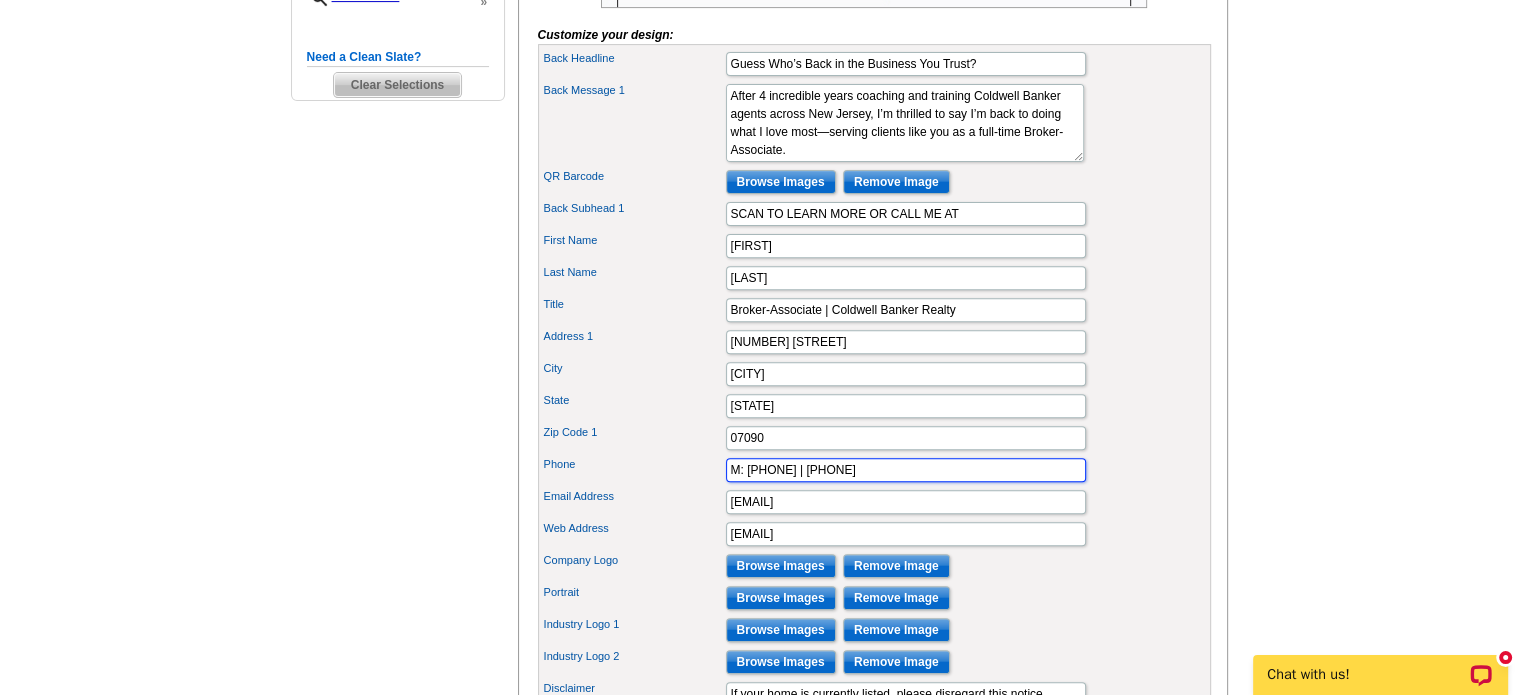 type on "M: 908.296.7236 | 908.233.5555" 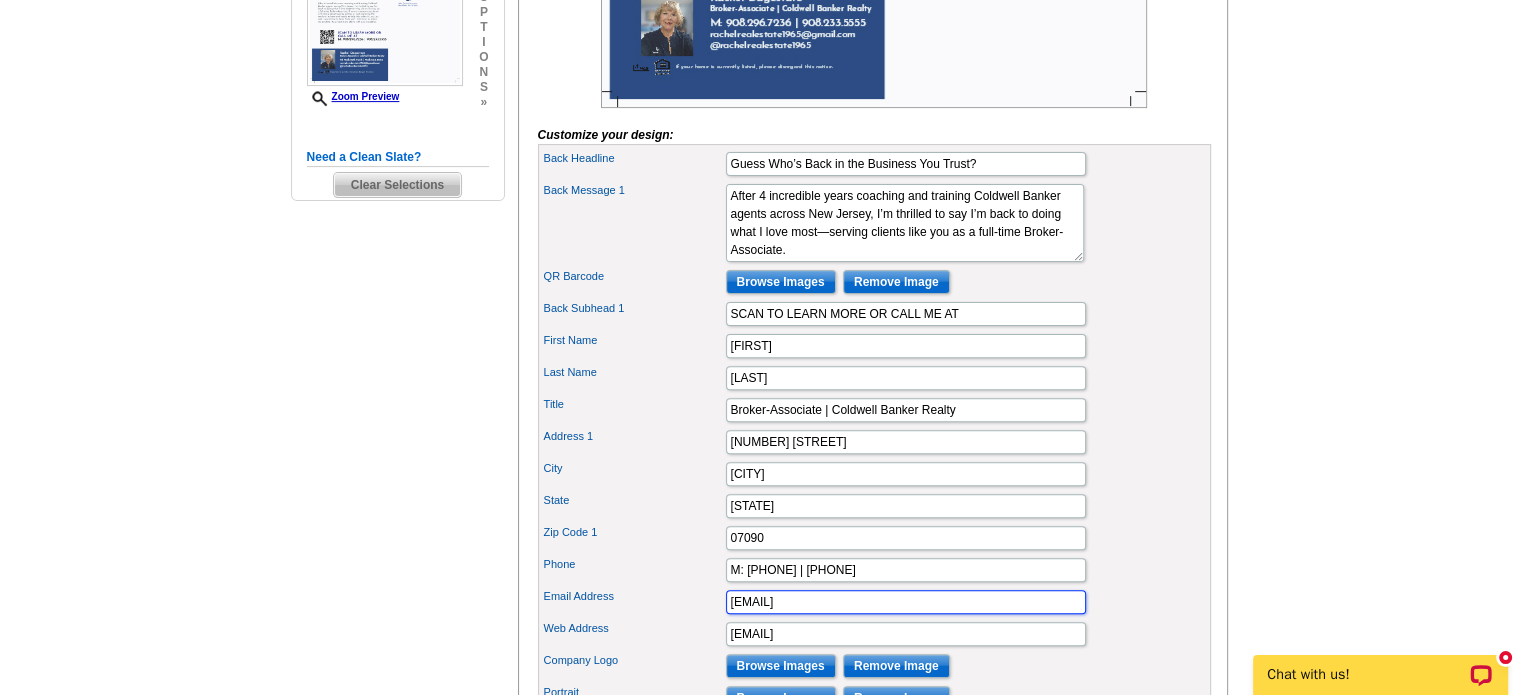 scroll, scrollTop: 100, scrollLeft: 0, axis: vertical 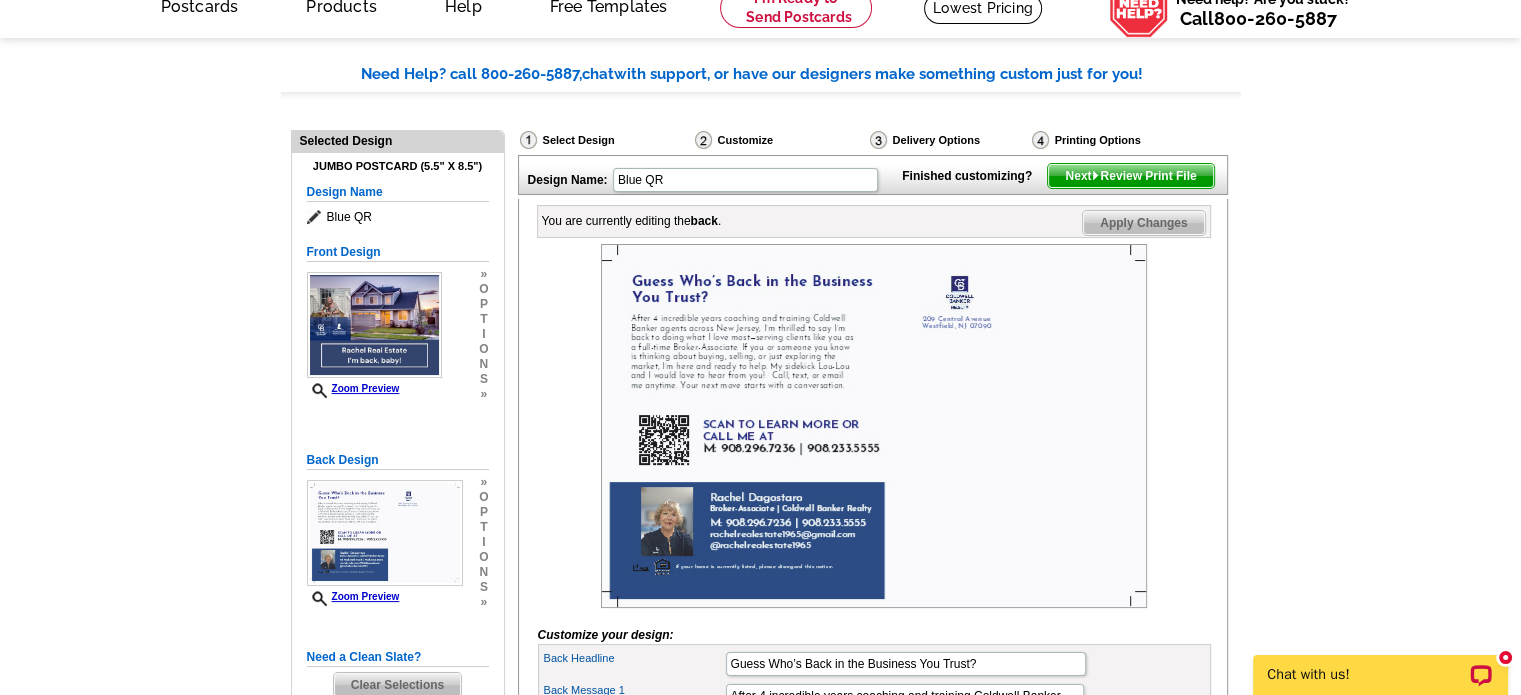 click on "Next   Review Print File" at bounding box center (1130, 176) 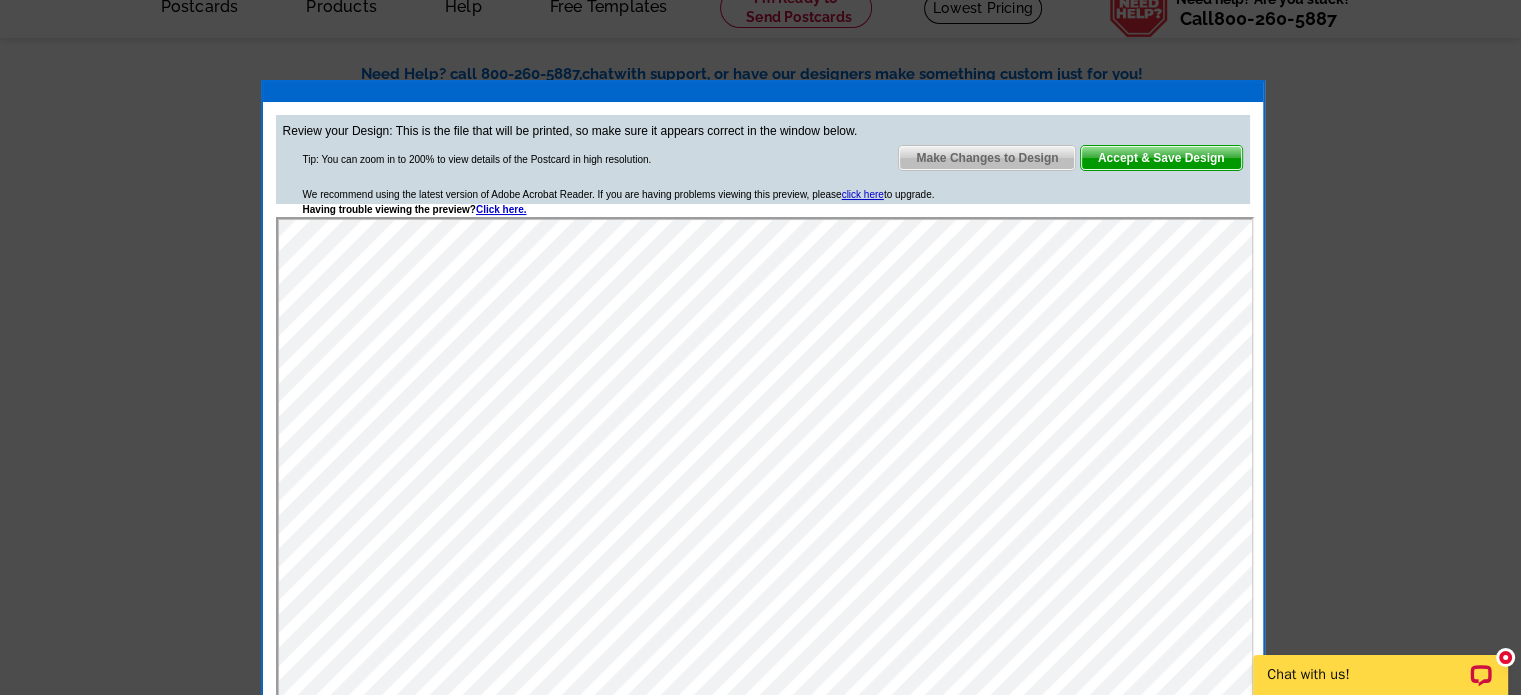scroll, scrollTop: 200, scrollLeft: 0, axis: vertical 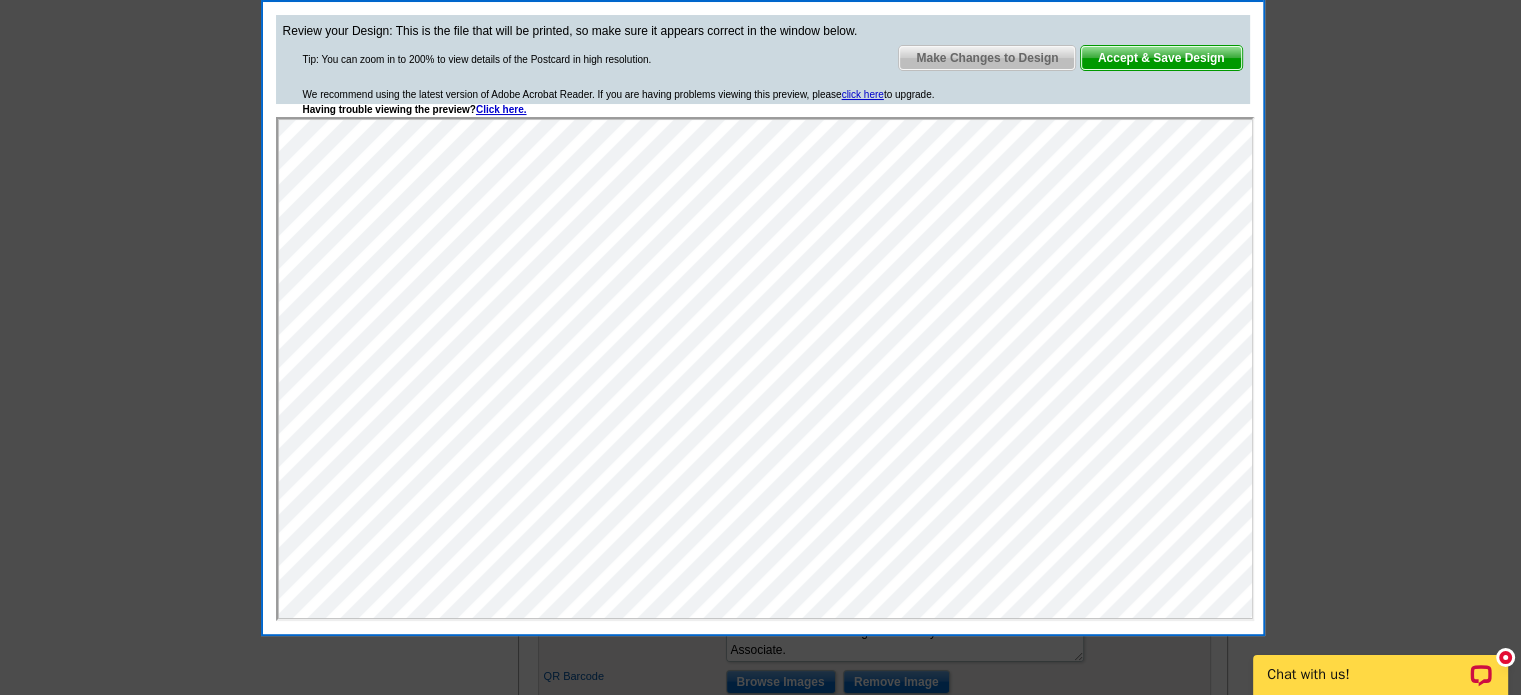 click on "Accept & Save Design" at bounding box center (1161, 58) 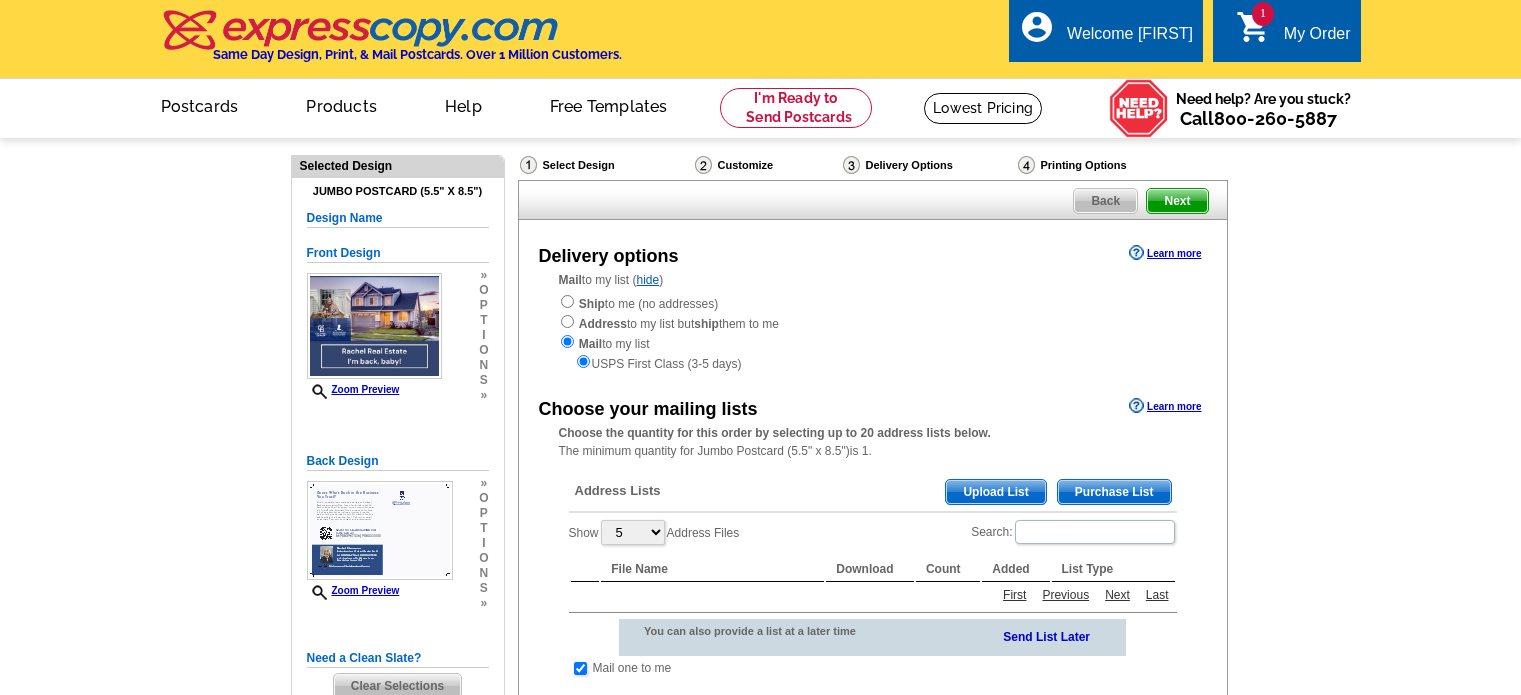 scroll, scrollTop: 0, scrollLeft: 0, axis: both 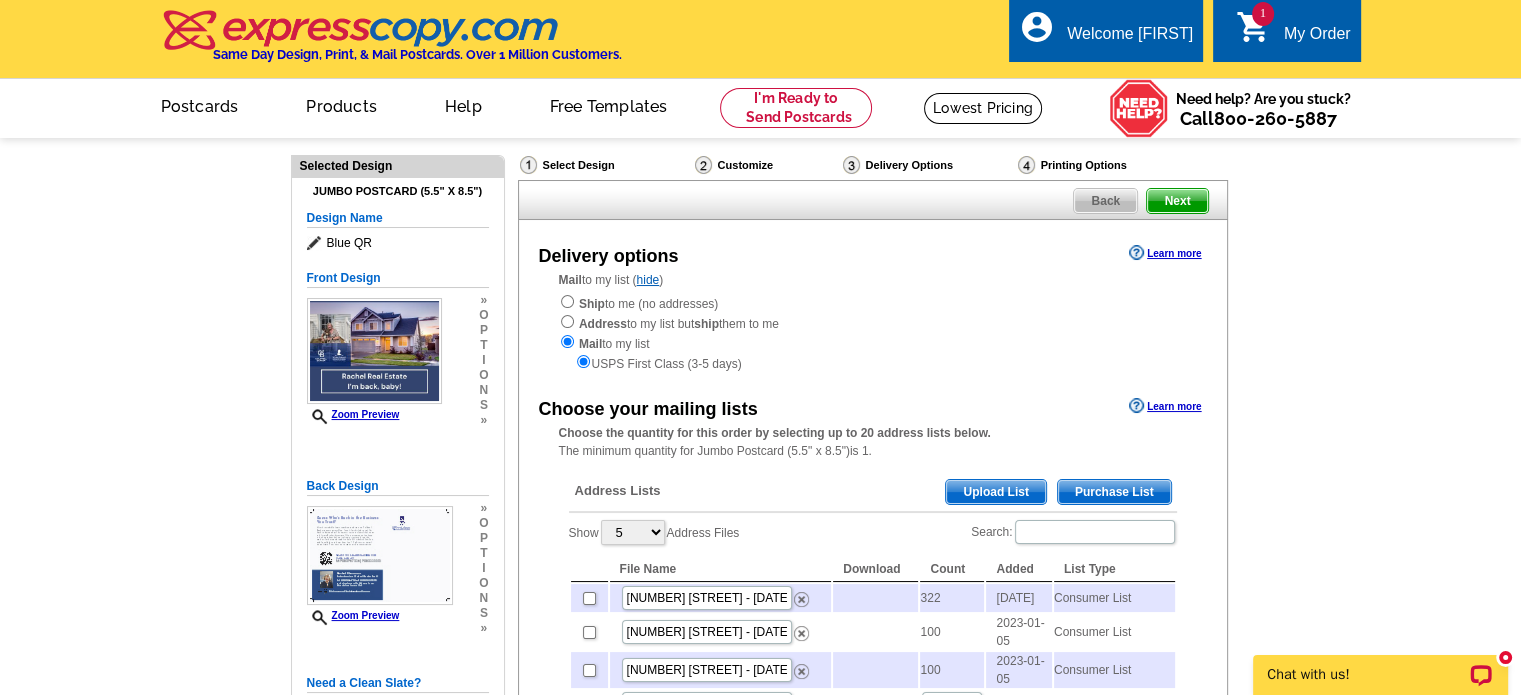 click on "Upload List" at bounding box center [995, 492] 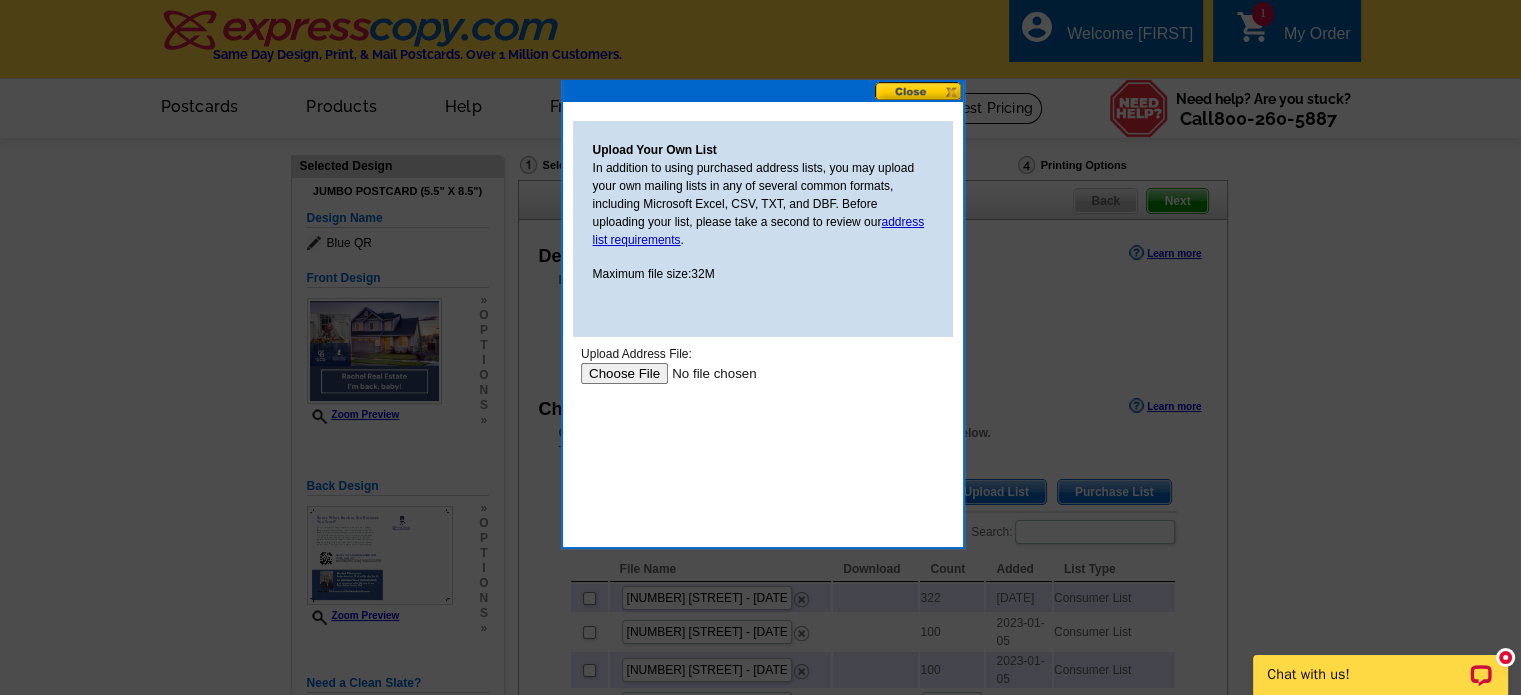 scroll, scrollTop: 0, scrollLeft: 0, axis: both 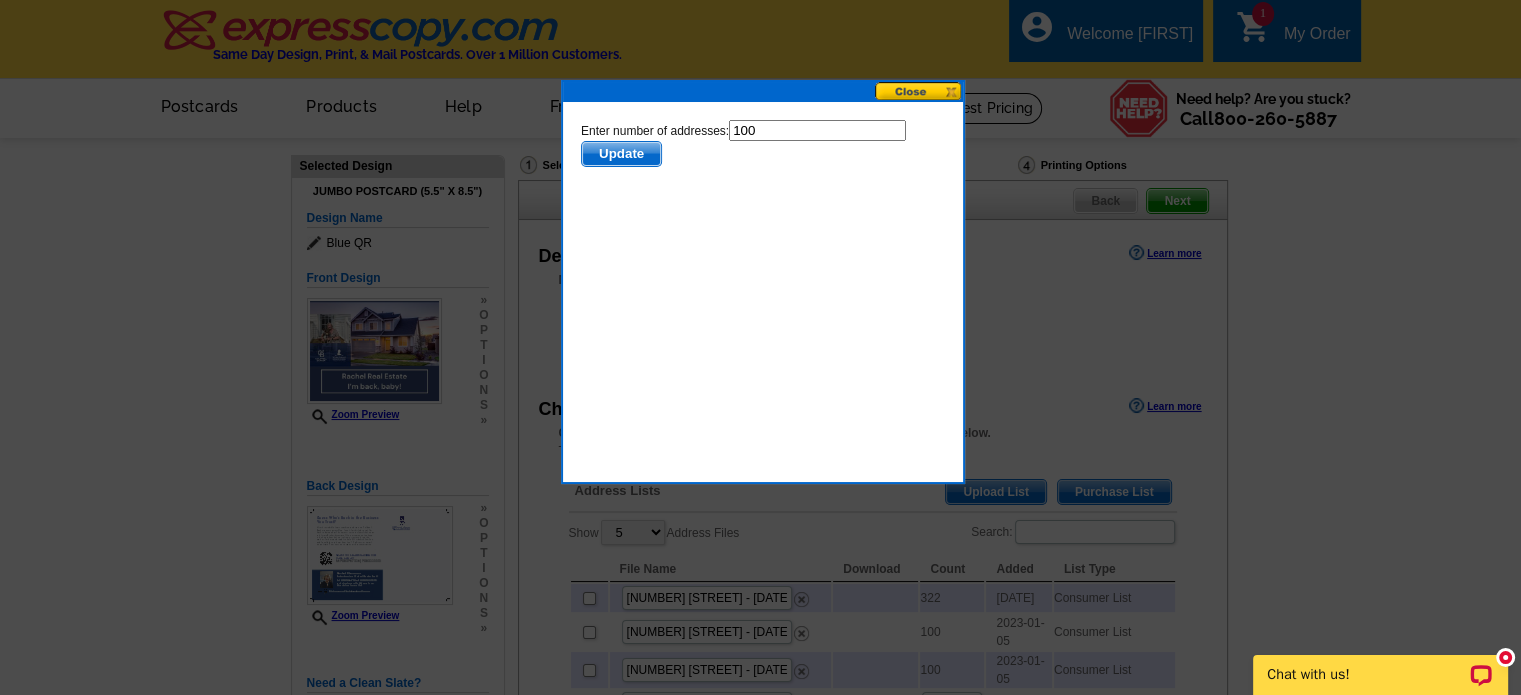 click on "Update" at bounding box center (620, 154) 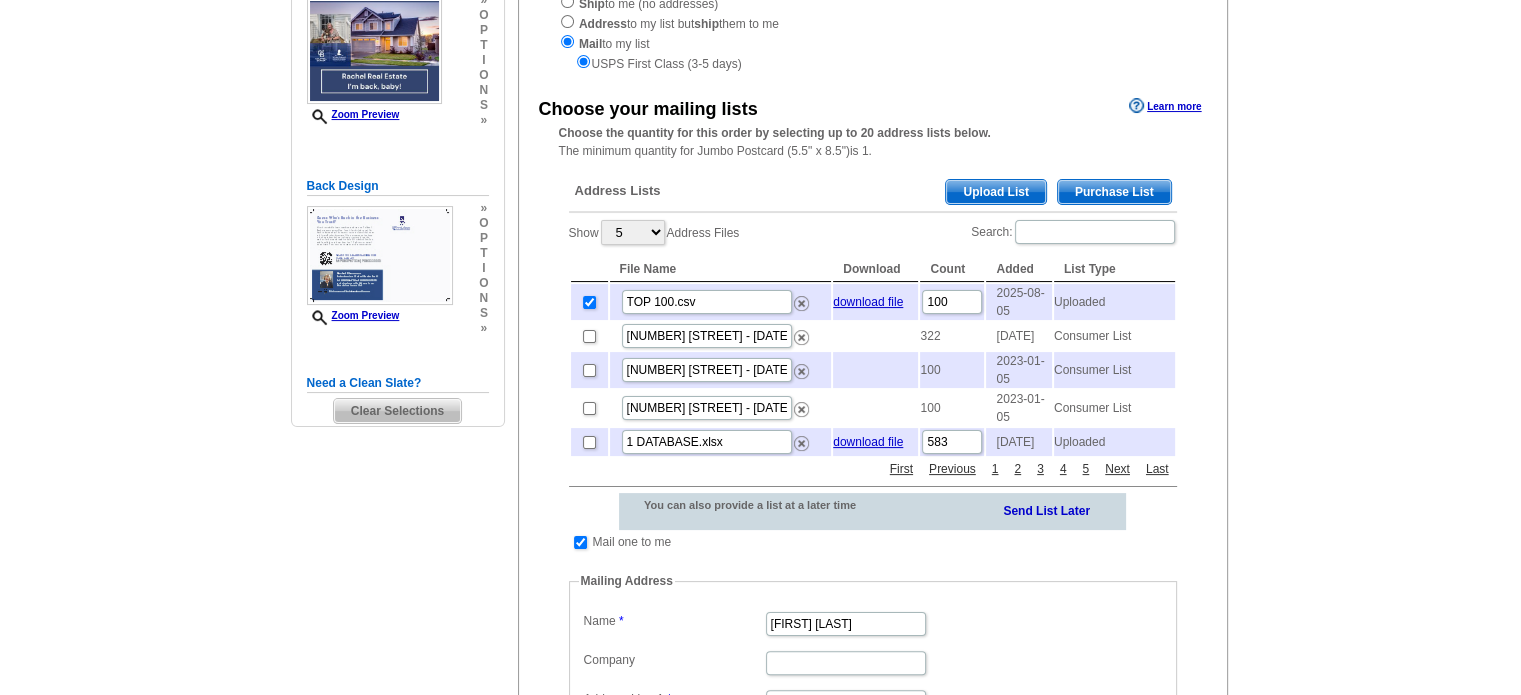 scroll, scrollTop: 600, scrollLeft: 0, axis: vertical 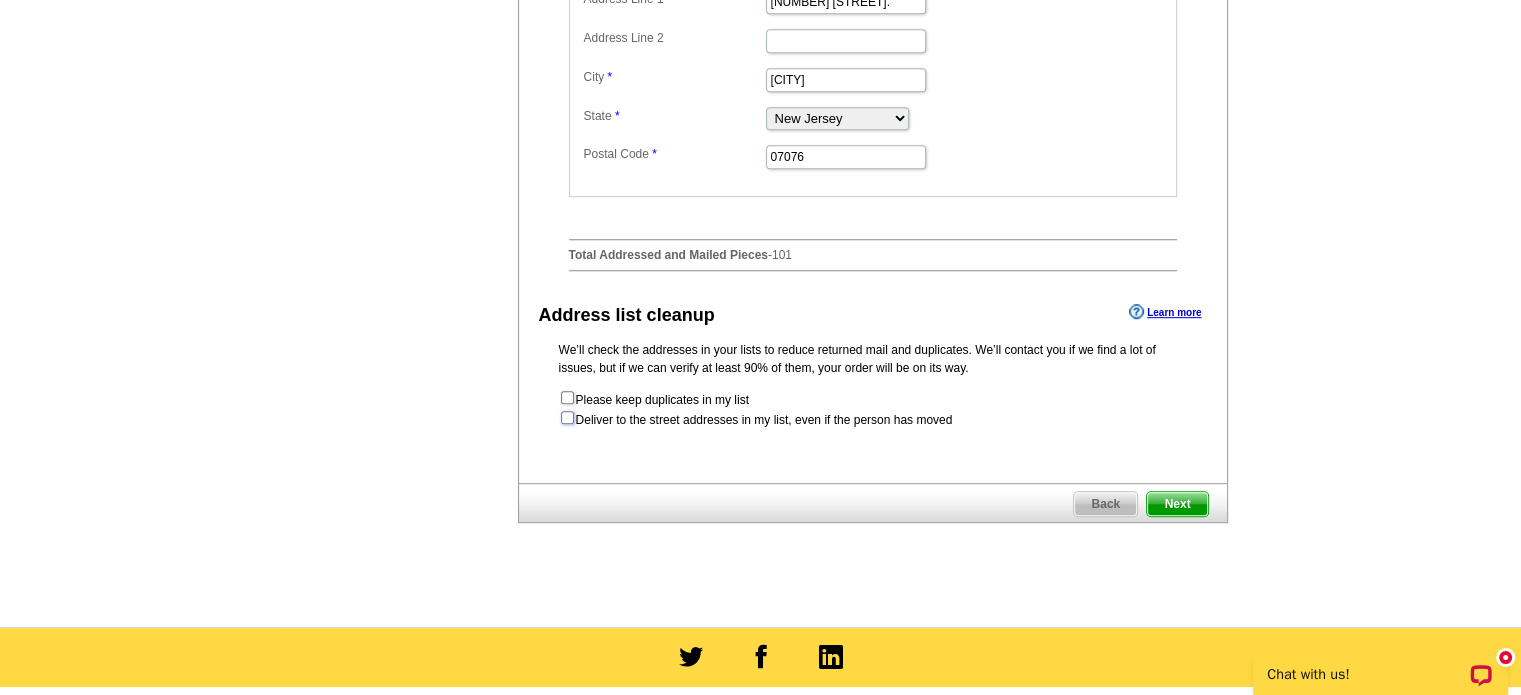 click at bounding box center (567, 417) 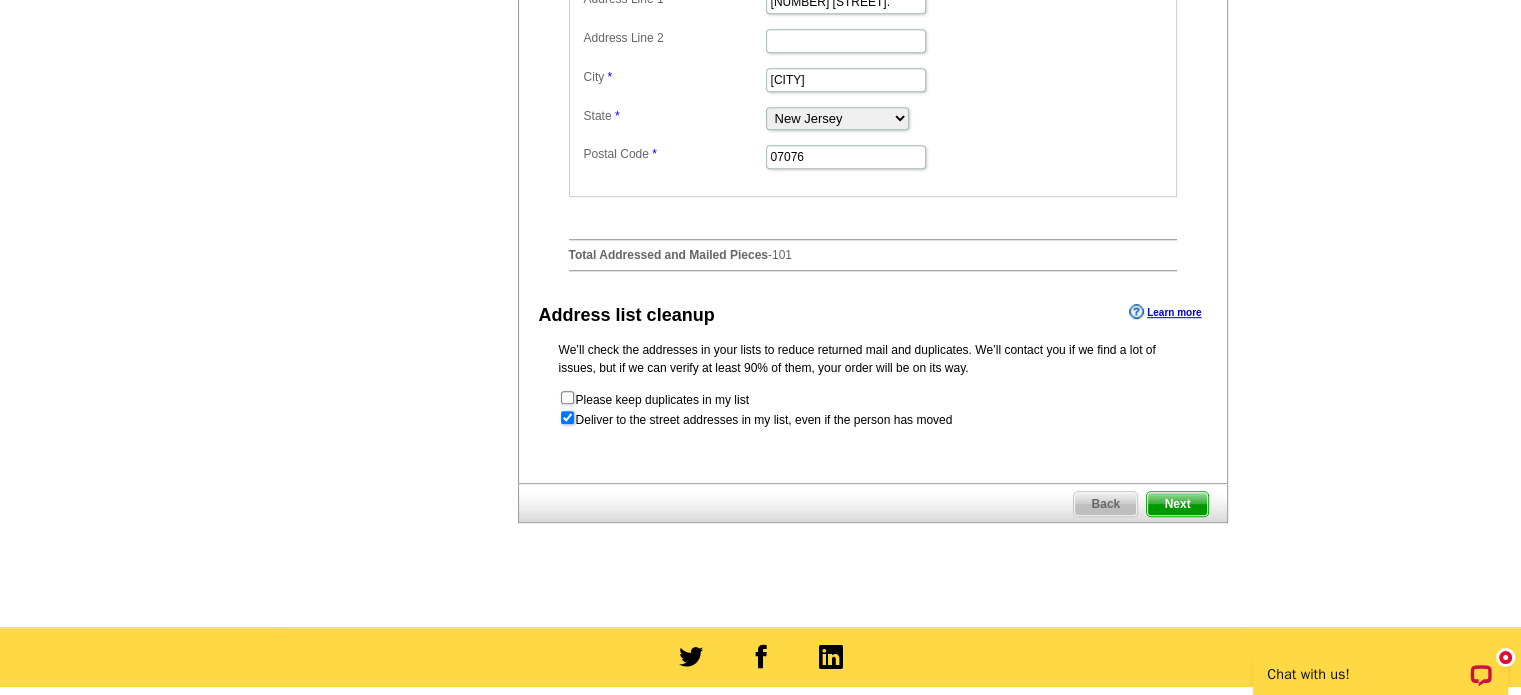 radio on "true" 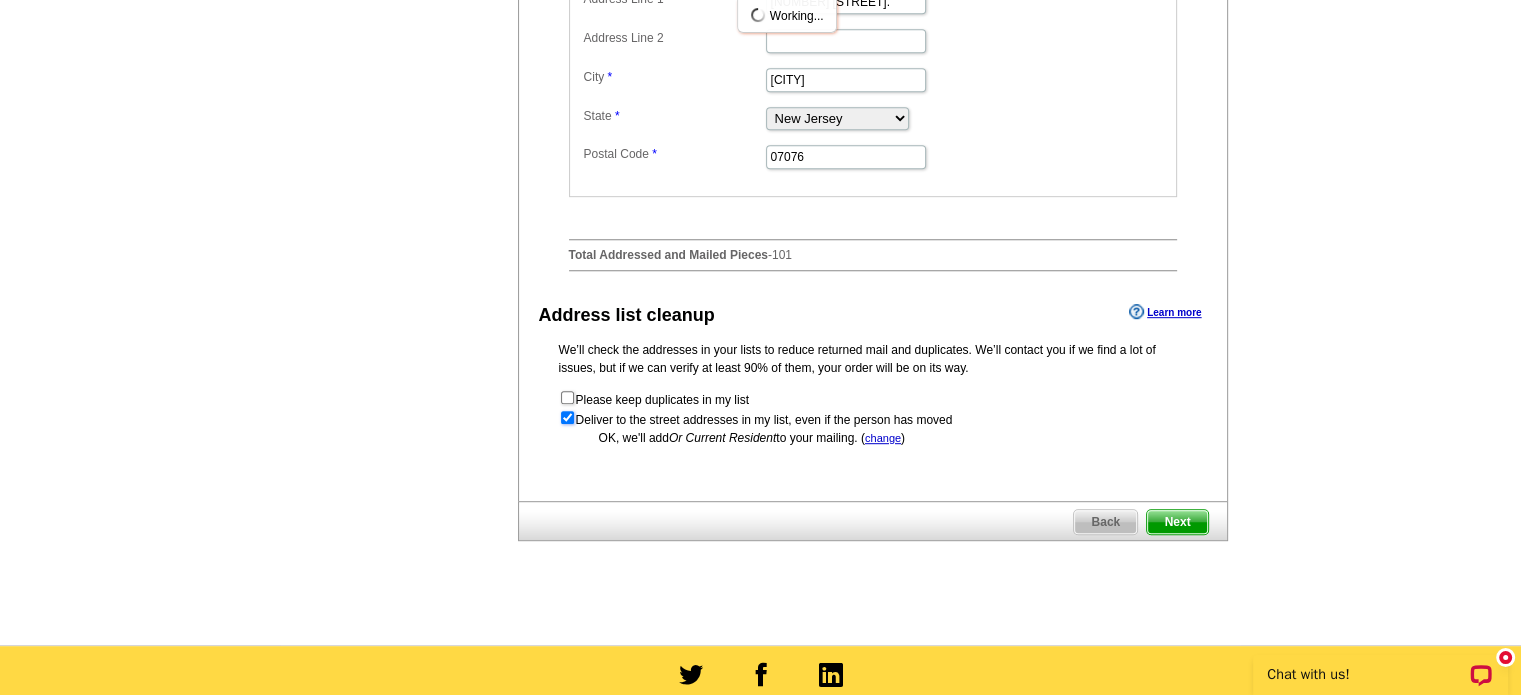 scroll, scrollTop: 0, scrollLeft: 0, axis: both 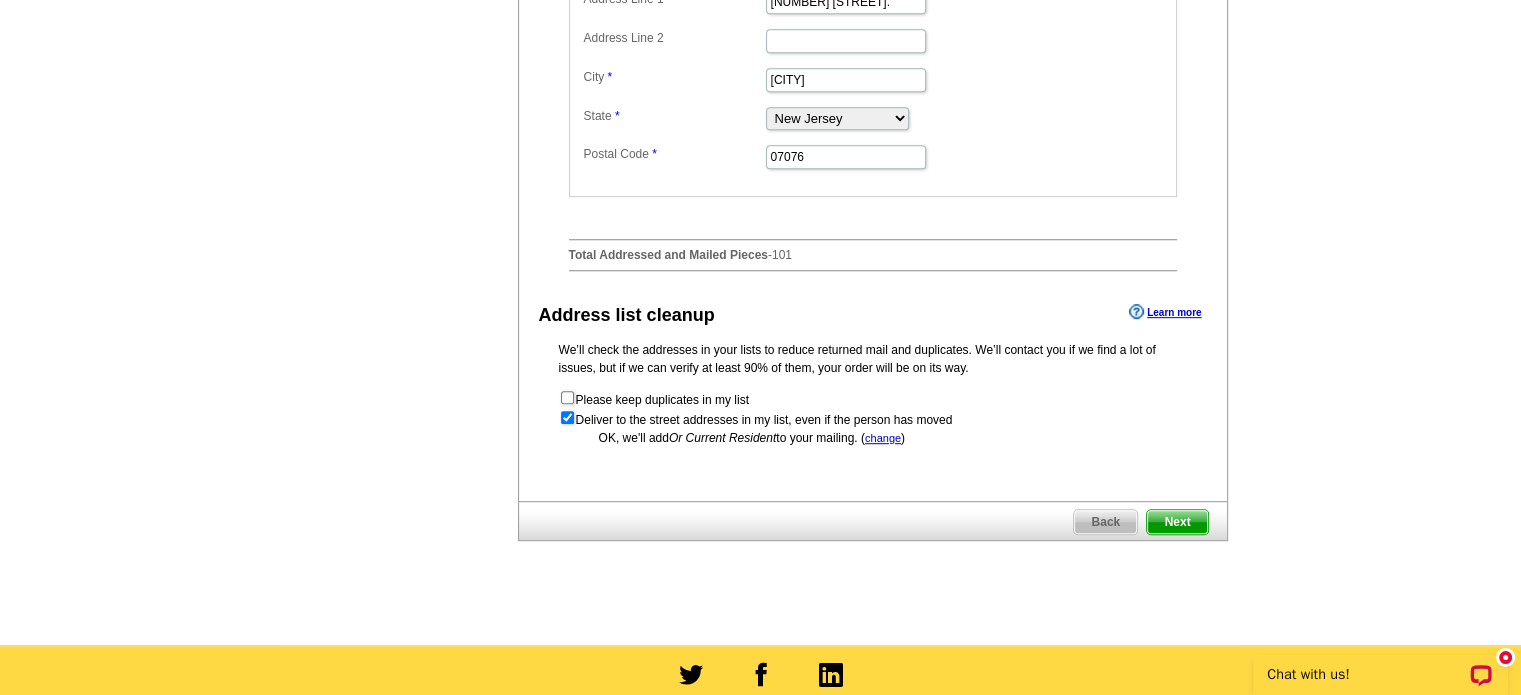 click on "Next" at bounding box center [1177, 522] 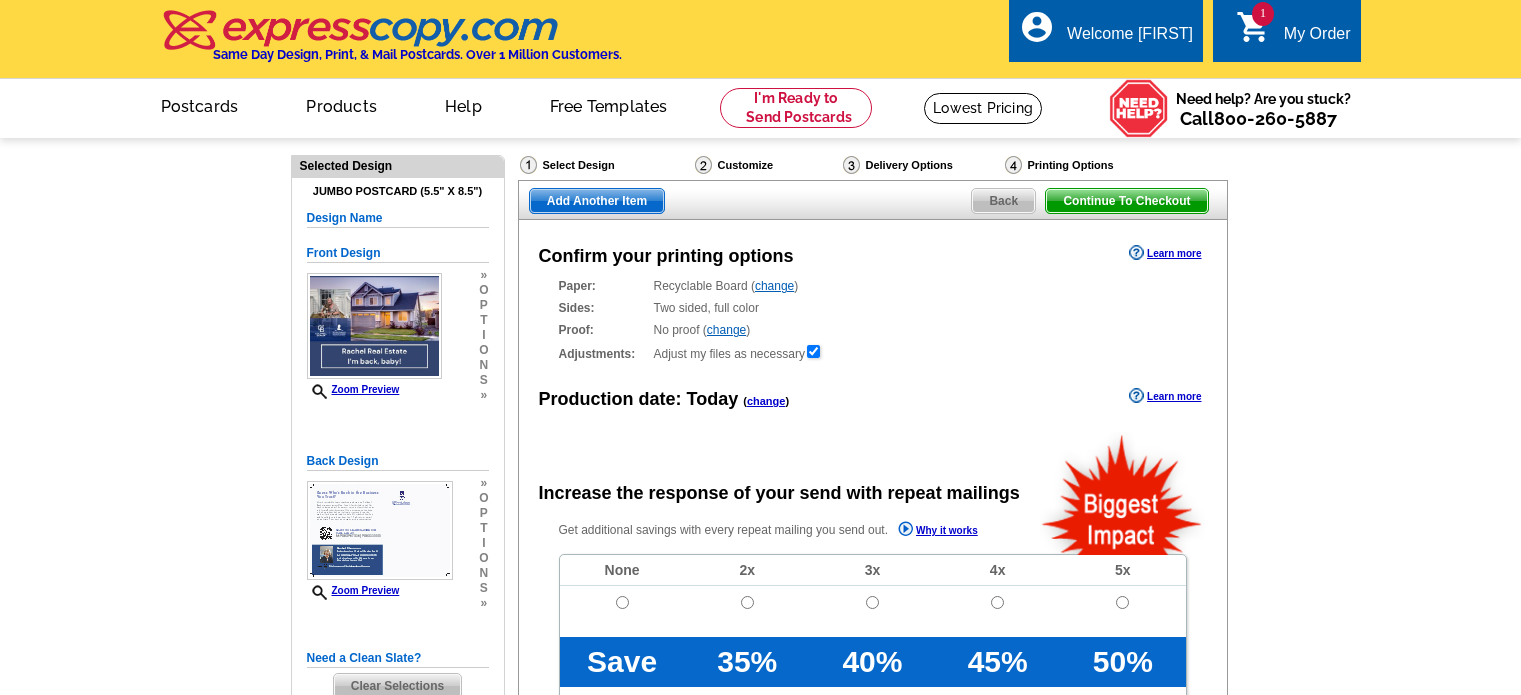 scroll, scrollTop: 0, scrollLeft: 0, axis: both 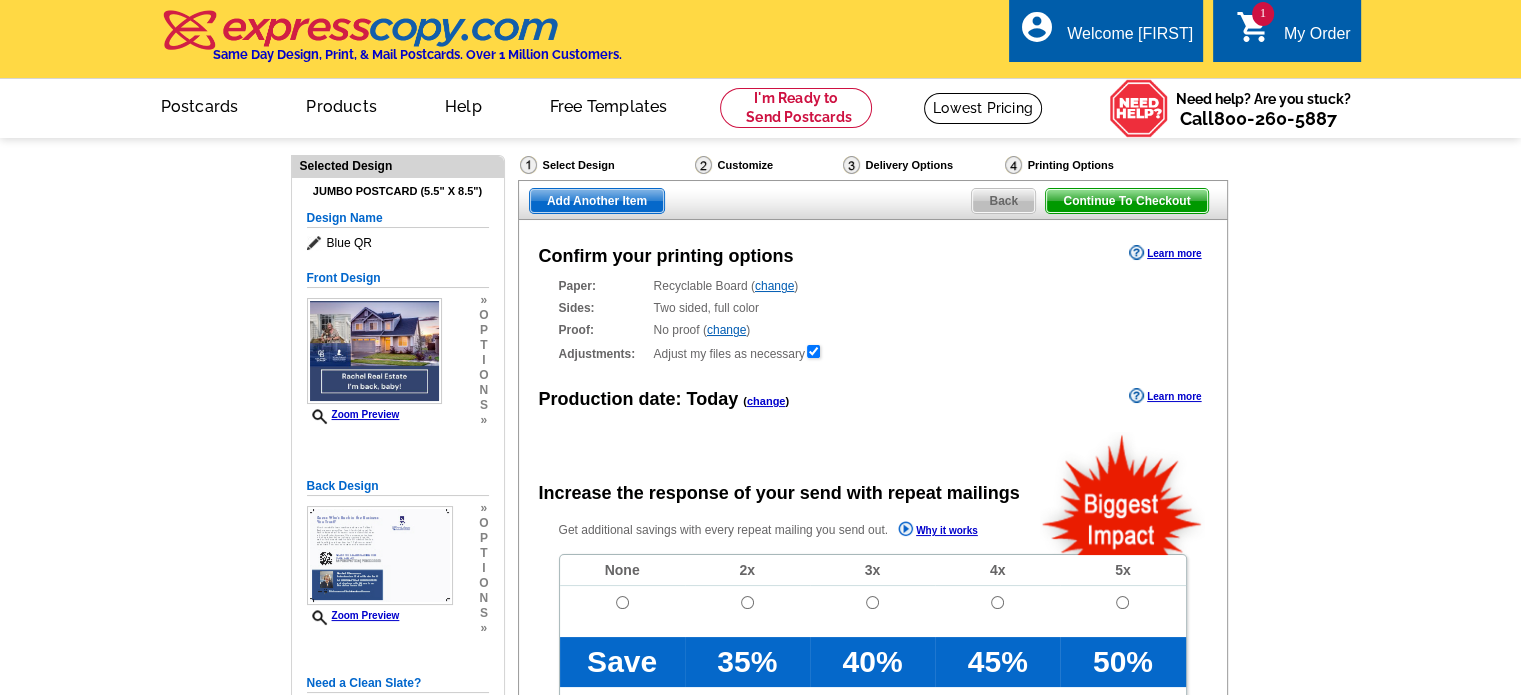 radio on "false" 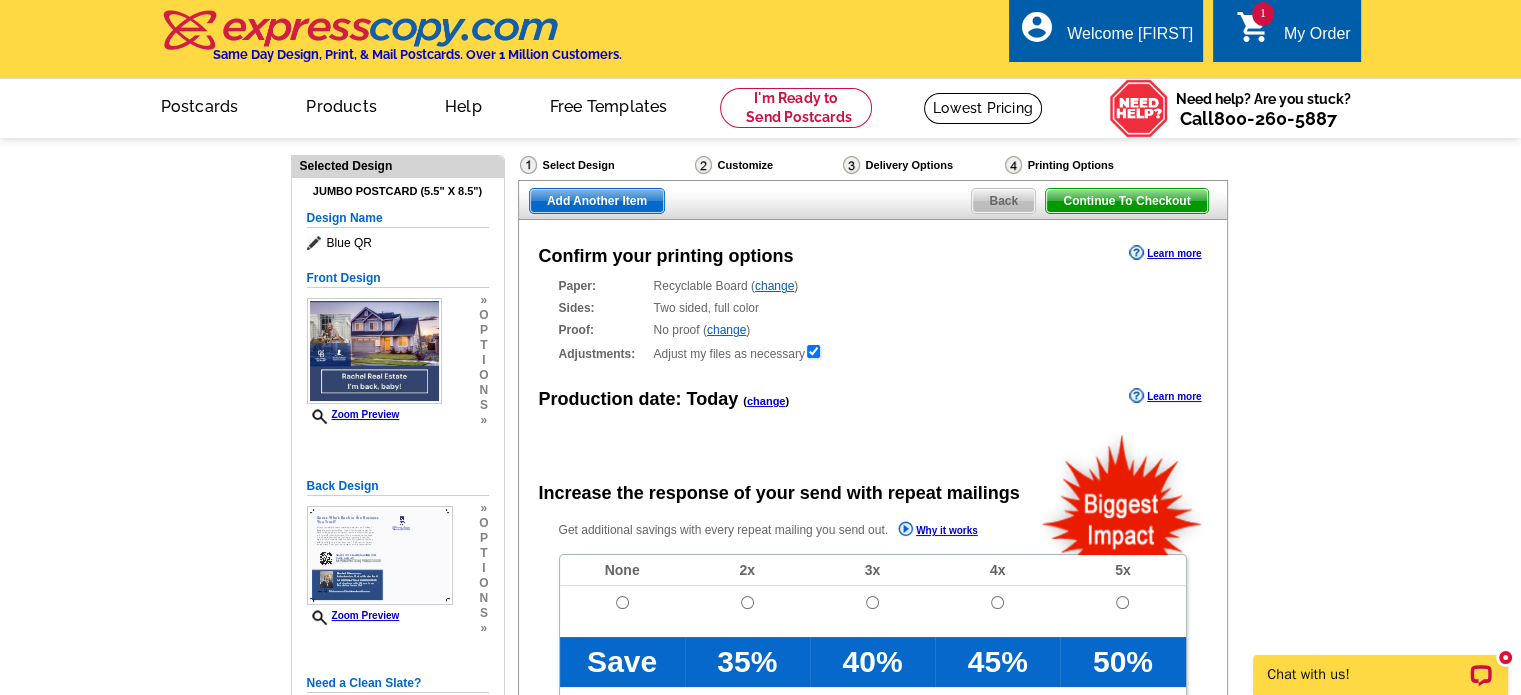 scroll, scrollTop: 0, scrollLeft: 0, axis: both 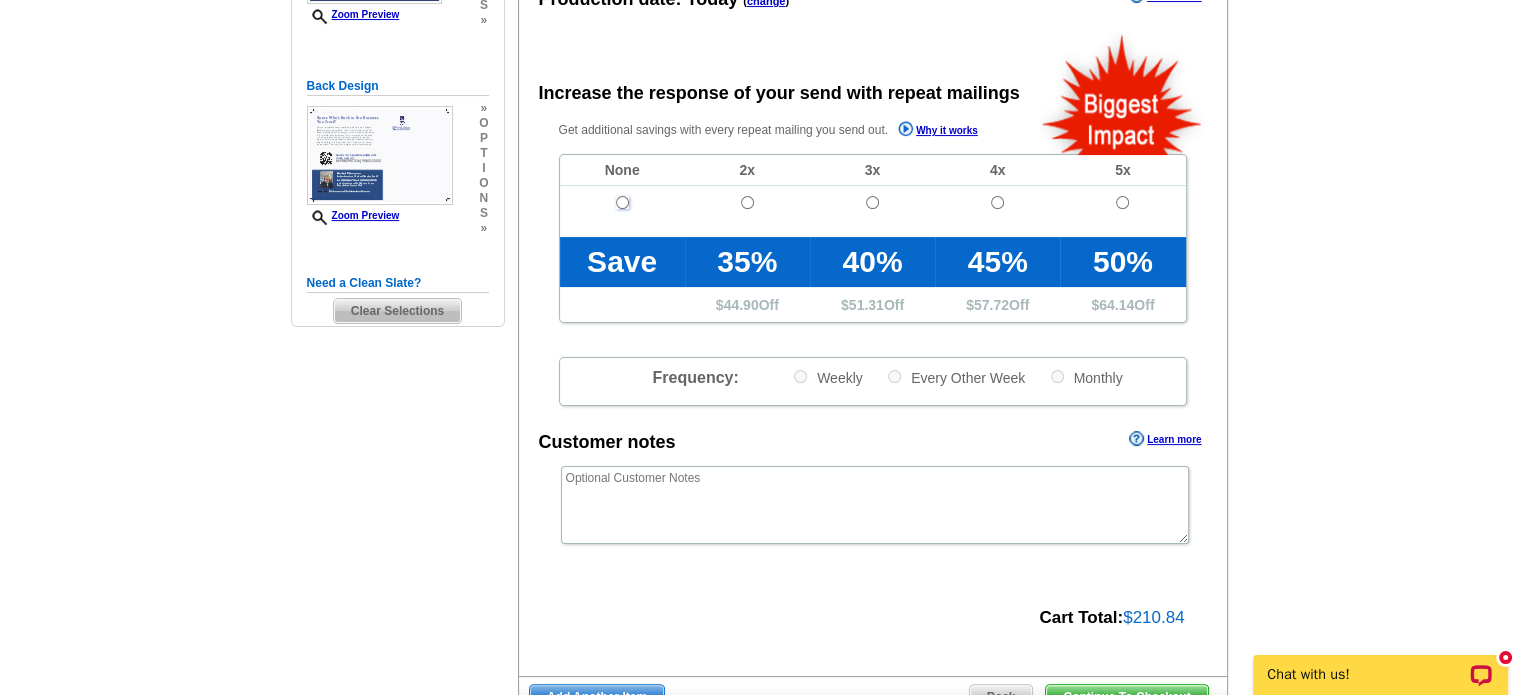 click at bounding box center (622, 202) 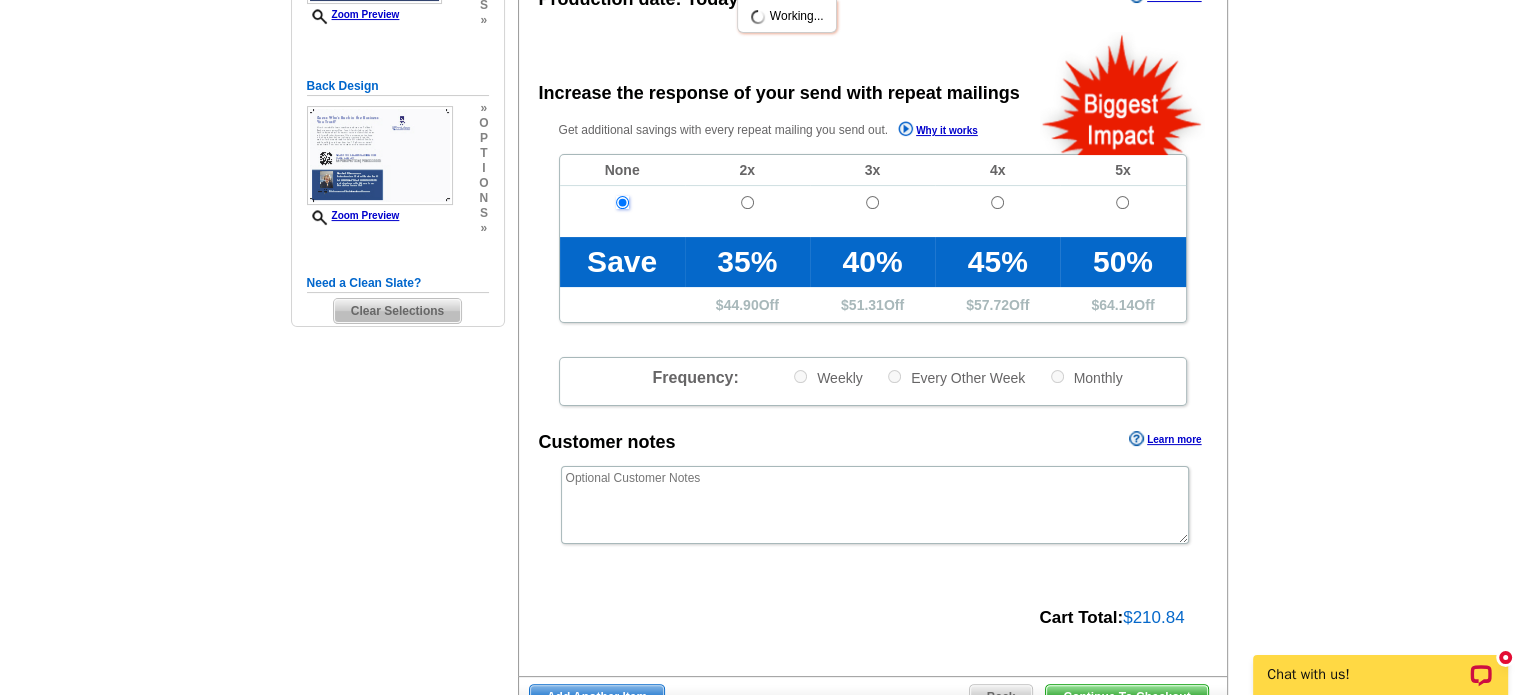 scroll, scrollTop: 700, scrollLeft: 0, axis: vertical 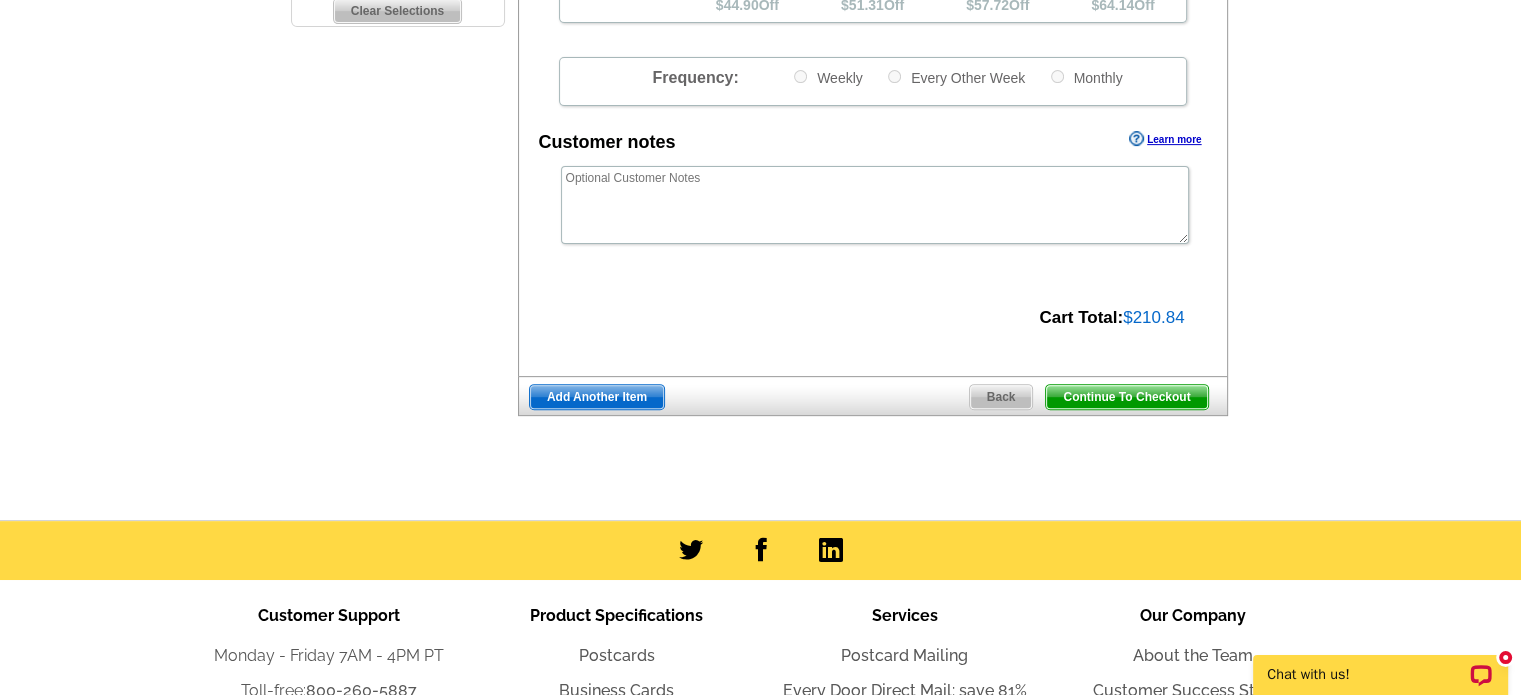 click on "Continue To Checkout" at bounding box center (1126, 397) 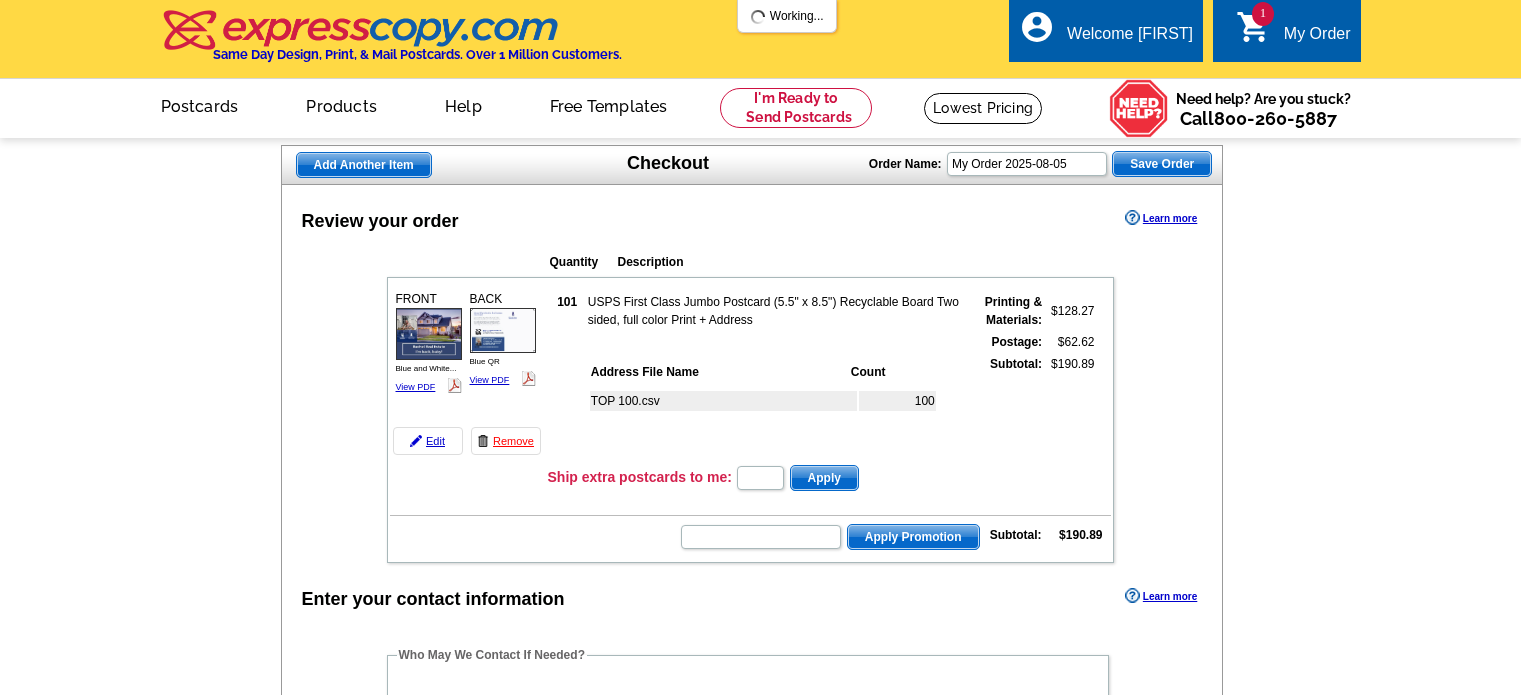 scroll, scrollTop: 0, scrollLeft: 0, axis: both 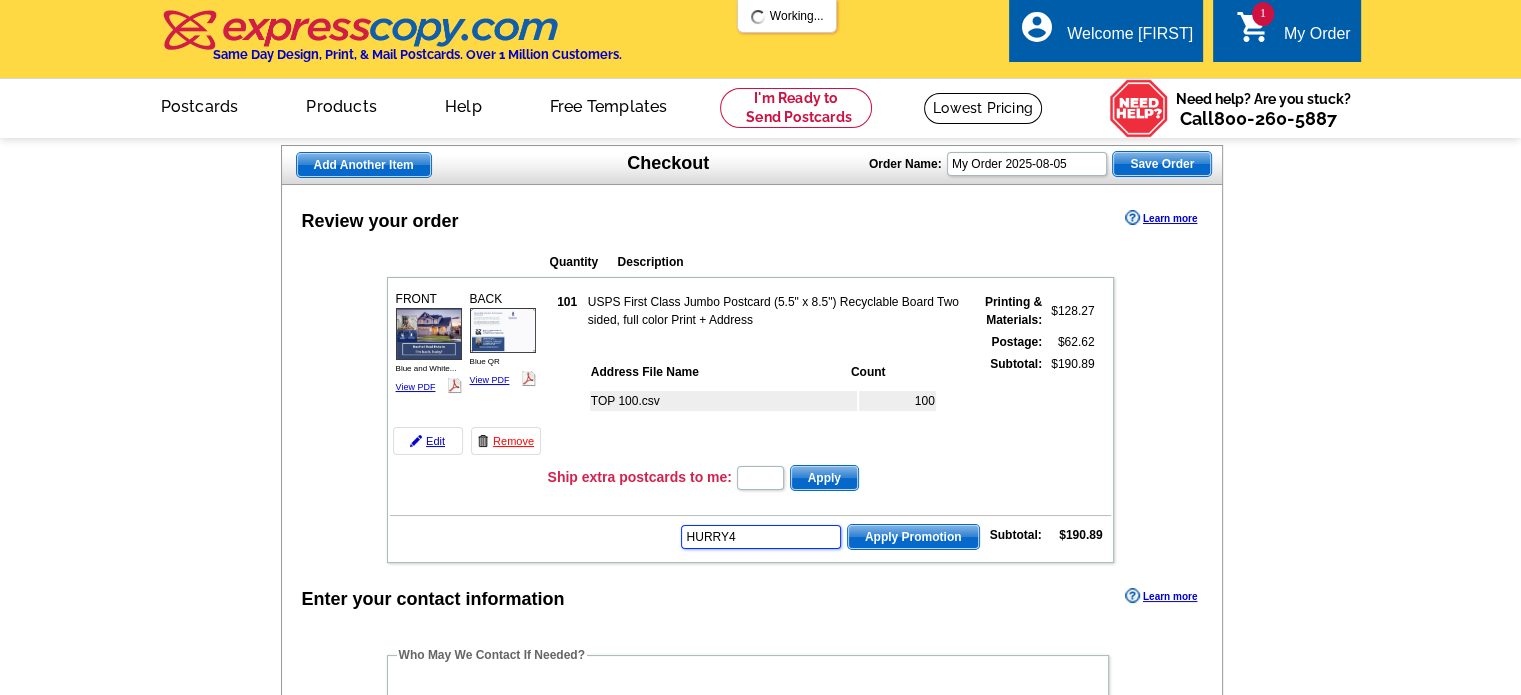 type on "HURRY40" 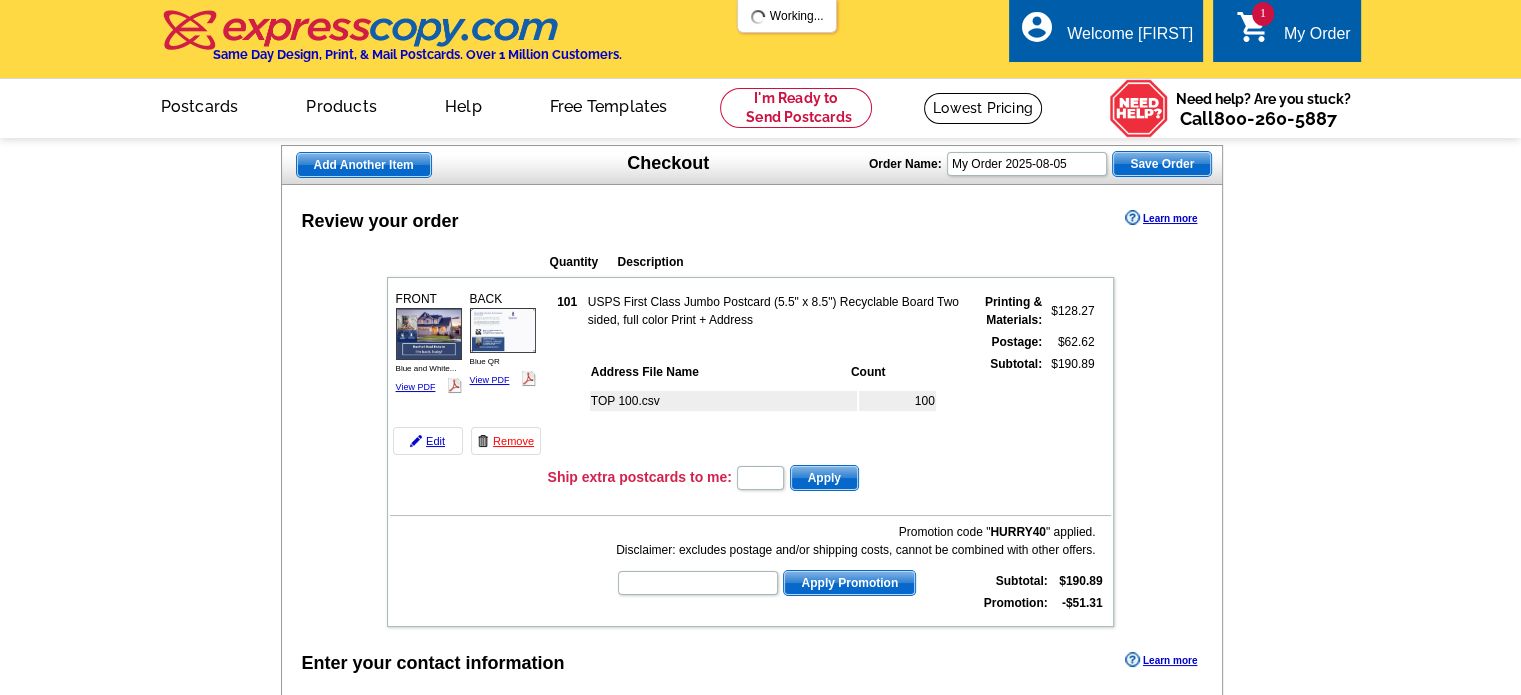 scroll, scrollTop: 0, scrollLeft: 0, axis: both 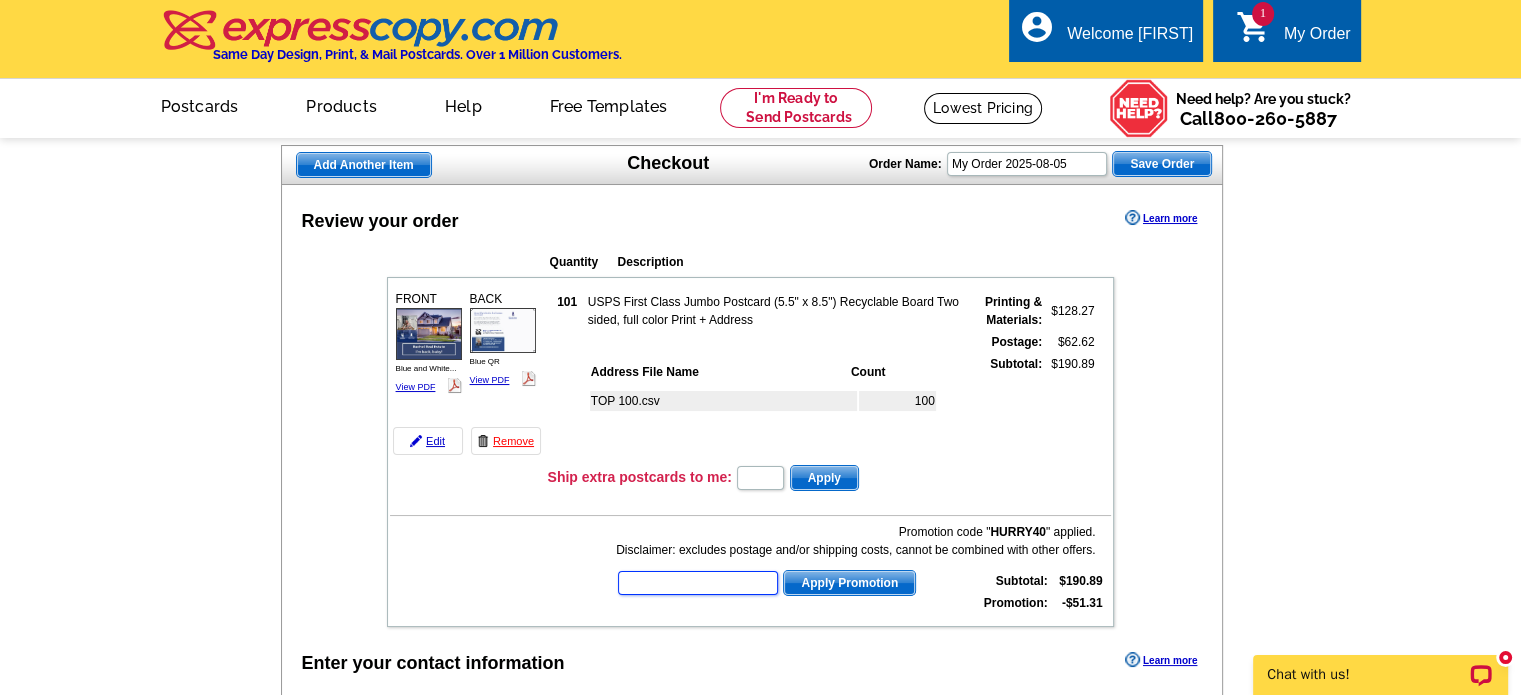 click at bounding box center (698, 583) 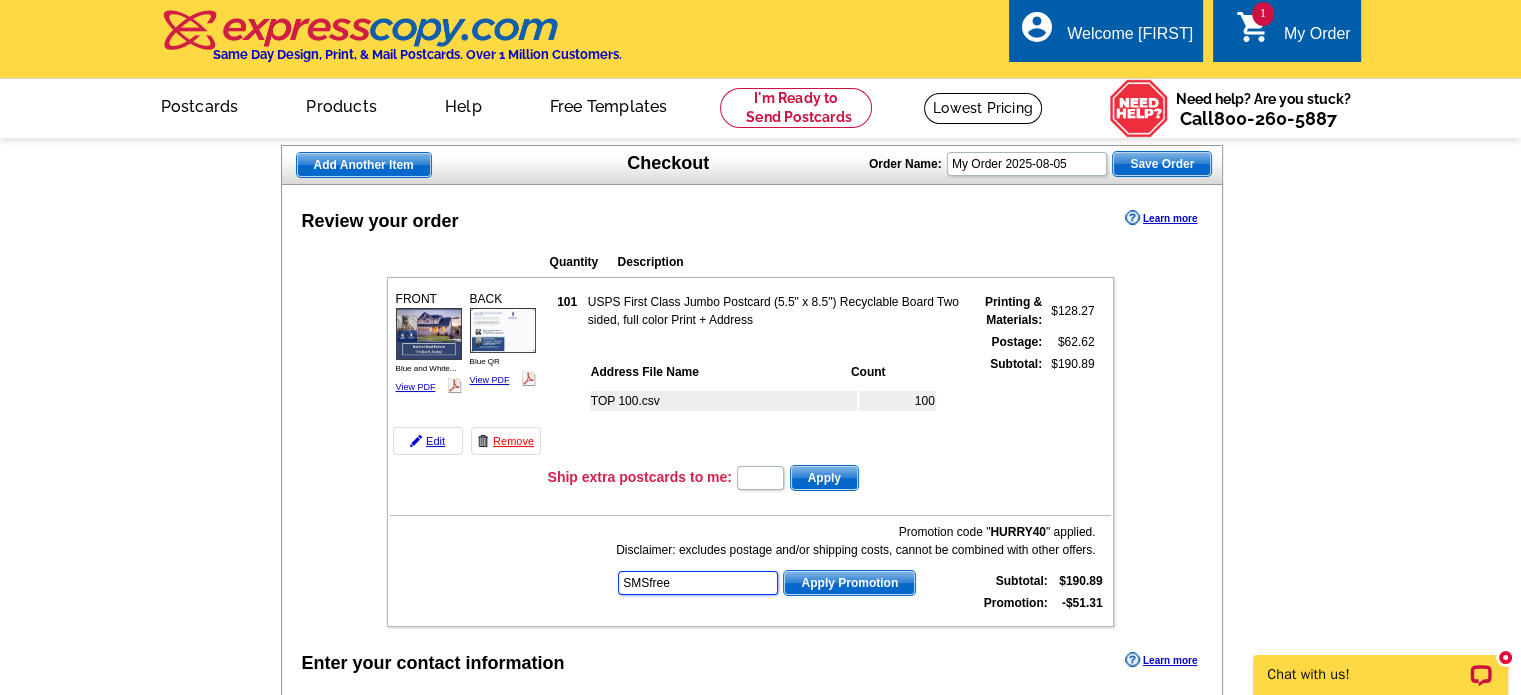 type on "SMSfree" 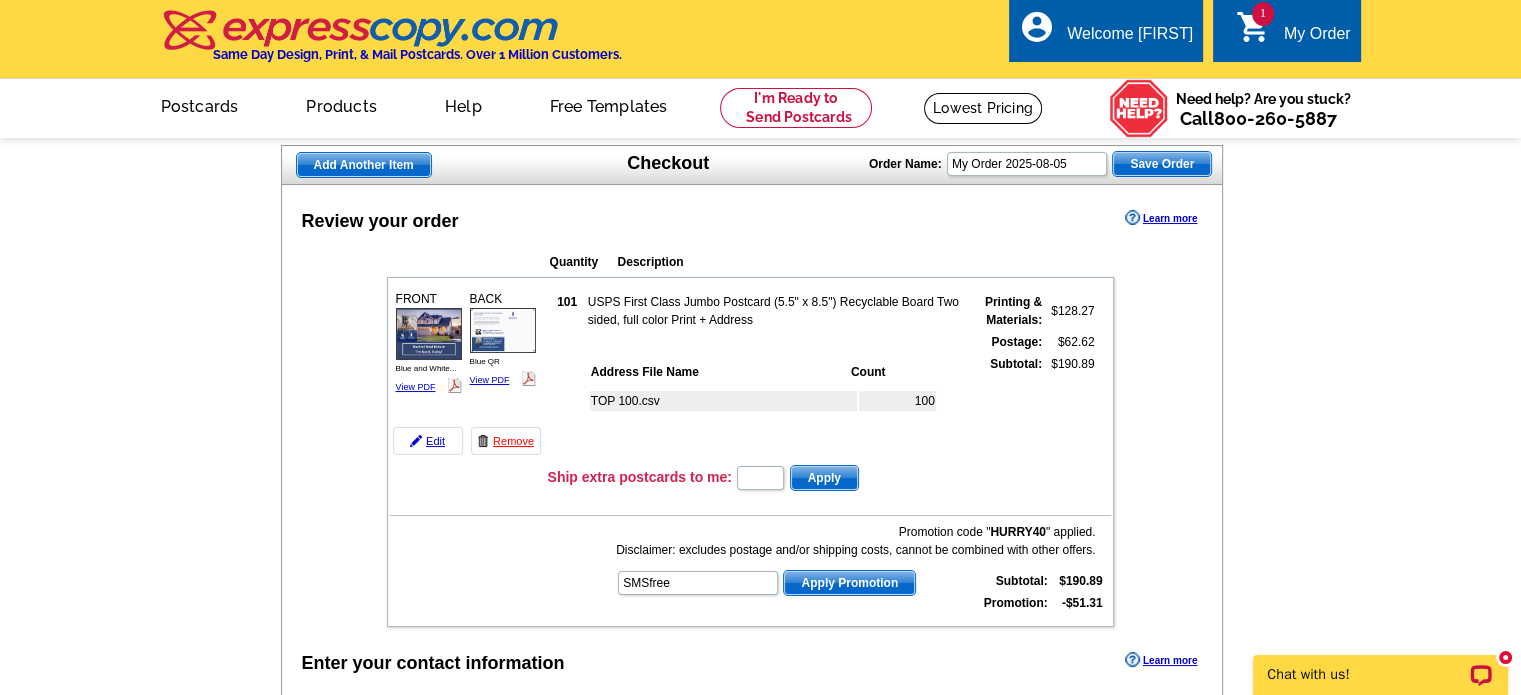 click on "Apply Promotion" at bounding box center (849, 583) 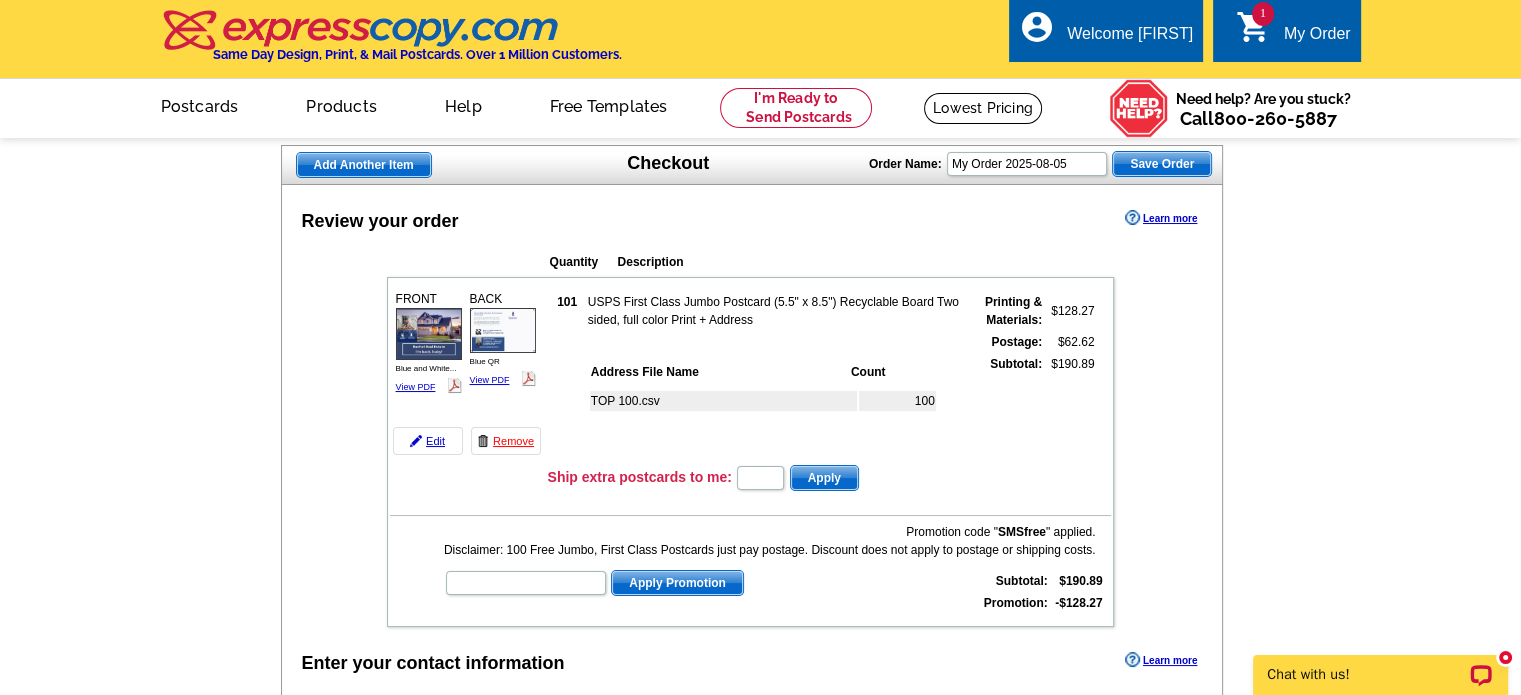 click at bounding box center (0, 1933) 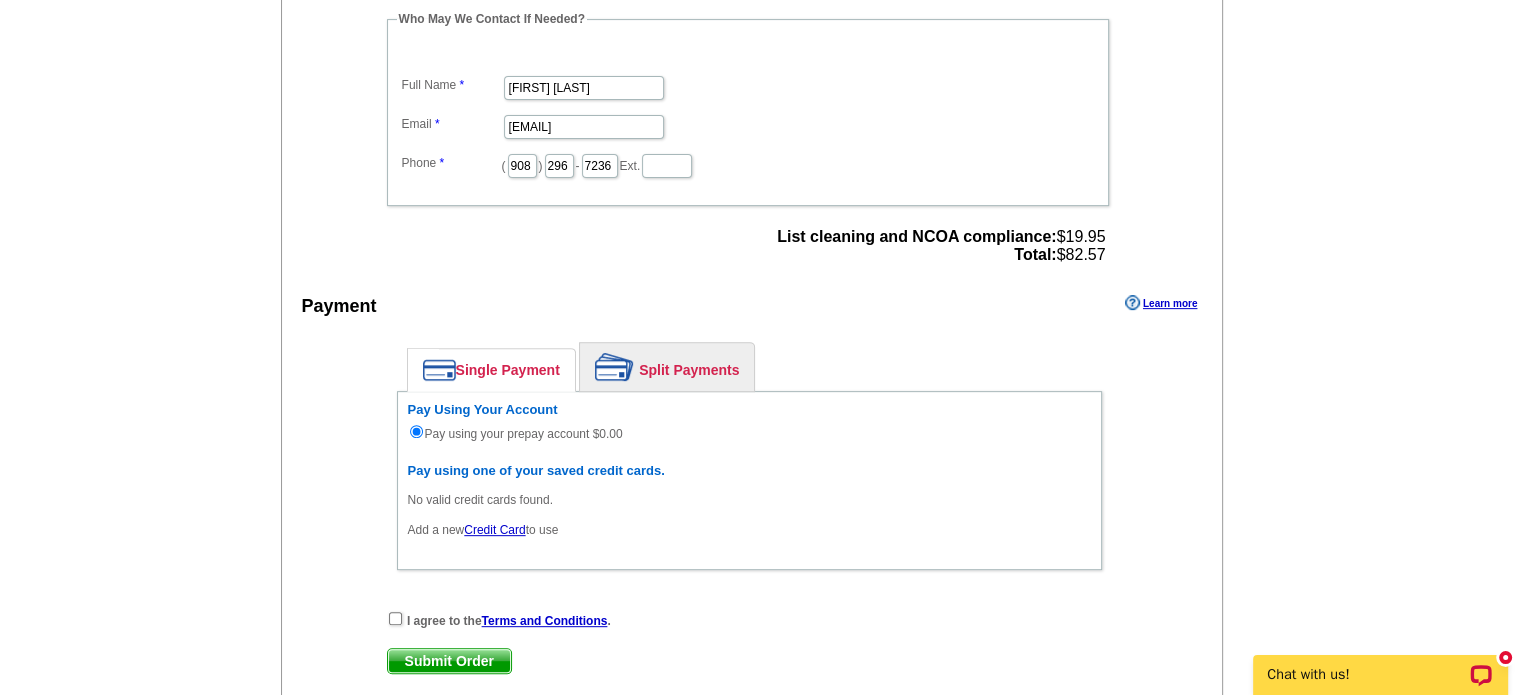 scroll, scrollTop: 900, scrollLeft: 0, axis: vertical 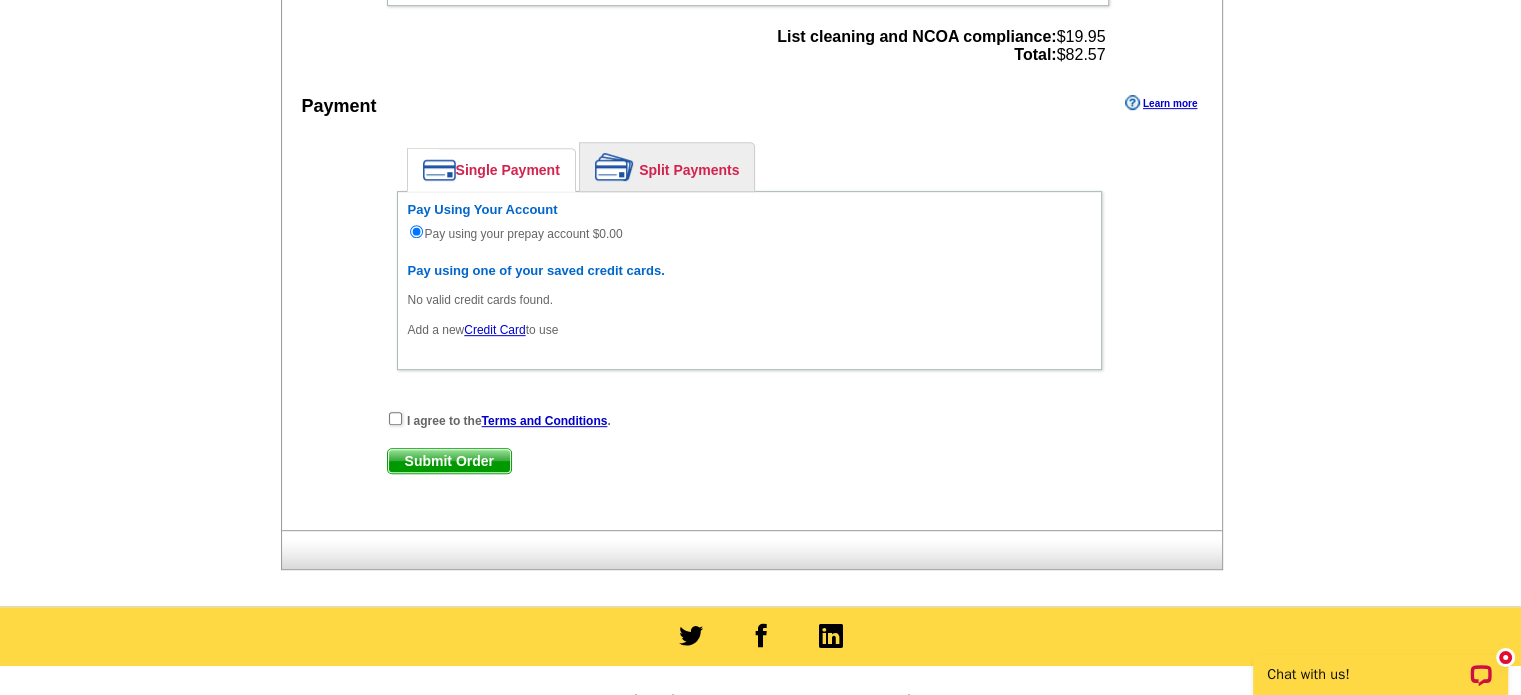 click on "Credit Card" at bounding box center [494, 330] 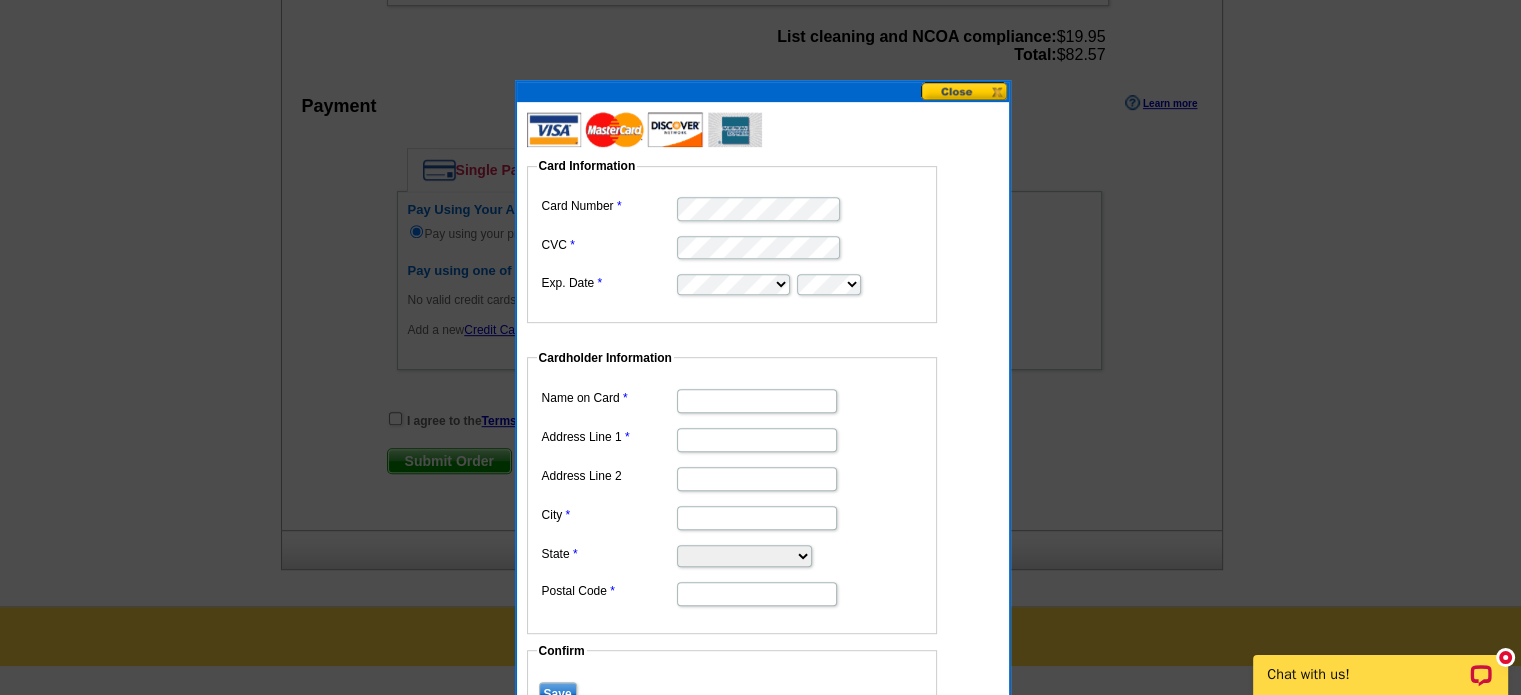 click on "Name on Card" at bounding box center [757, 401] 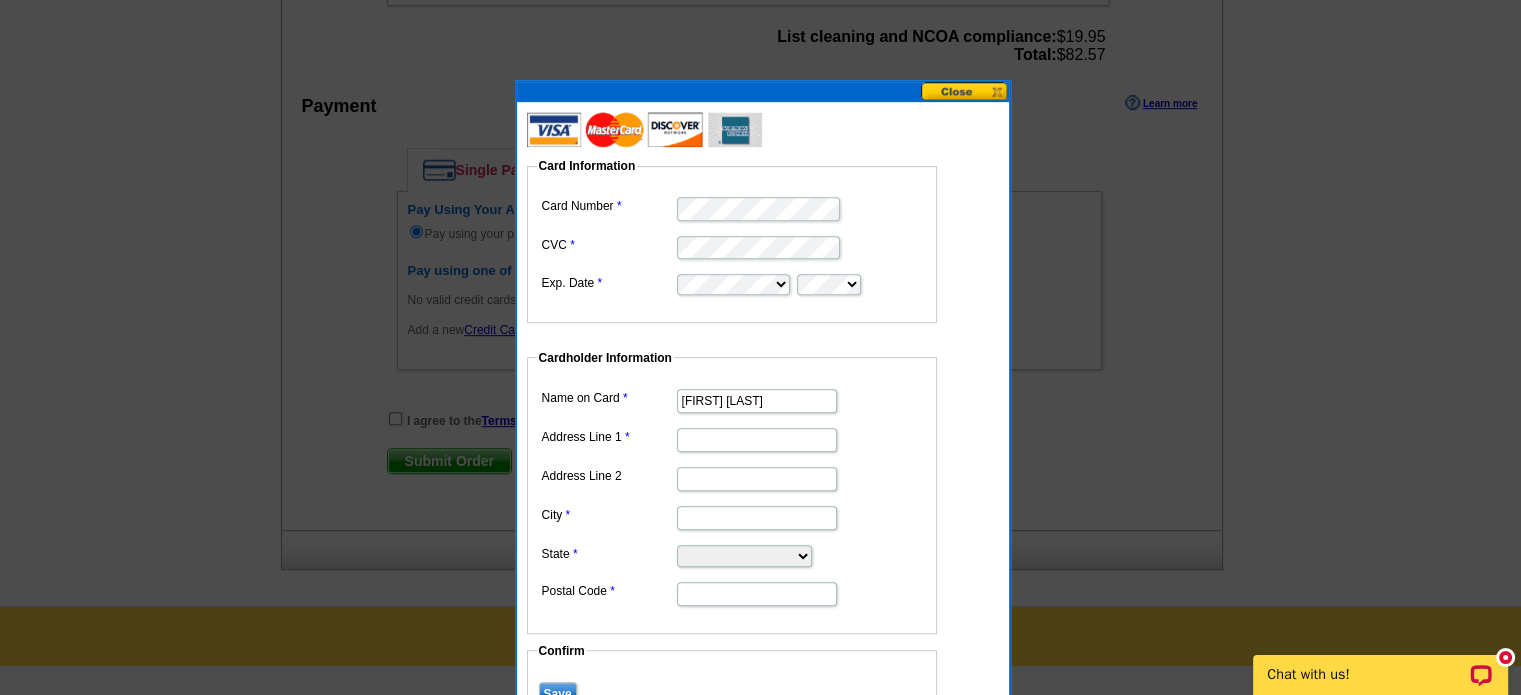 type on "[FIRST] [LAST]" 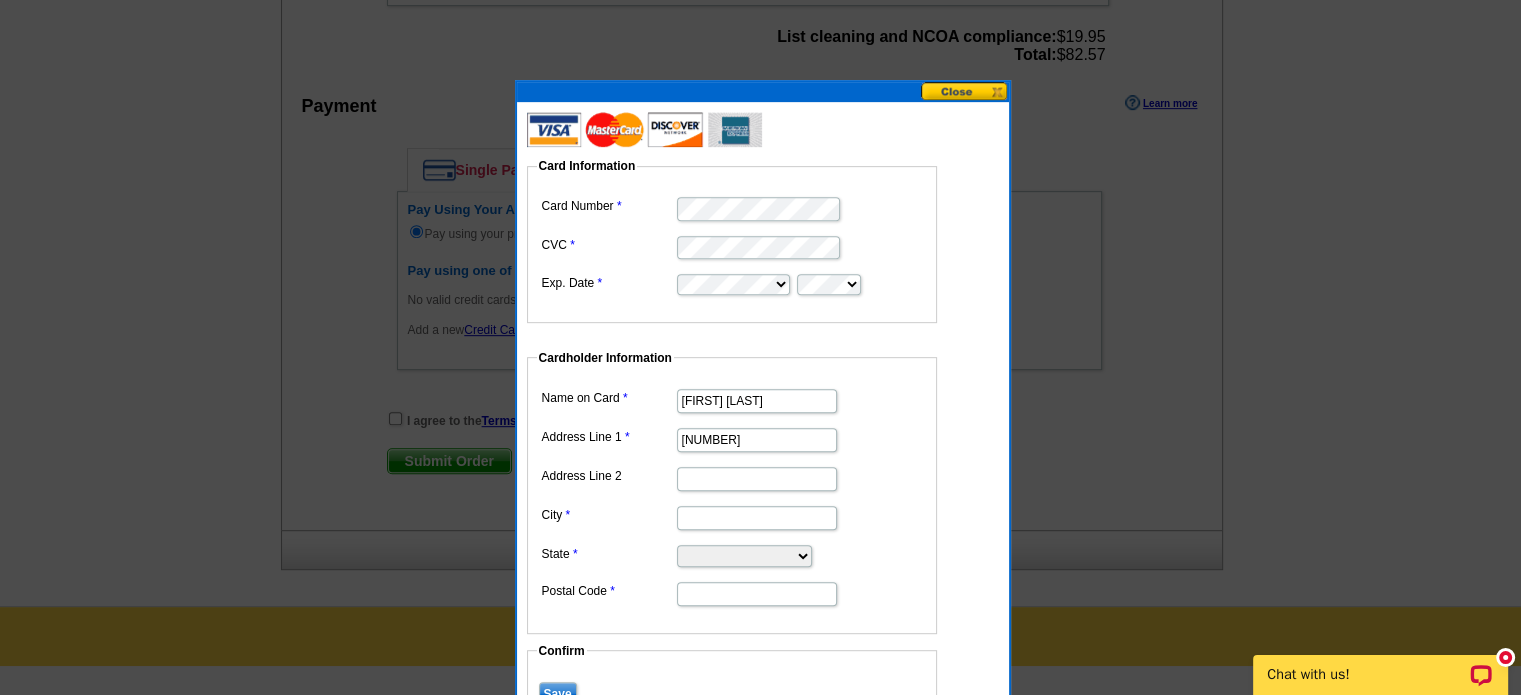 type on "[NUMBER] [STREET]" 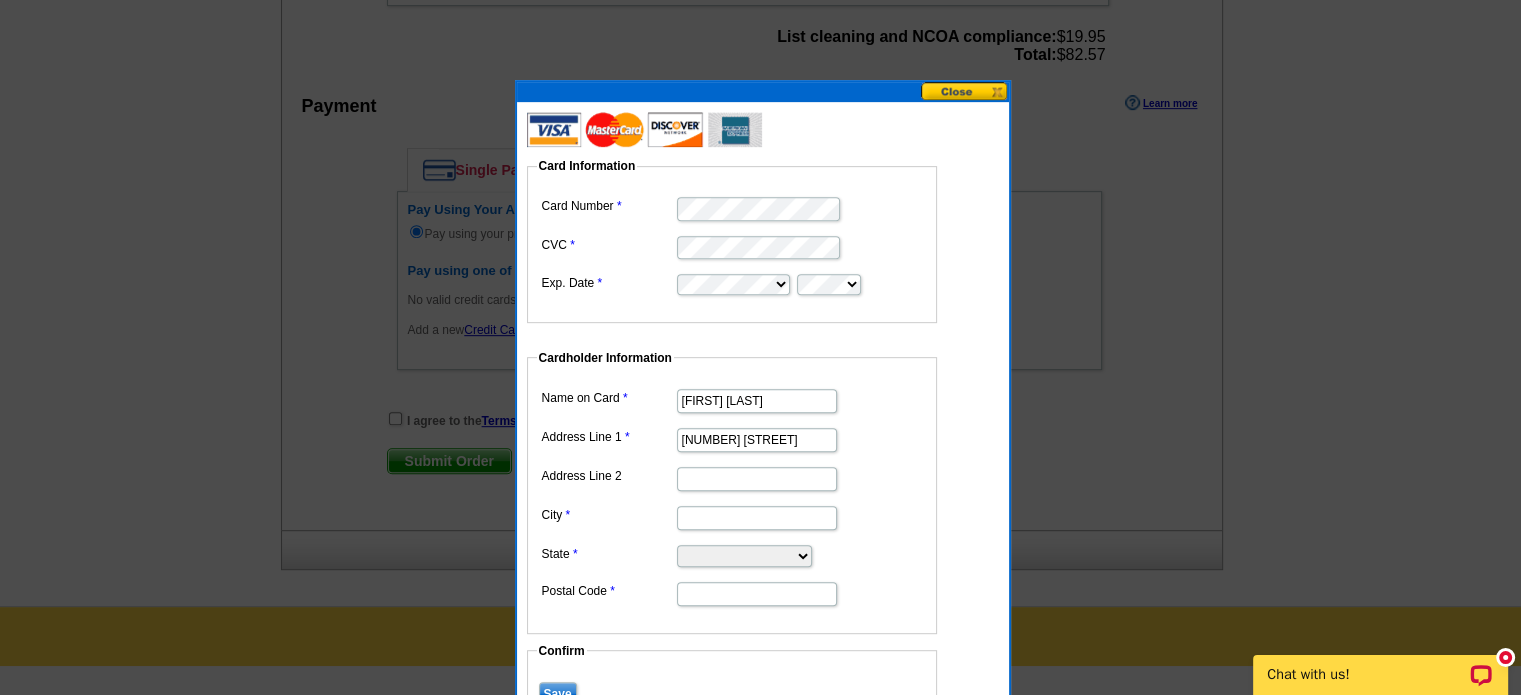 type on "Scotch Plains" 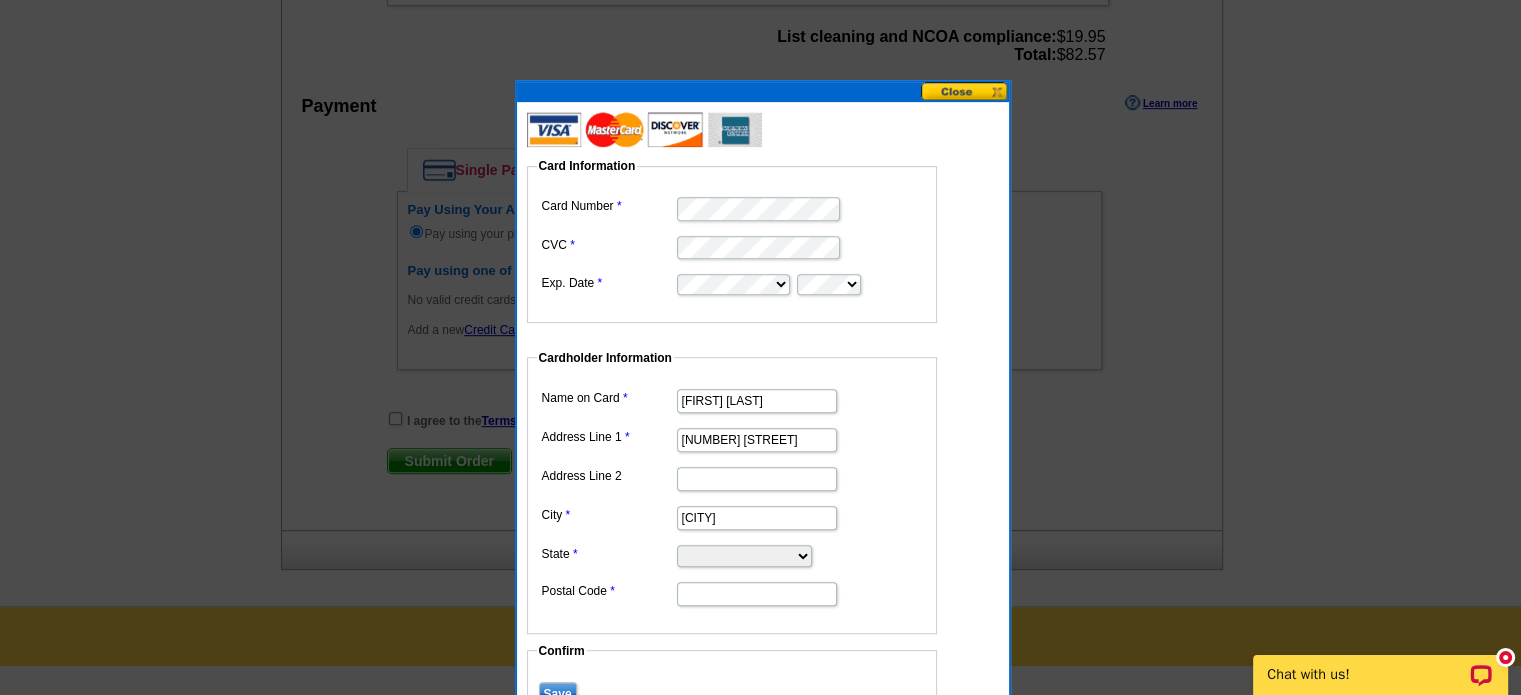 select on "NJ" 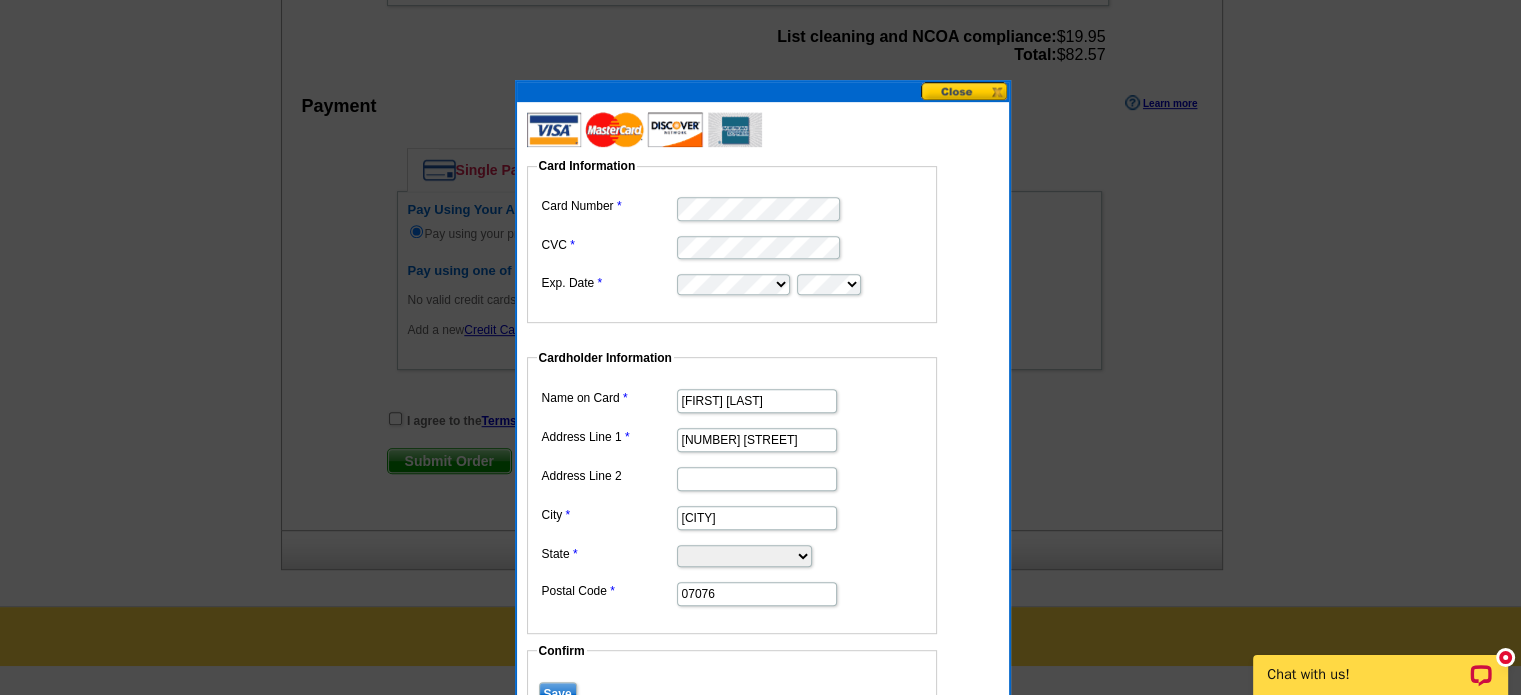 scroll, scrollTop: 1100, scrollLeft: 0, axis: vertical 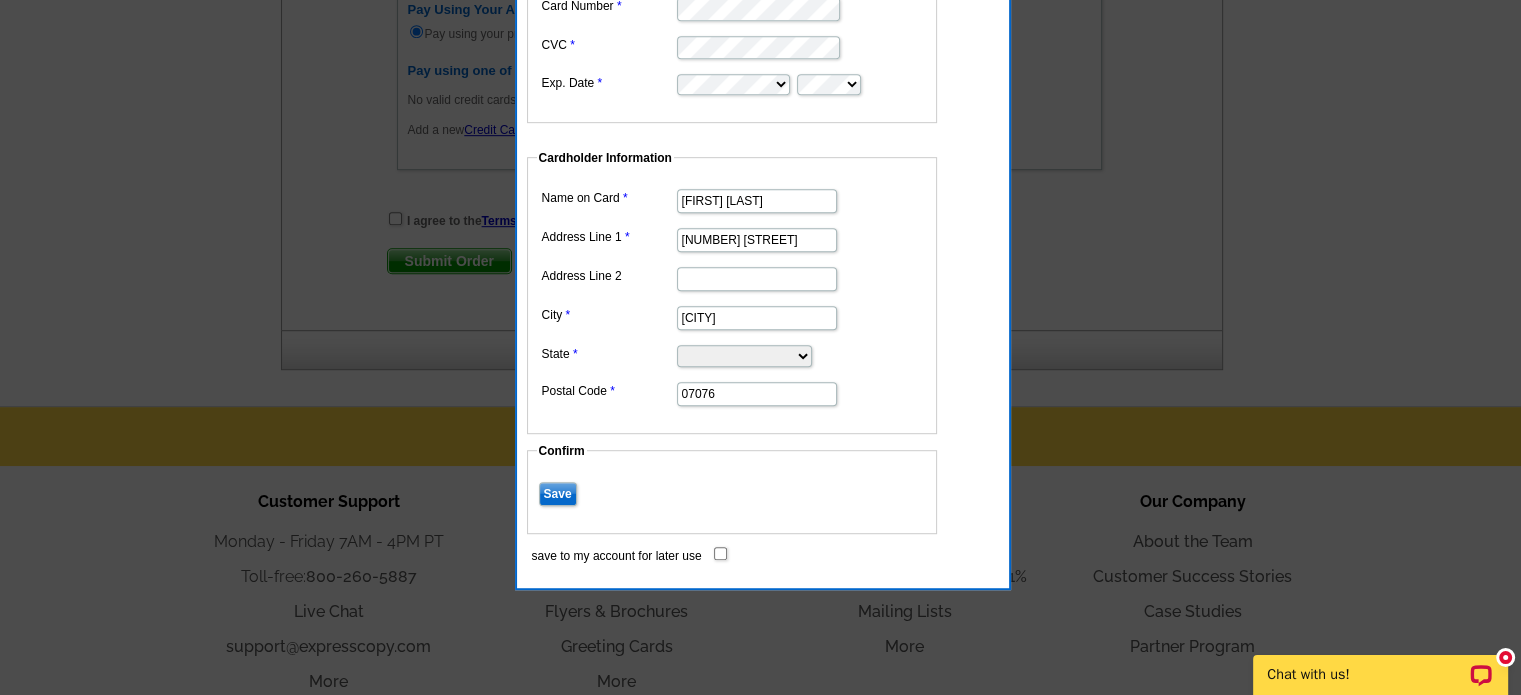 click on "save to my account for later use" at bounding box center [720, 553] 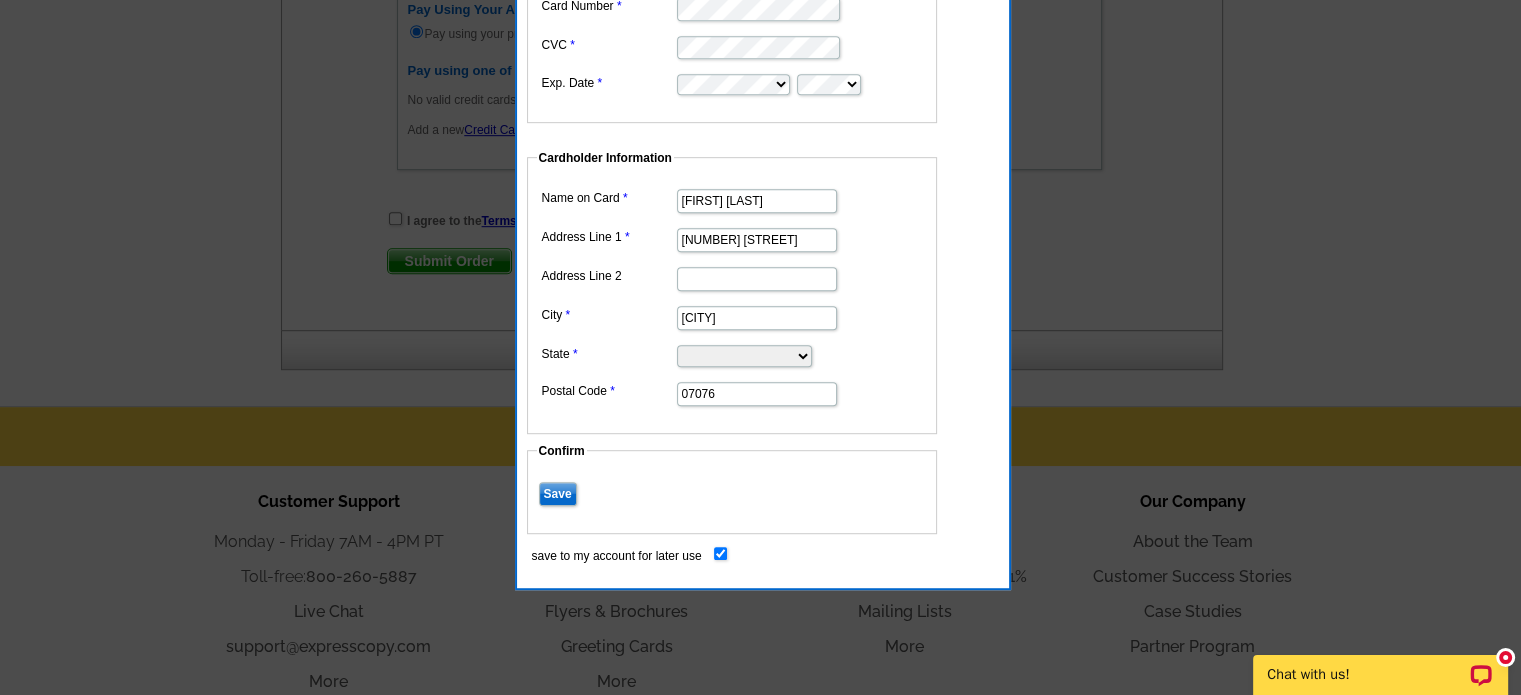 click on "Save" at bounding box center (558, 494) 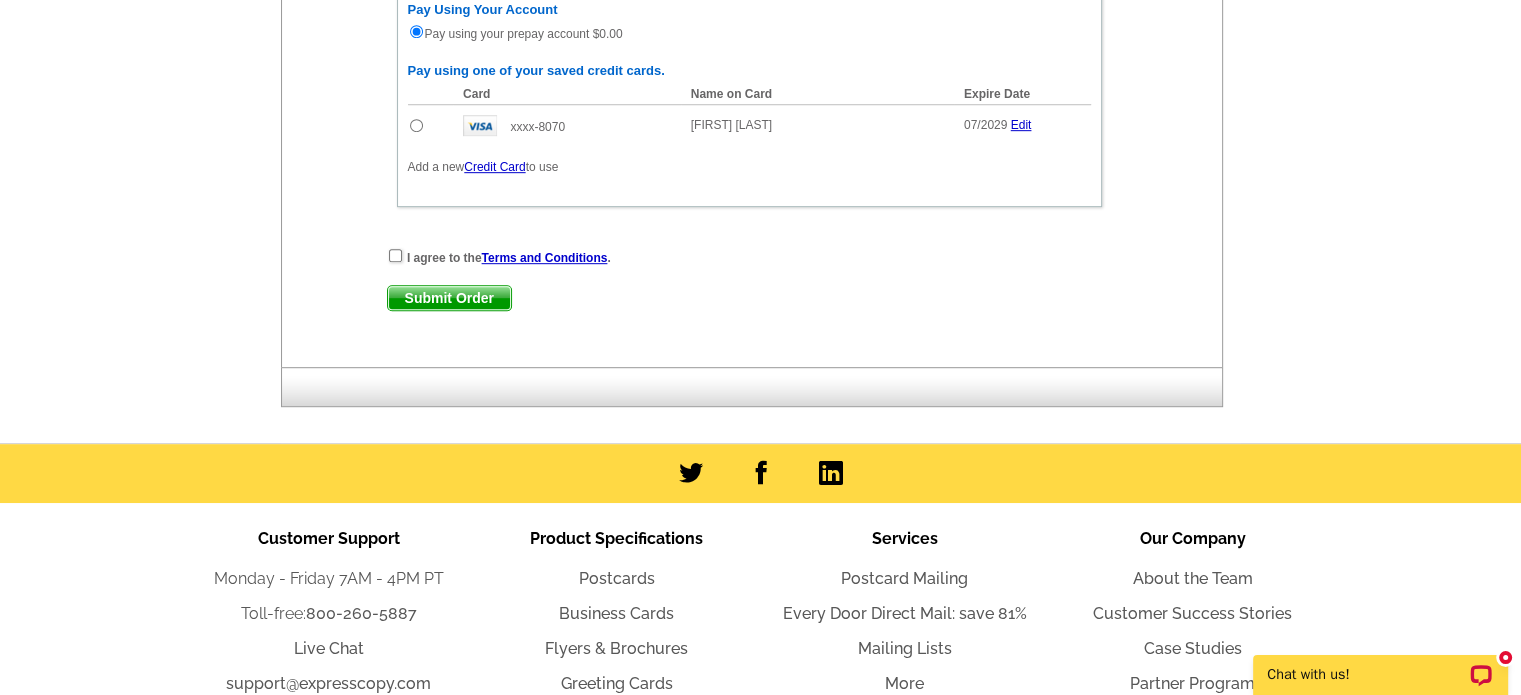 click at bounding box center (416, 125) 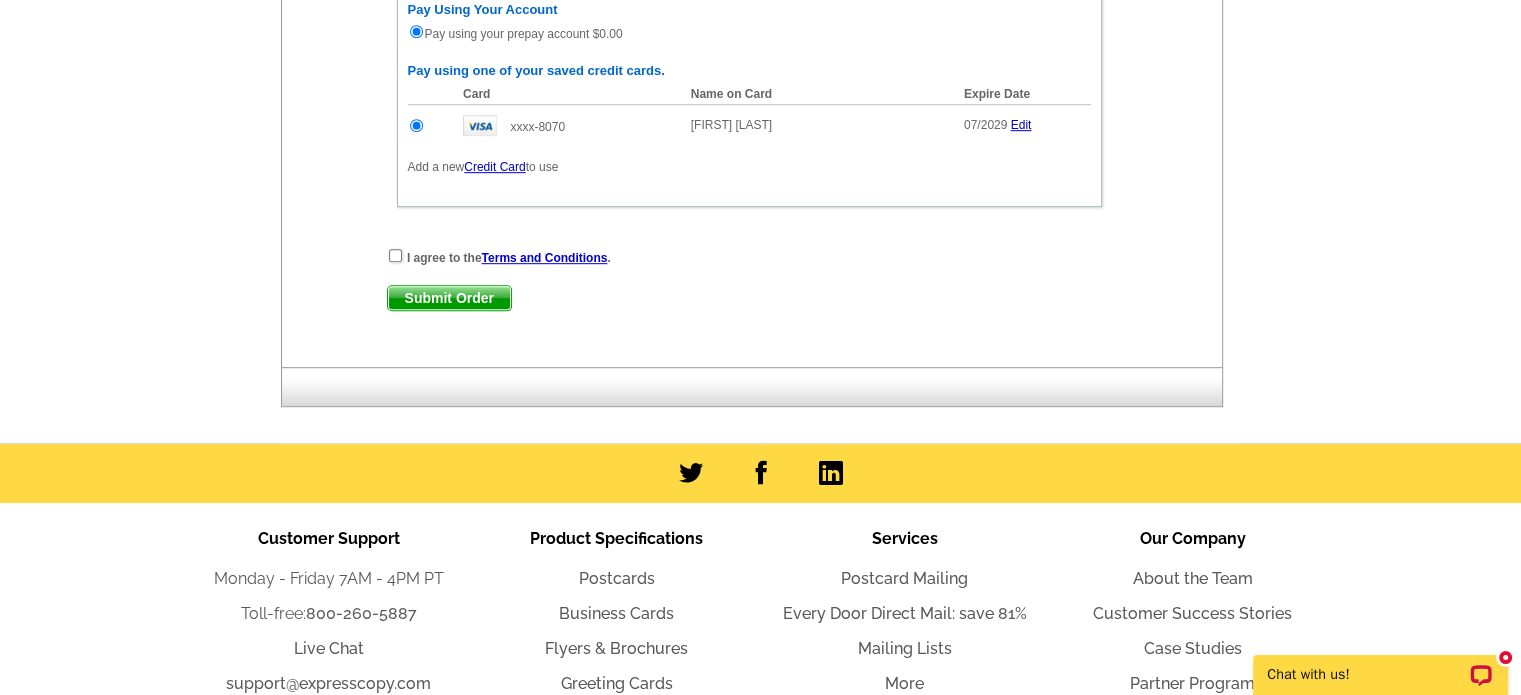 radio on "false" 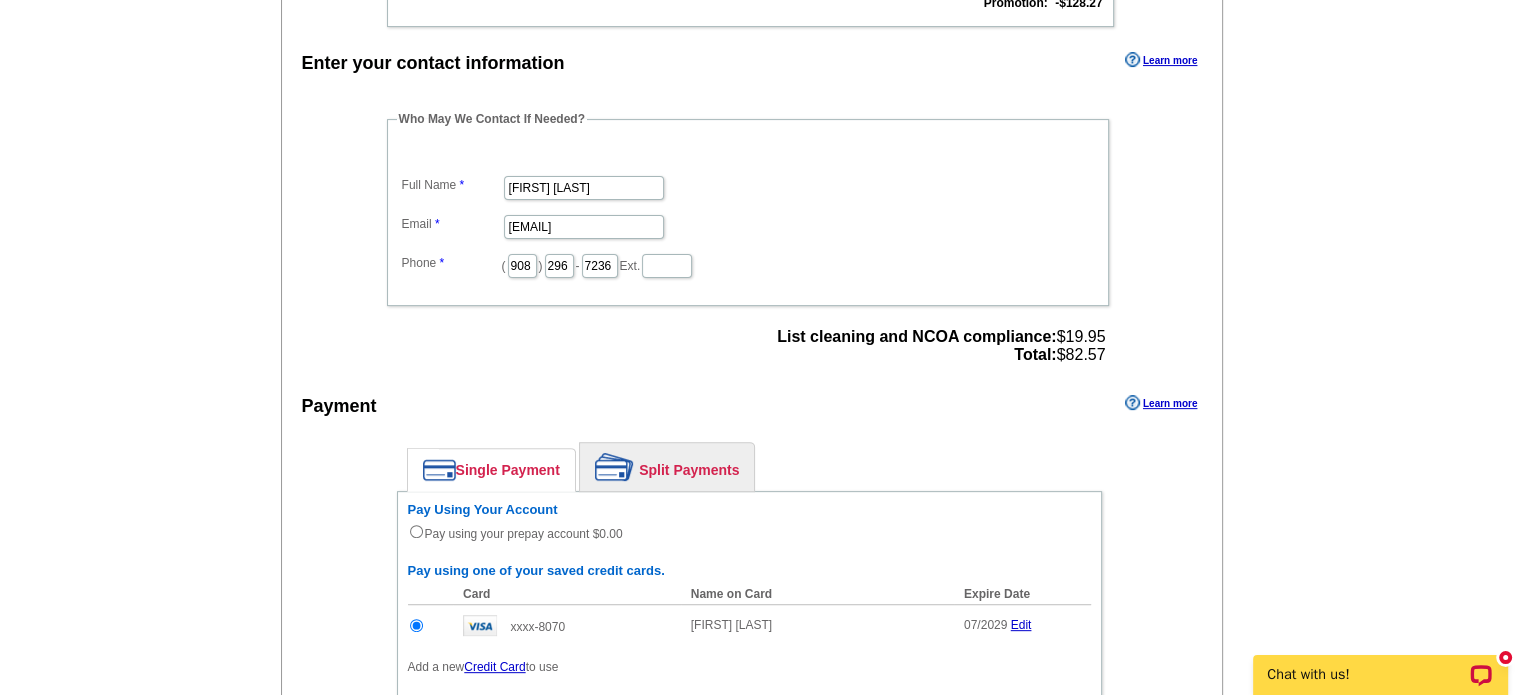 scroll, scrollTop: 1000, scrollLeft: 0, axis: vertical 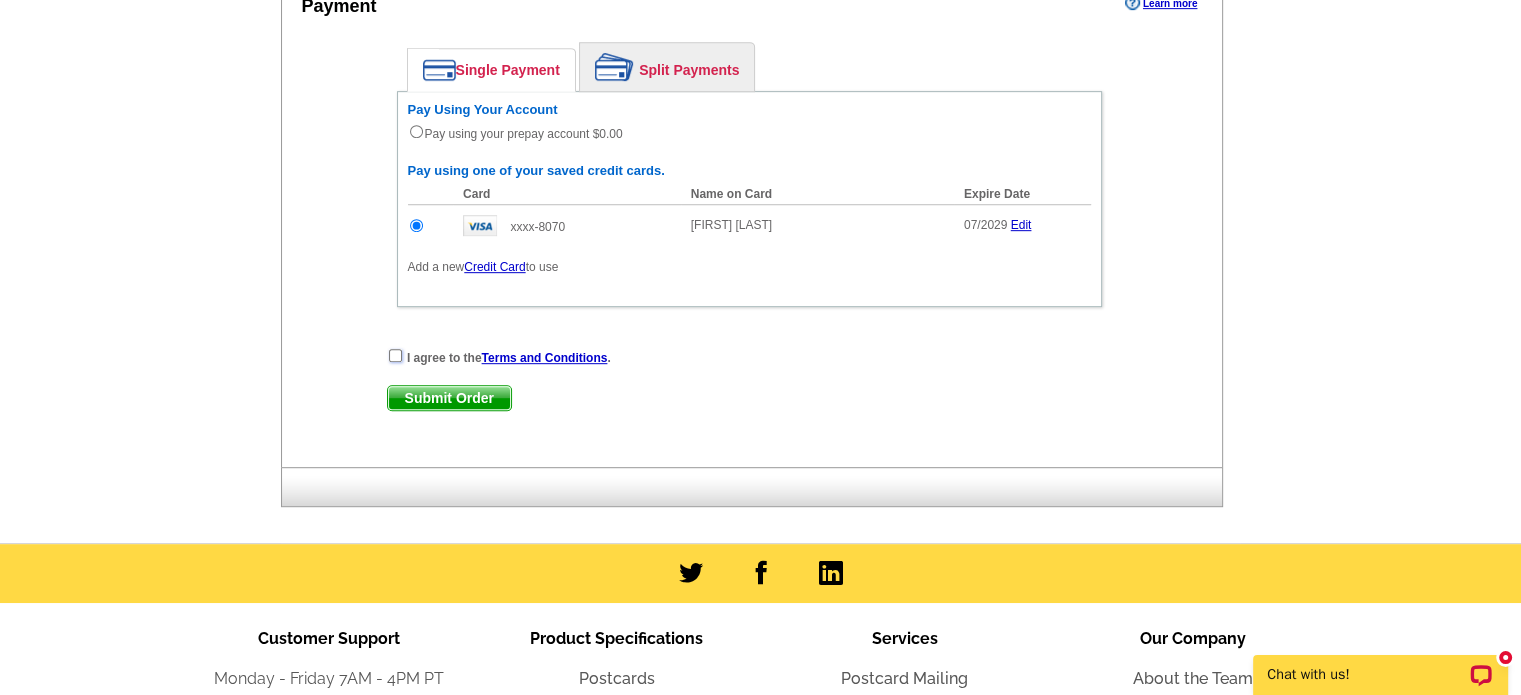 click at bounding box center (395, 355) 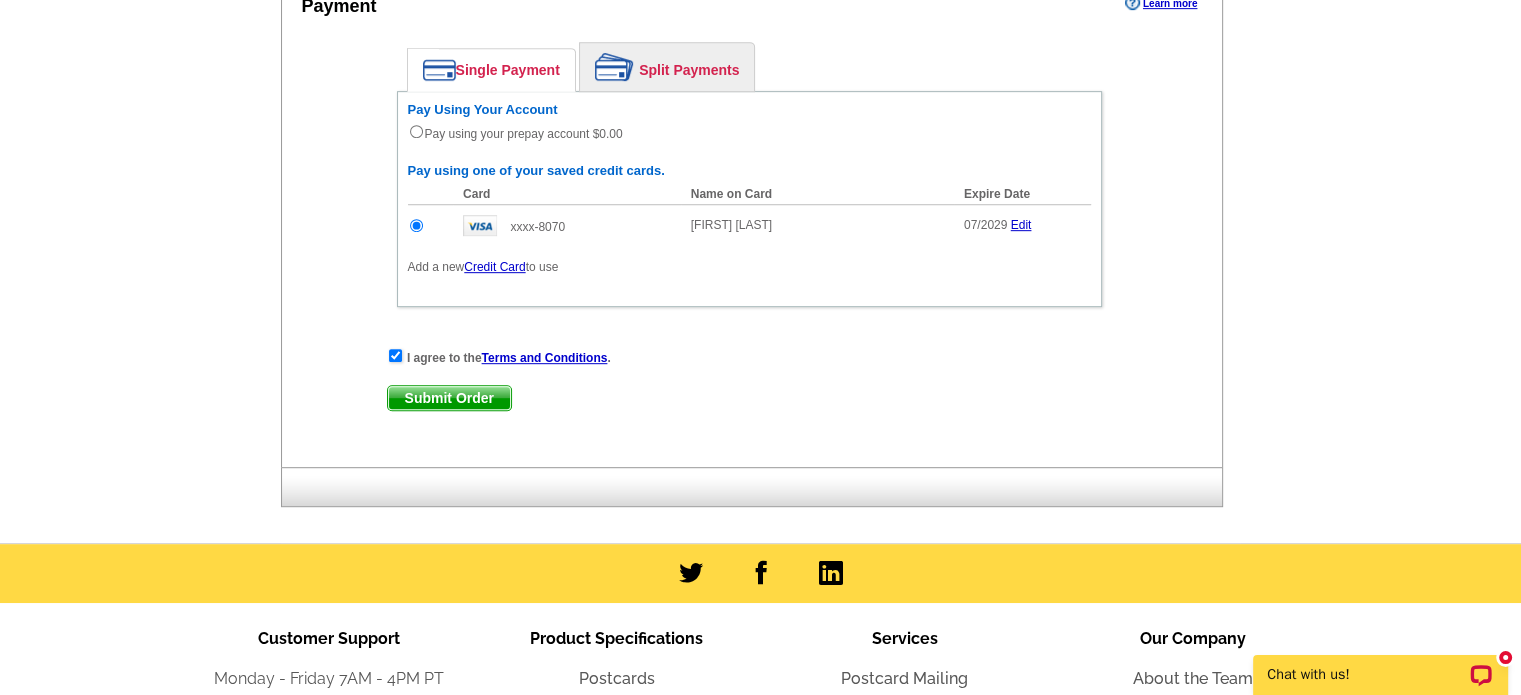 click on "Submit Order" at bounding box center [449, 398] 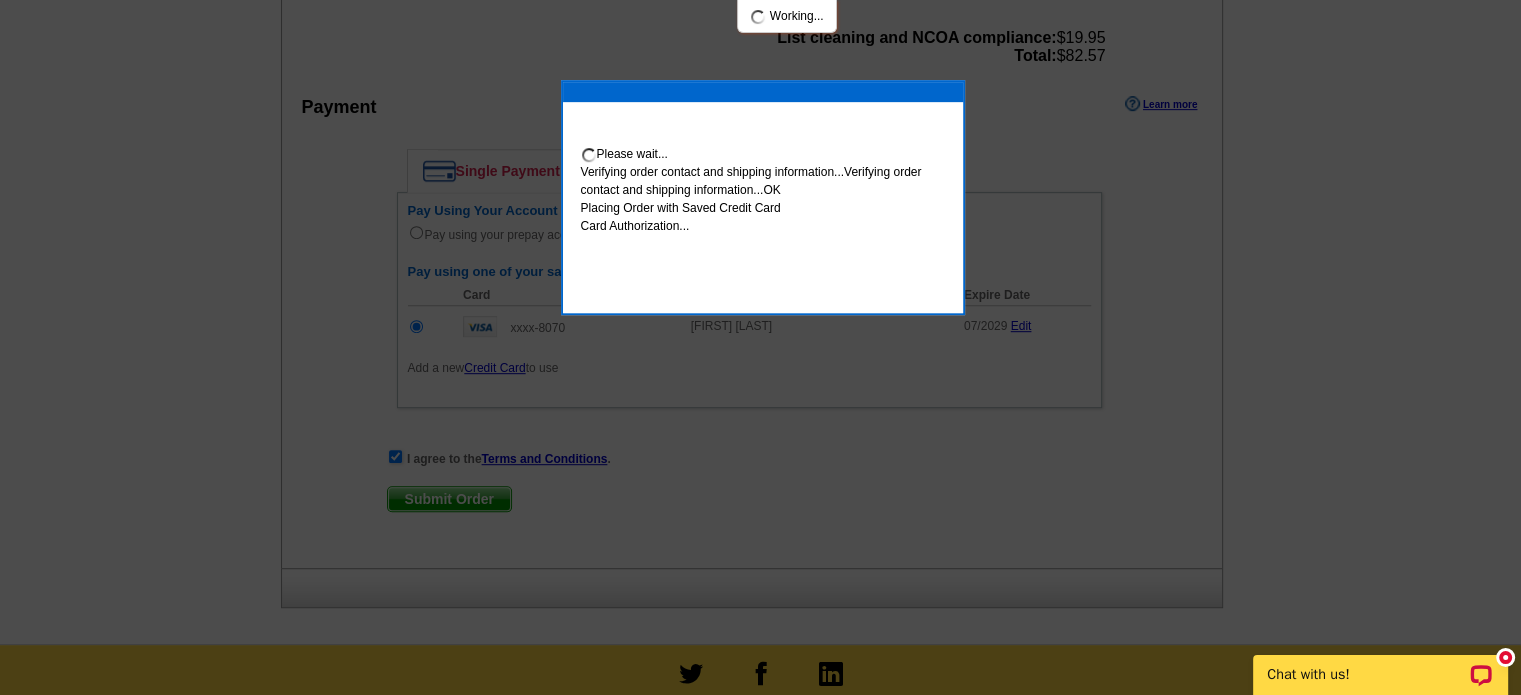 scroll, scrollTop: 1101, scrollLeft: 0, axis: vertical 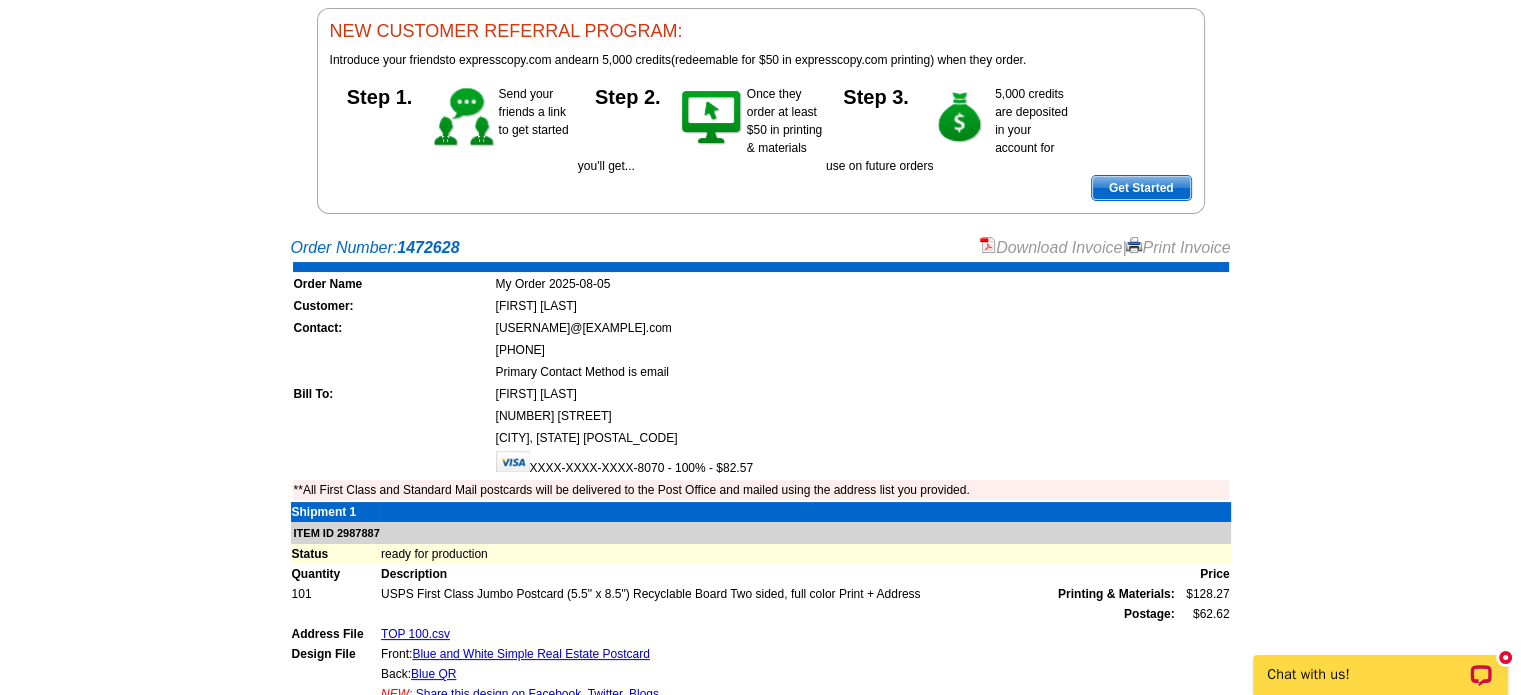 click on "Download Invoice" at bounding box center (1051, 247) 